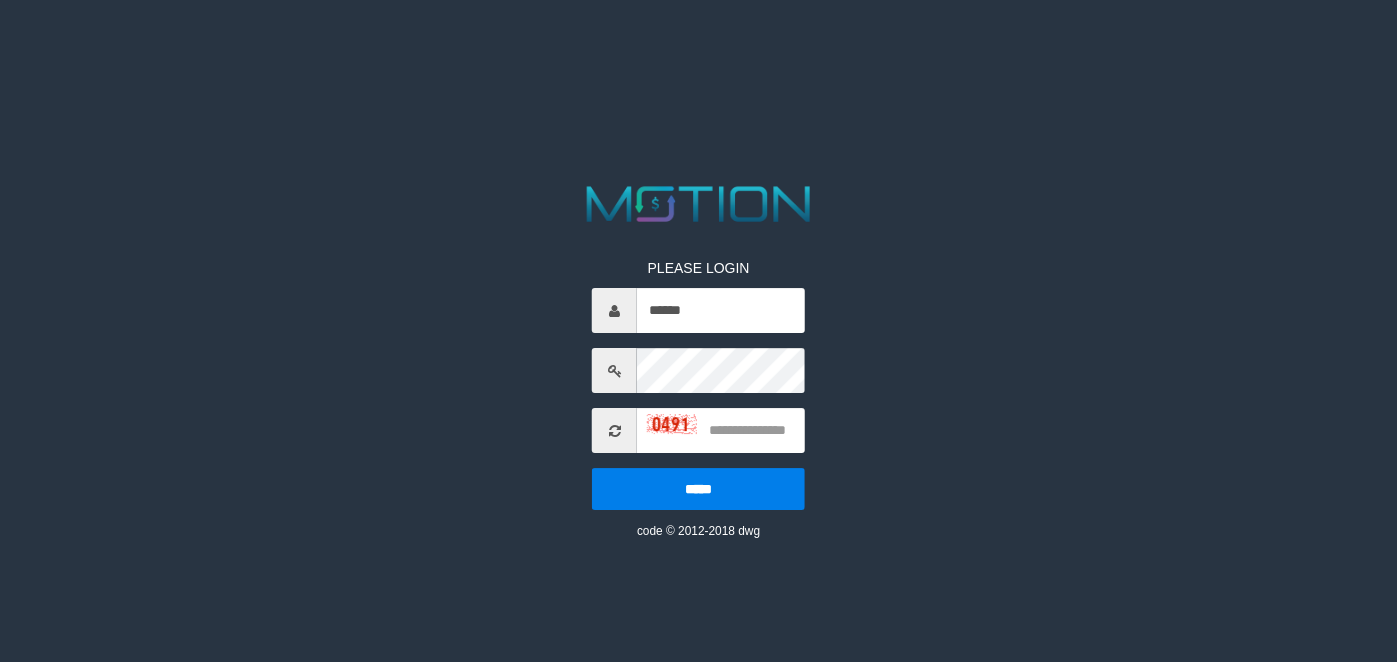 scroll, scrollTop: 0, scrollLeft: 0, axis: both 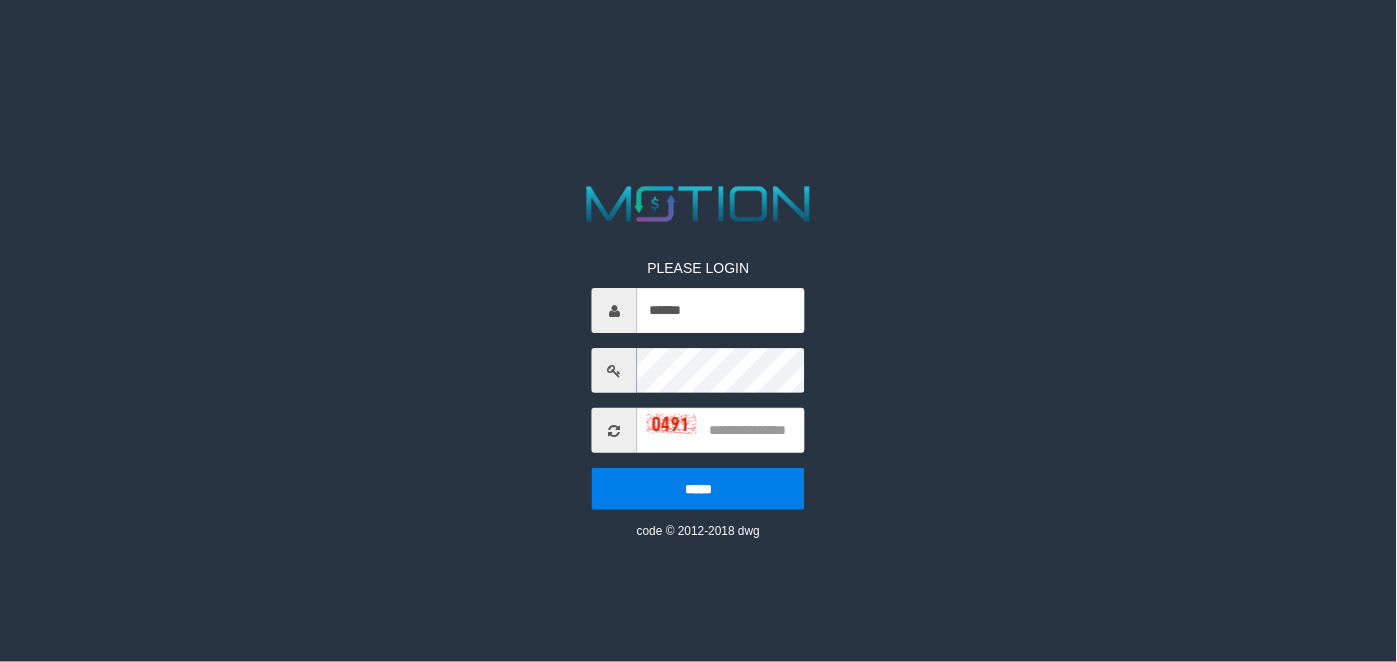 click on "******" at bounding box center [721, 310] 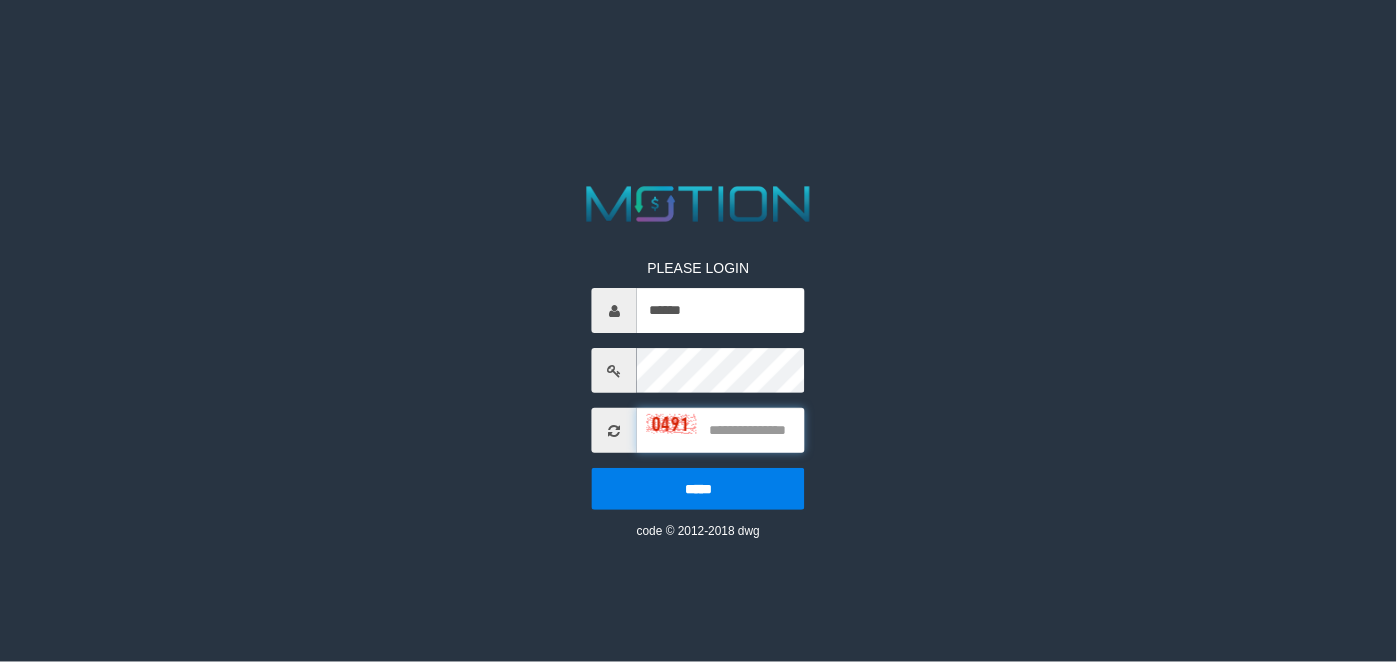 click at bounding box center (721, 430) 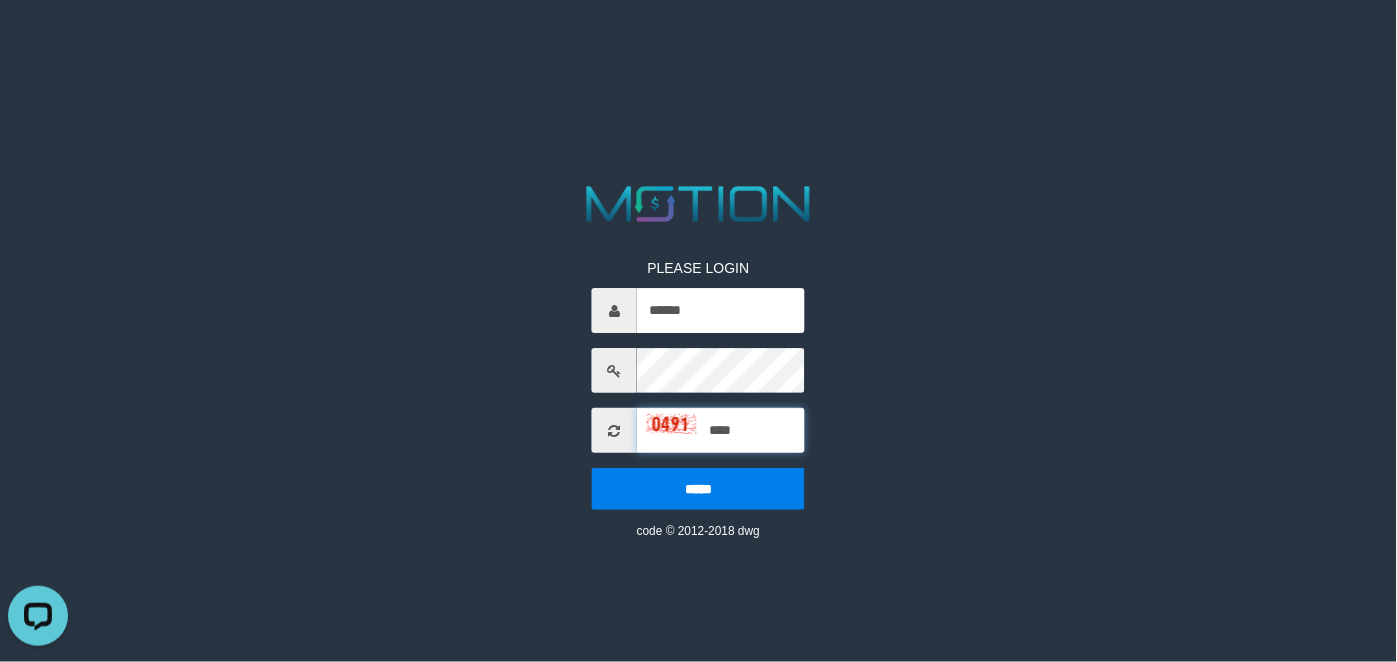 scroll, scrollTop: 0, scrollLeft: 0, axis: both 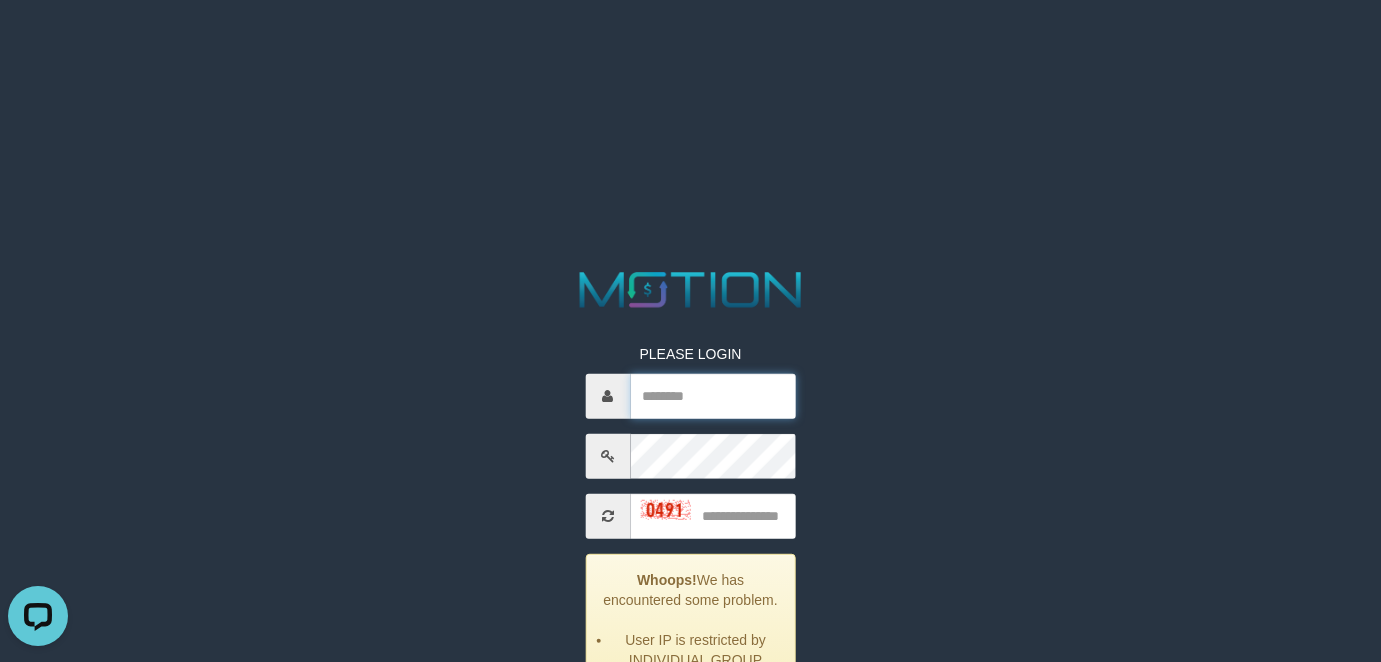 type on "******" 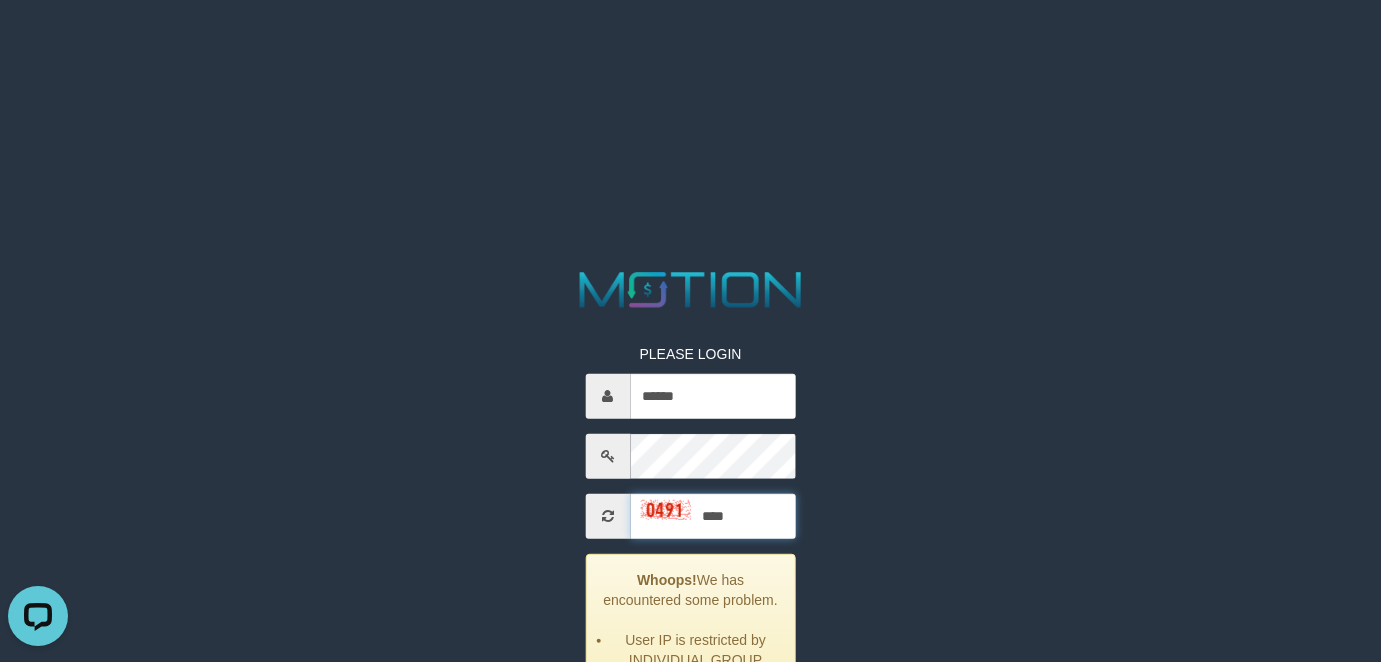 click on "*****" at bounding box center [690, 746] 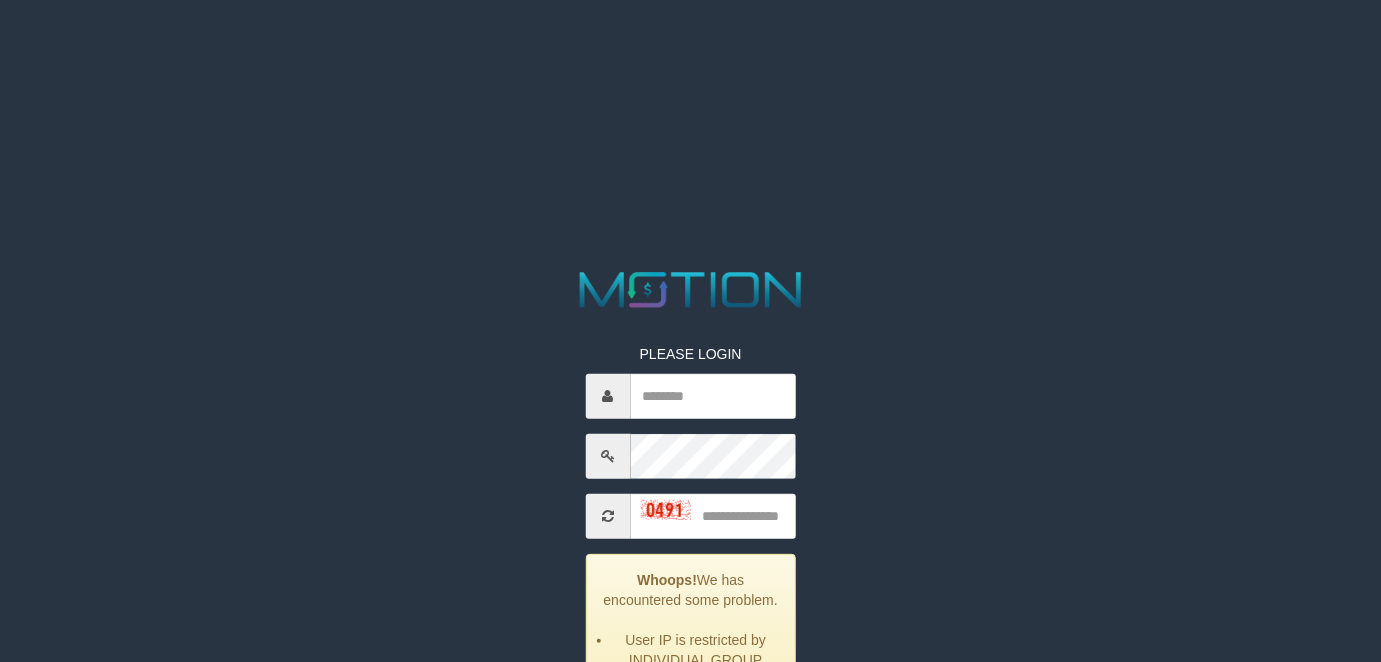 scroll, scrollTop: 0, scrollLeft: 0, axis: both 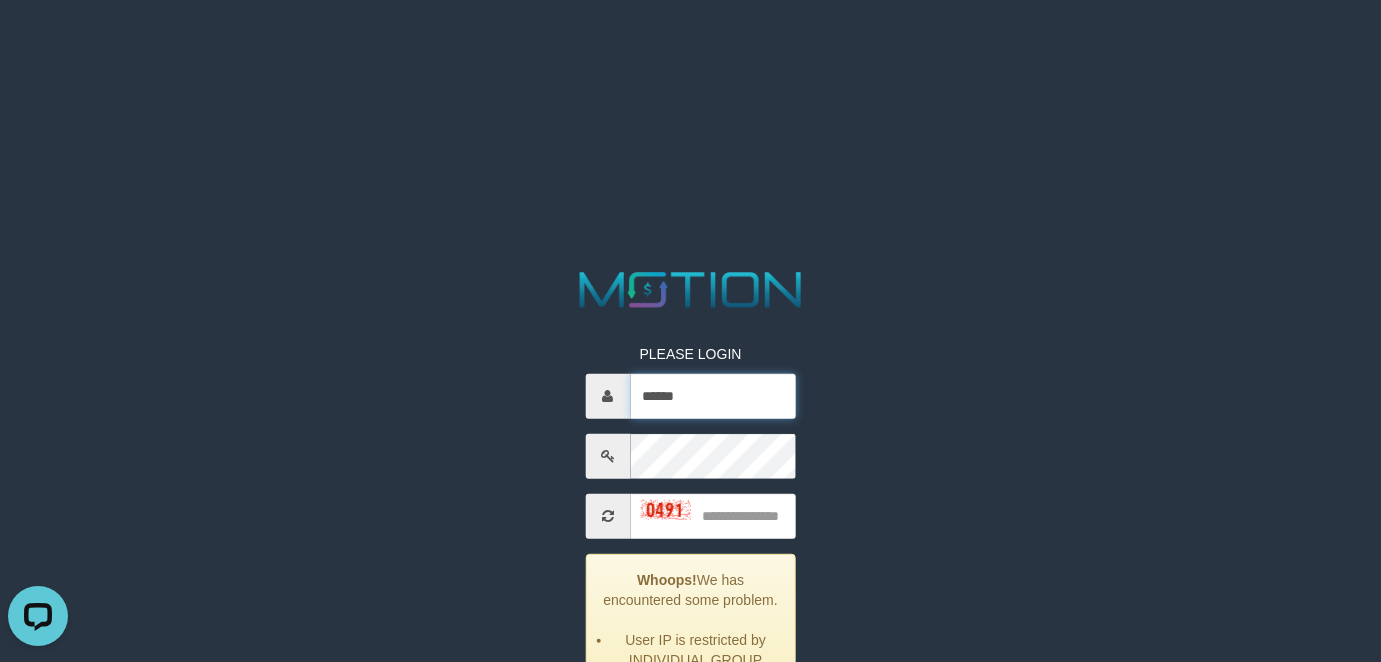 click on "******" at bounding box center (712, 395) 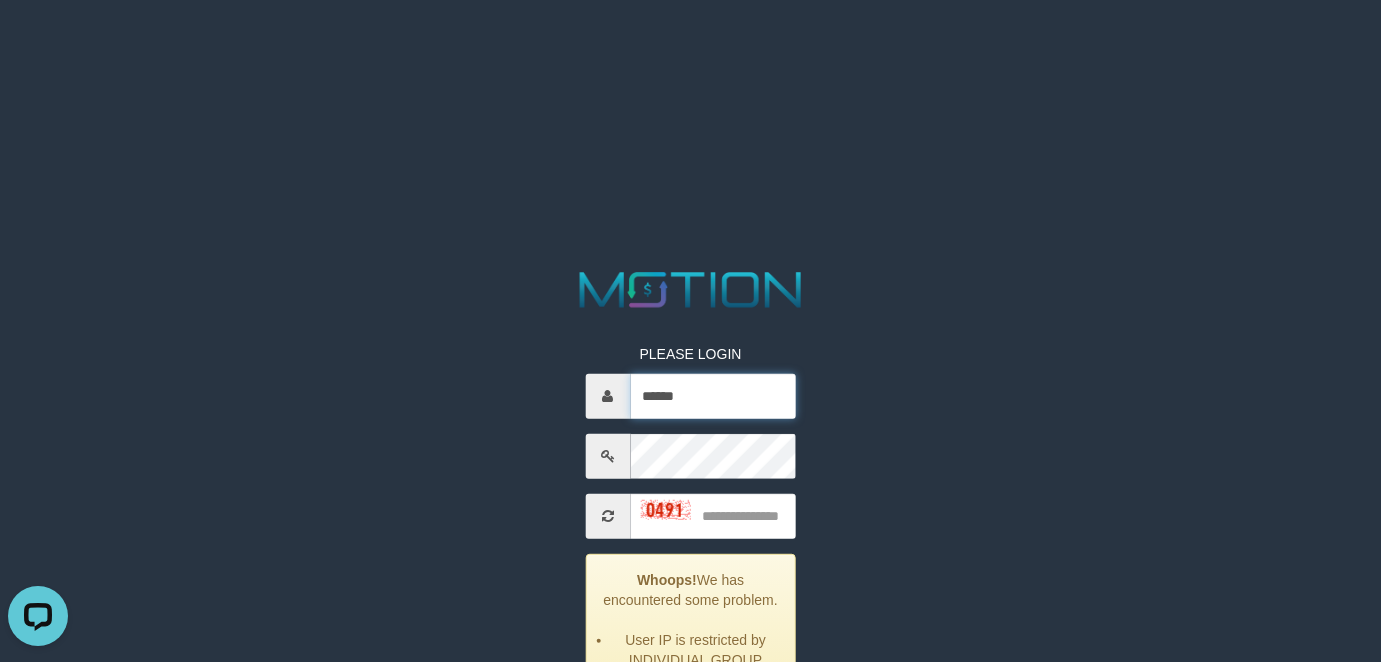 type on "******" 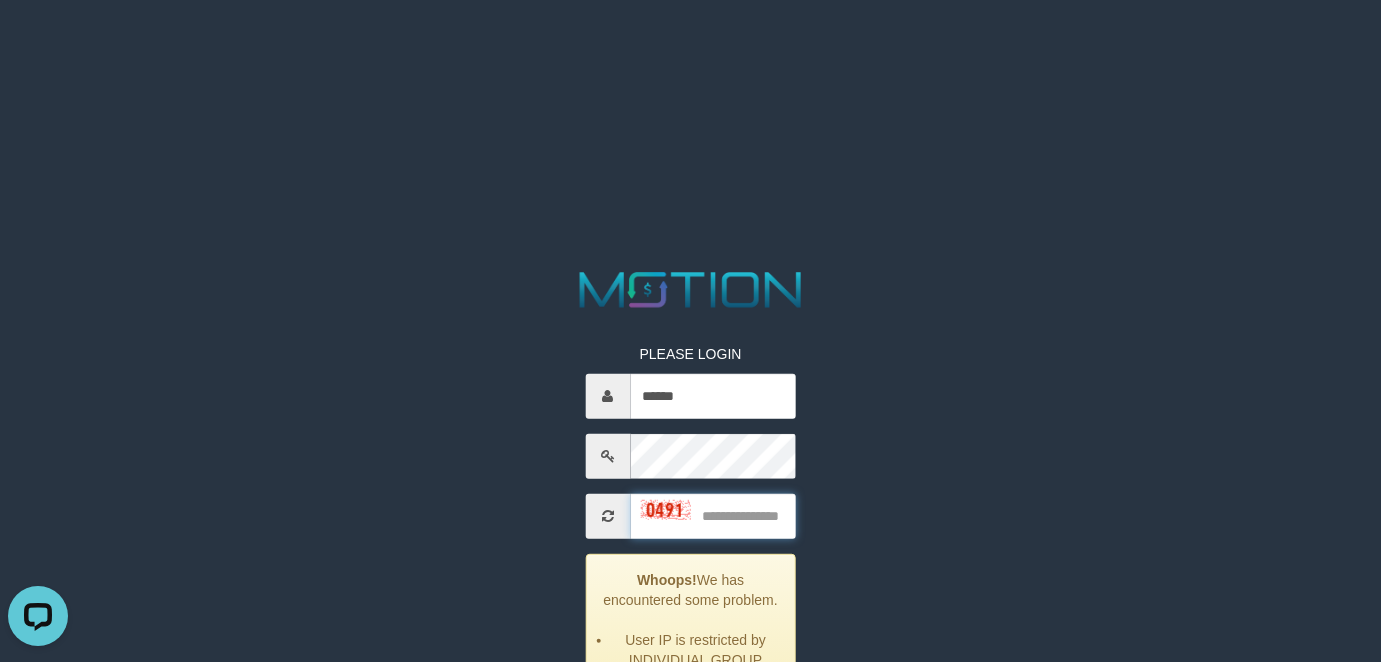 click at bounding box center (712, 515) 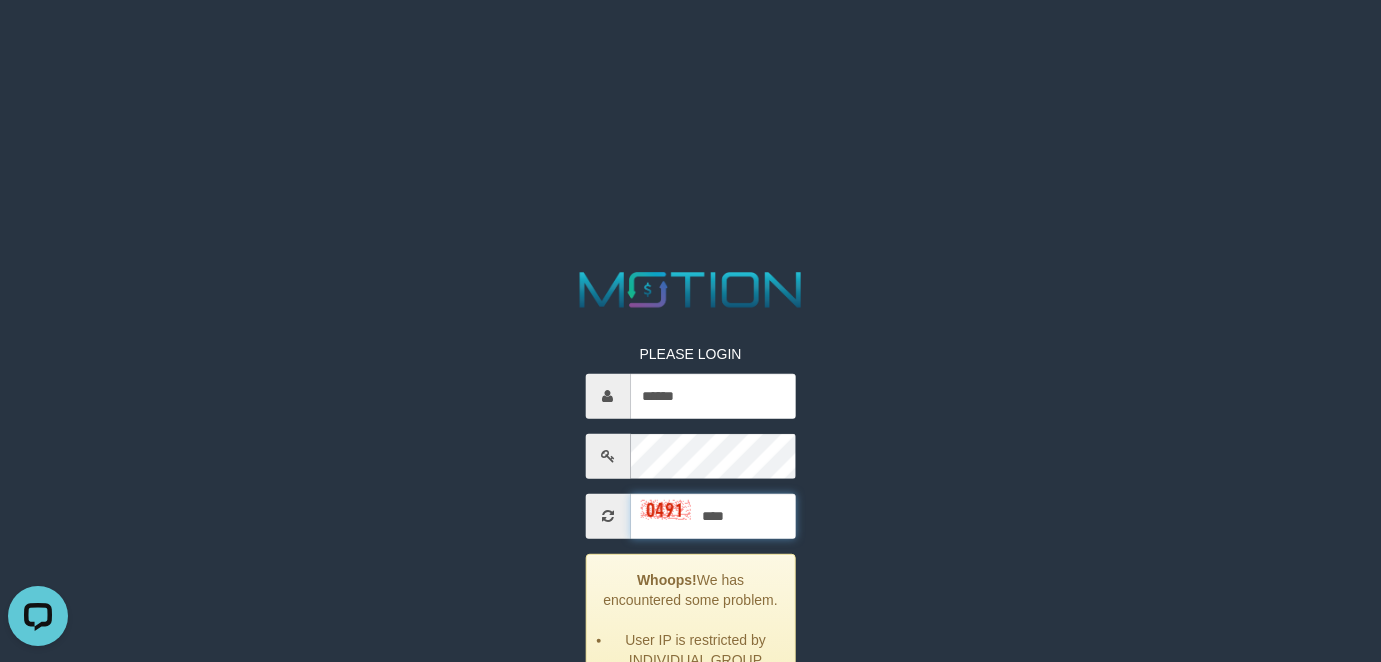 type on "****" 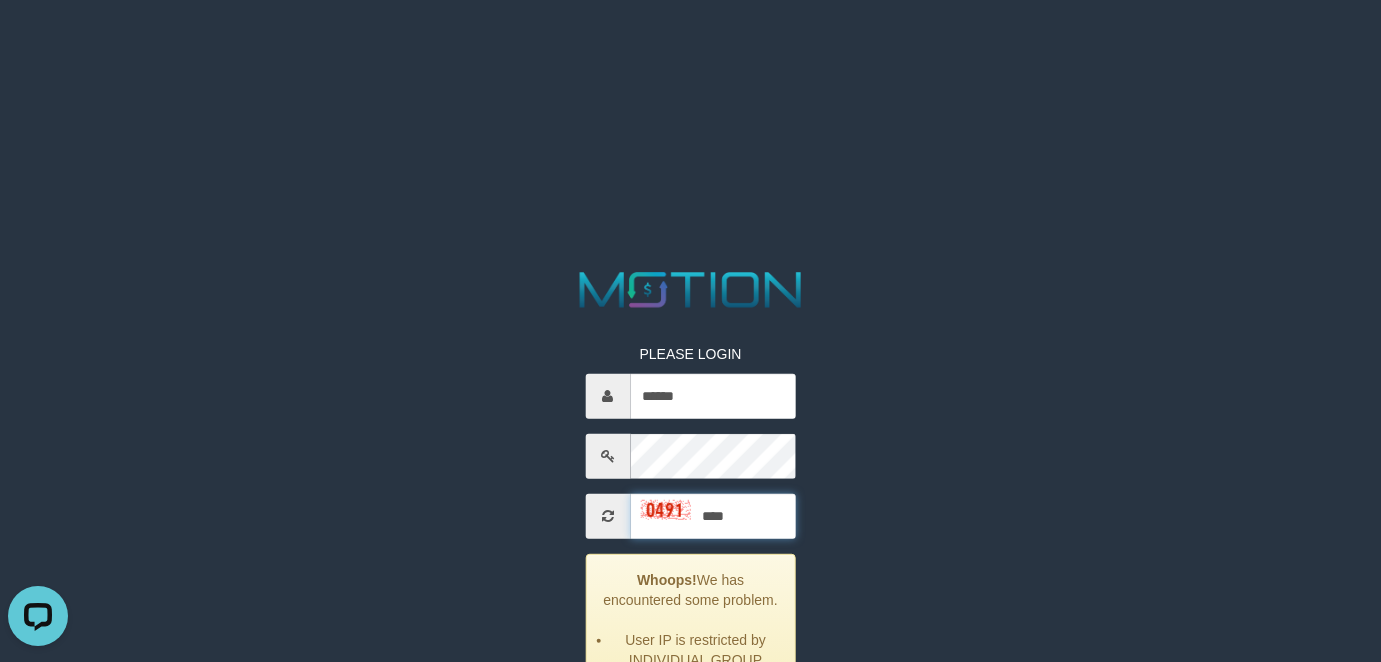 click on "*****" at bounding box center [690, 746] 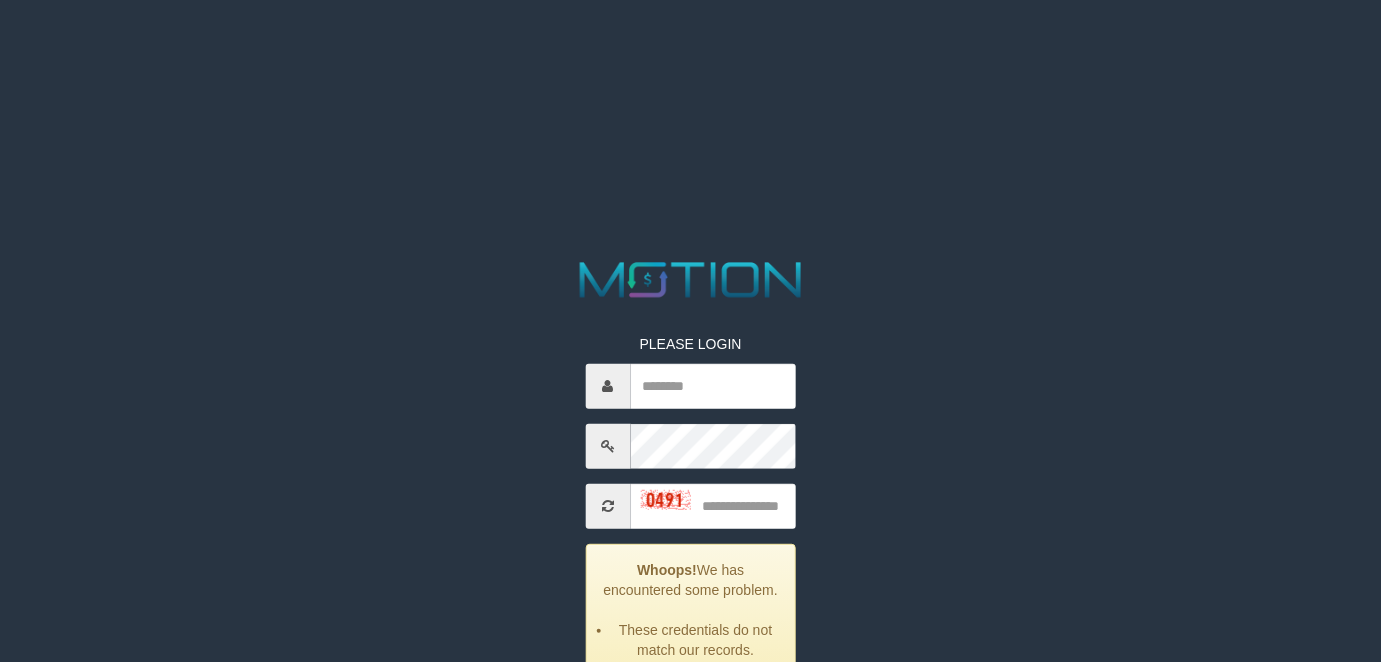 scroll, scrollTop: 105, scrollLeft: 0, axis: vertical 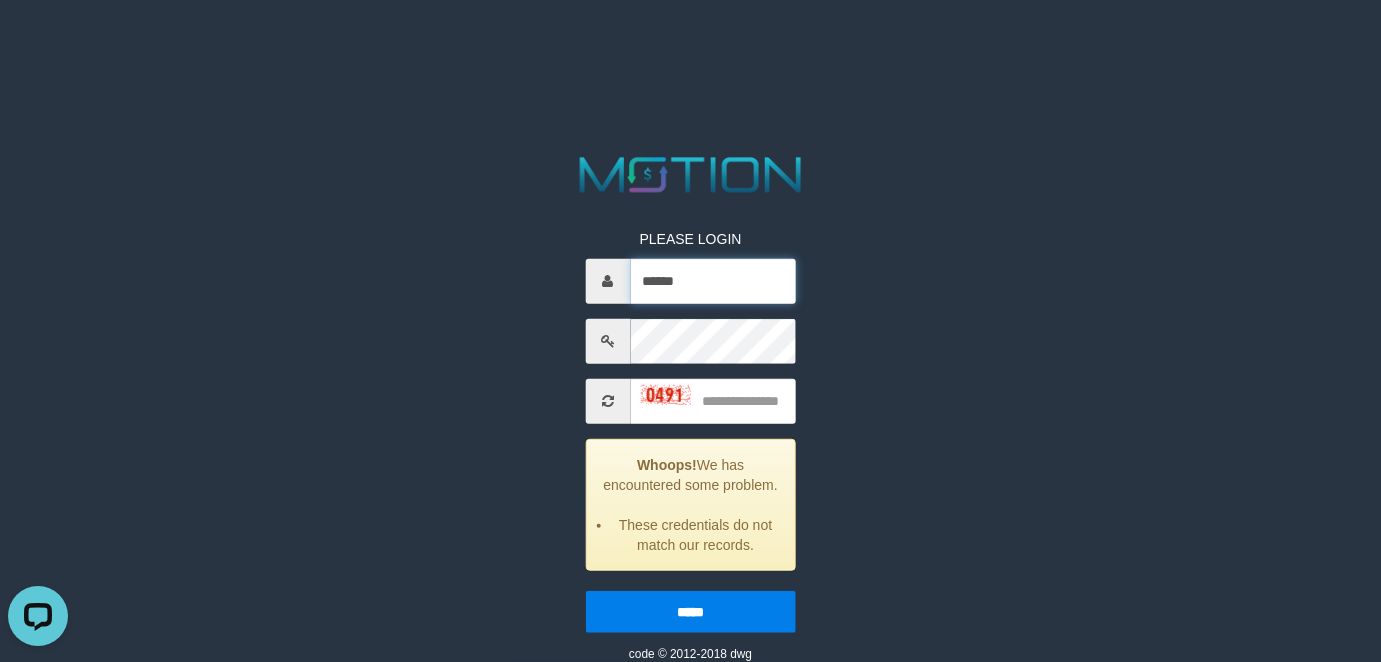 click on "******" at bounding box center [712, 280] 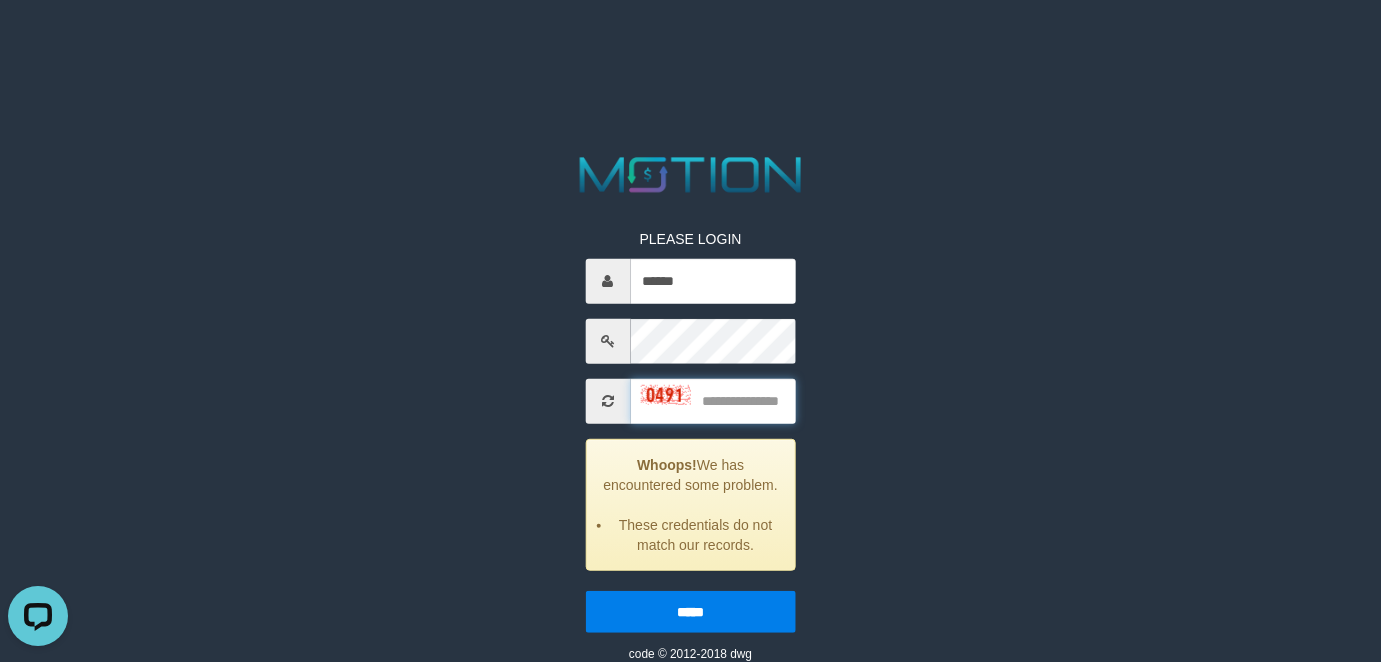 click at bounding box center [712, 400] 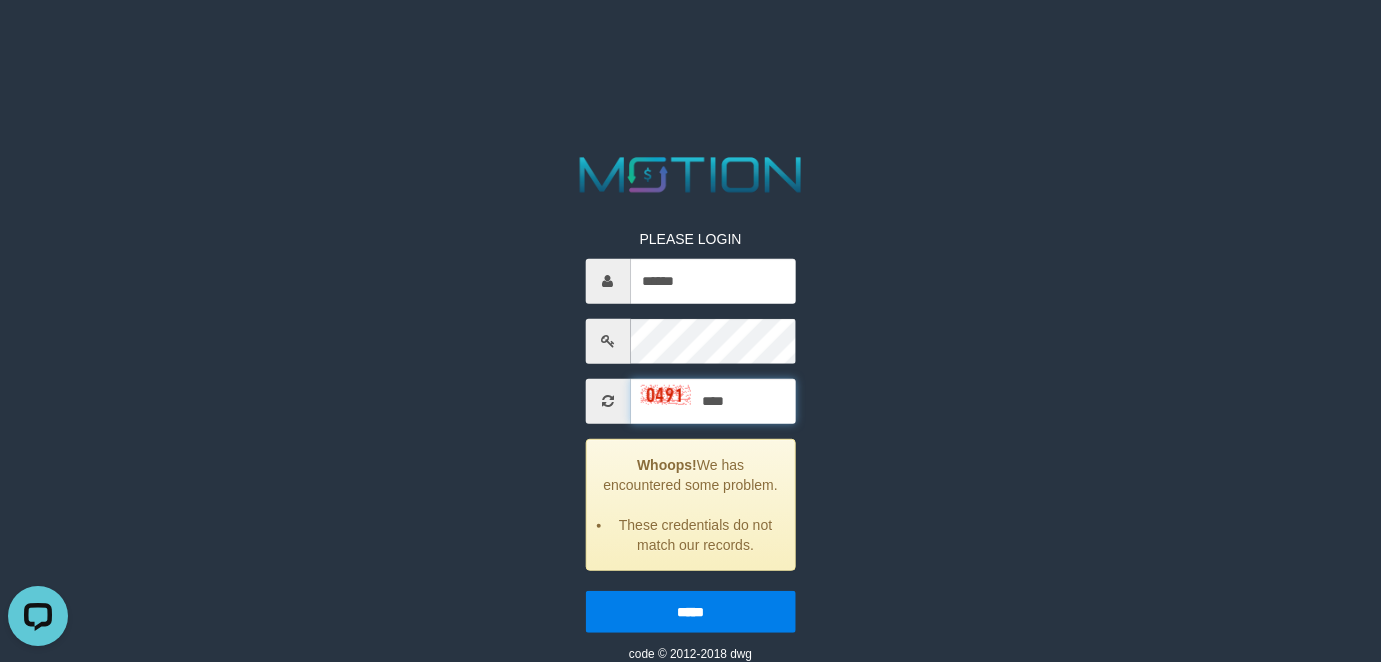 type on "****" 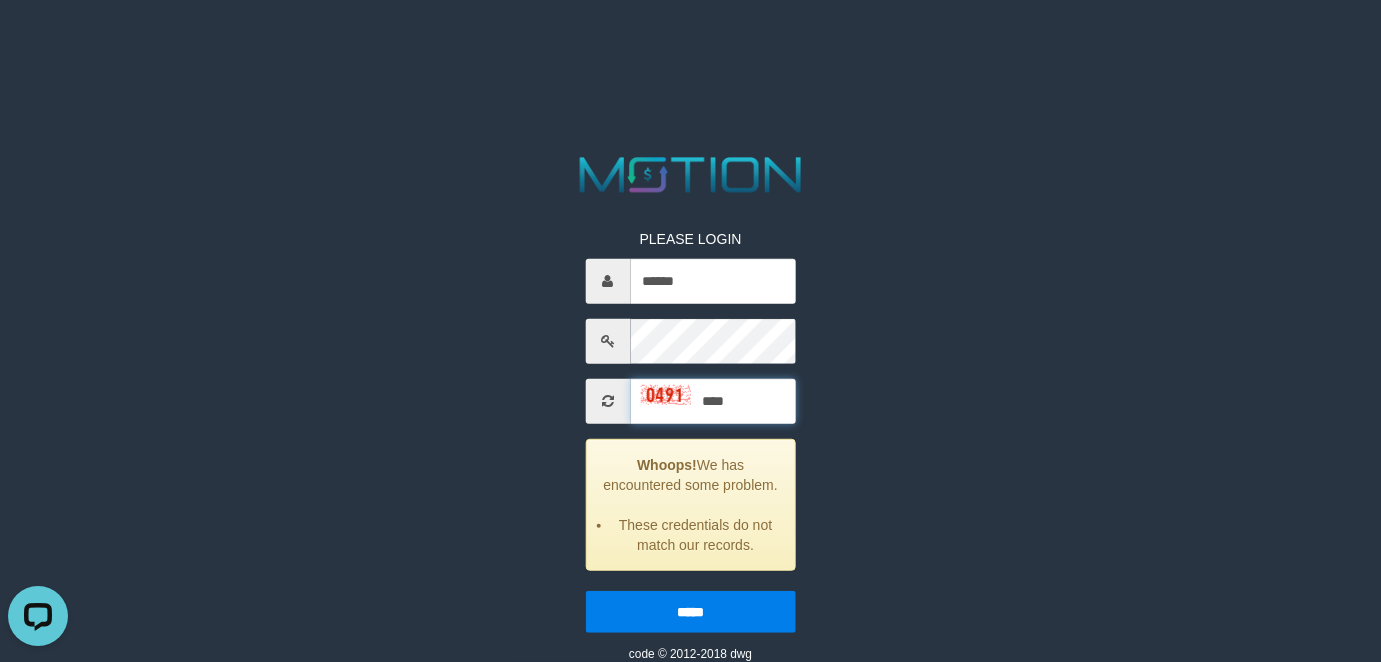 click on "*****" at bounding box center [690, 611] 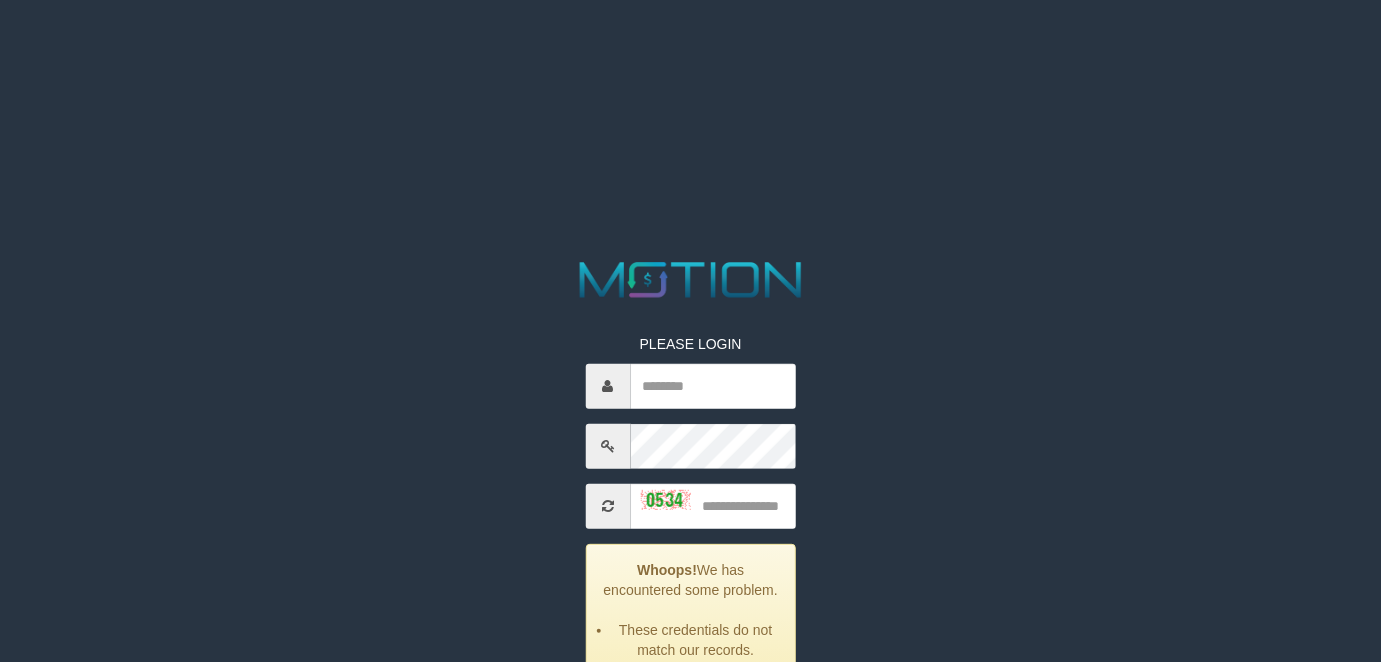 scroll, scrollTop: 0, scrollLeft: 0, axis: both 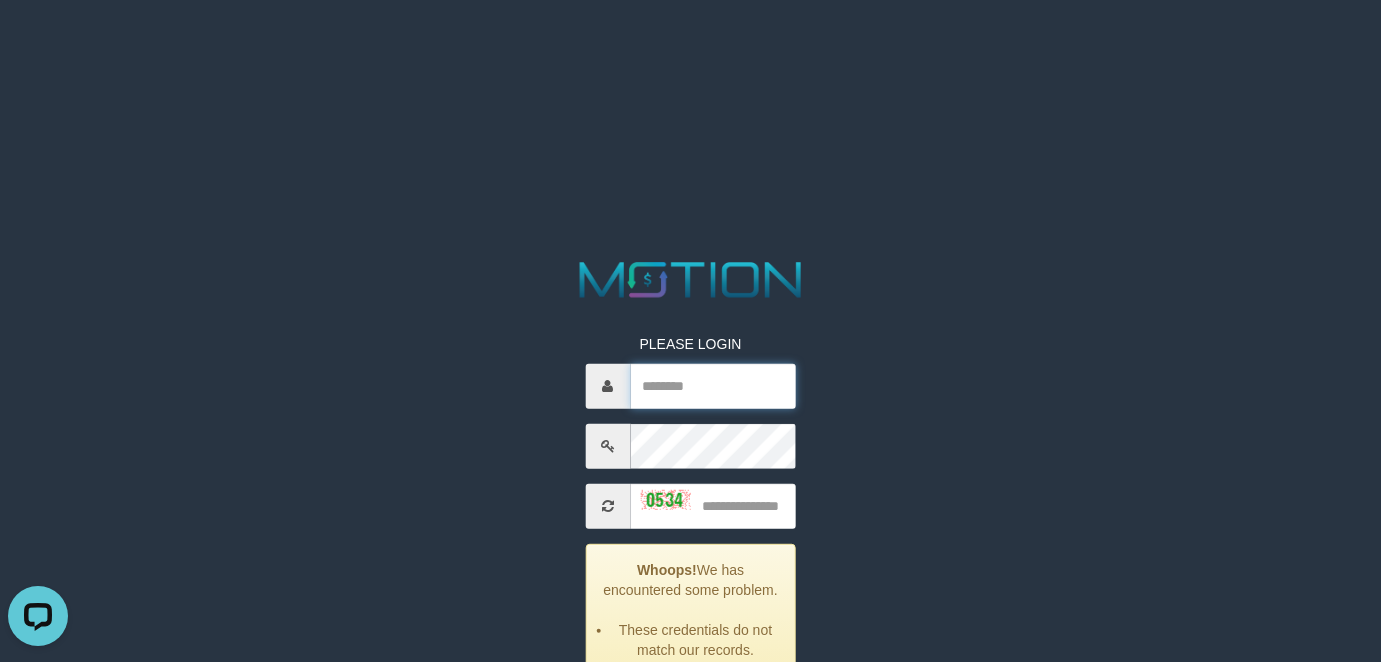 type on "******" 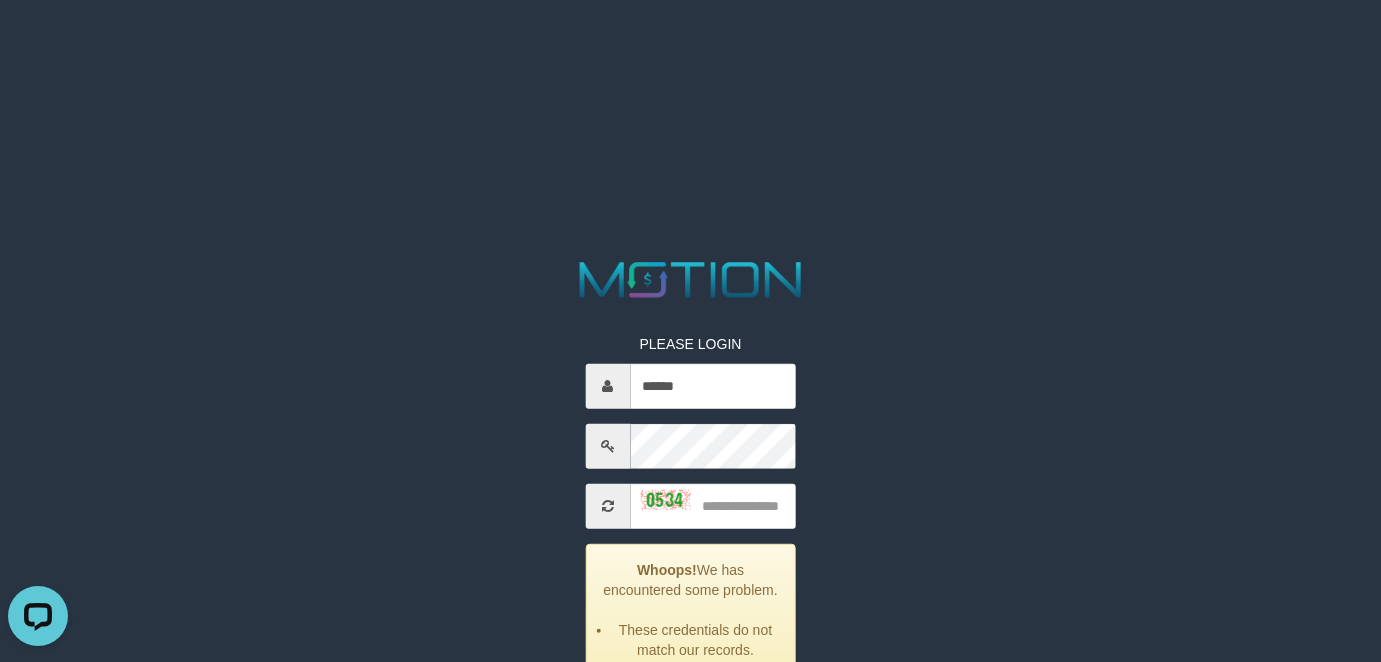 drag, startPoint x: 284, startPoint y: 176, endPoint x: 295, endPoint y: 184, distance: 13.601471 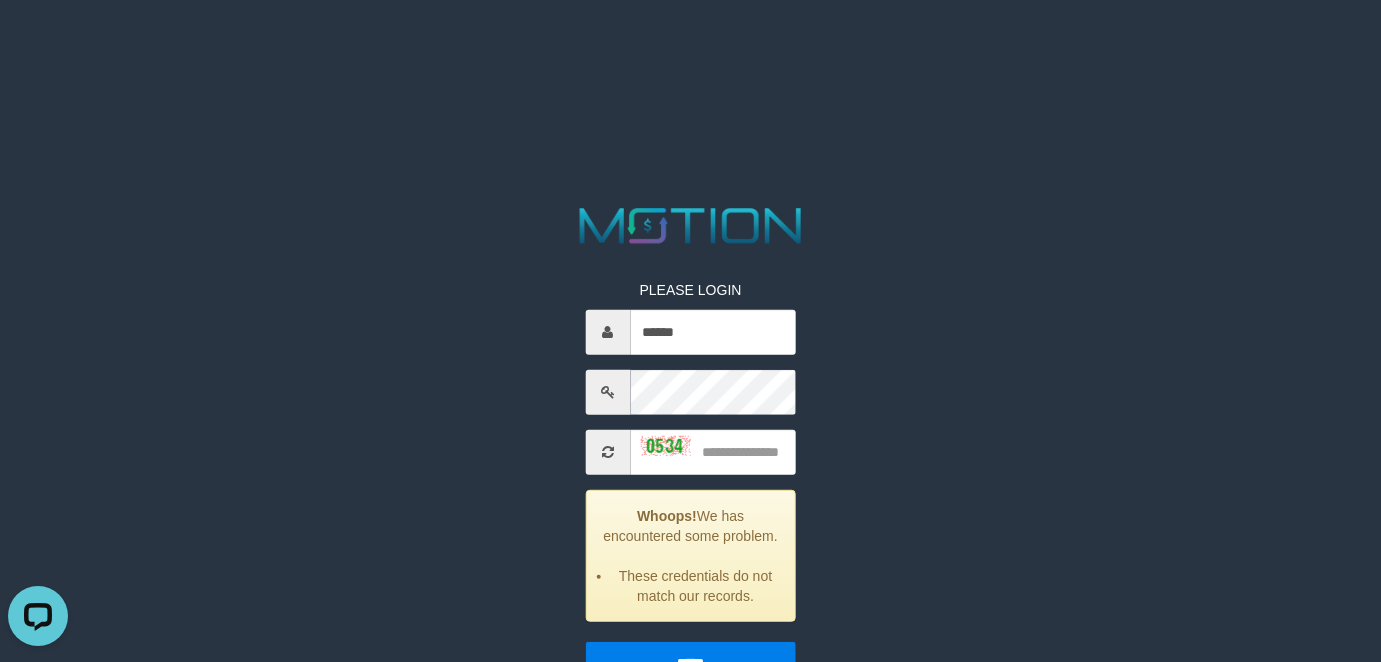 scroll, scrollTop: 105, scrollLeft: 0, axis: vertical 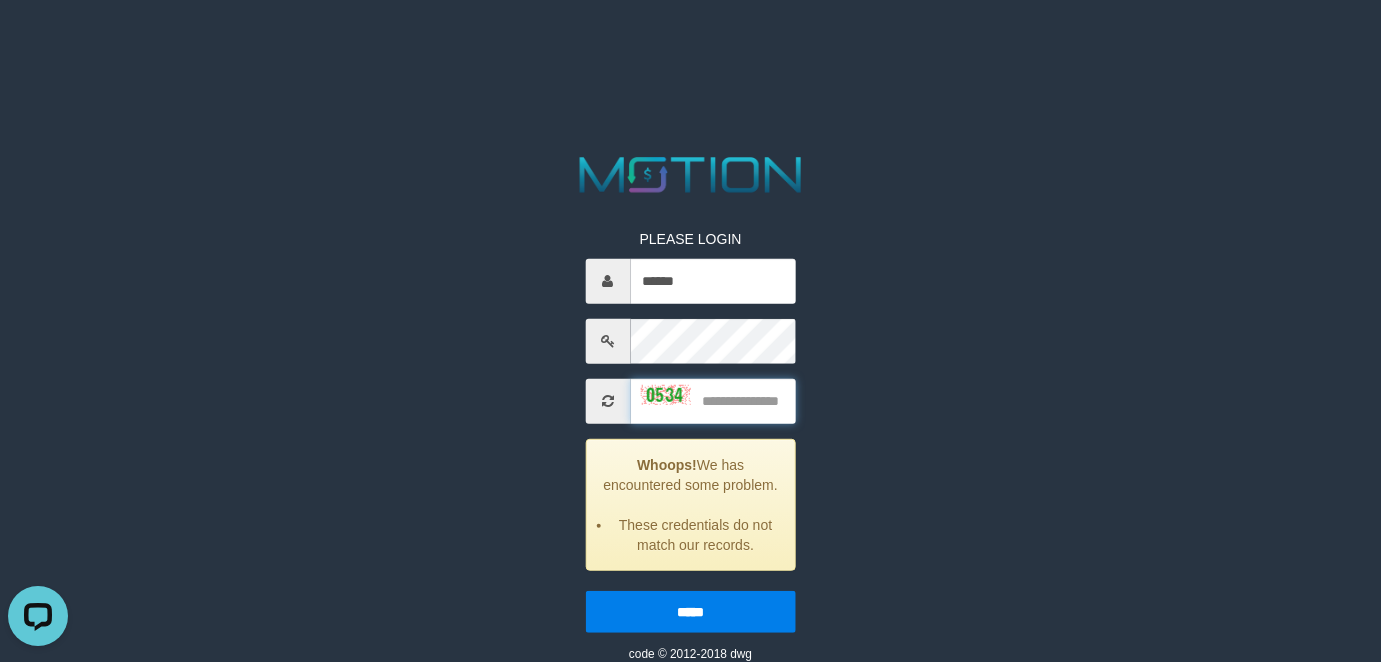 click at bounding box center (712, 400) 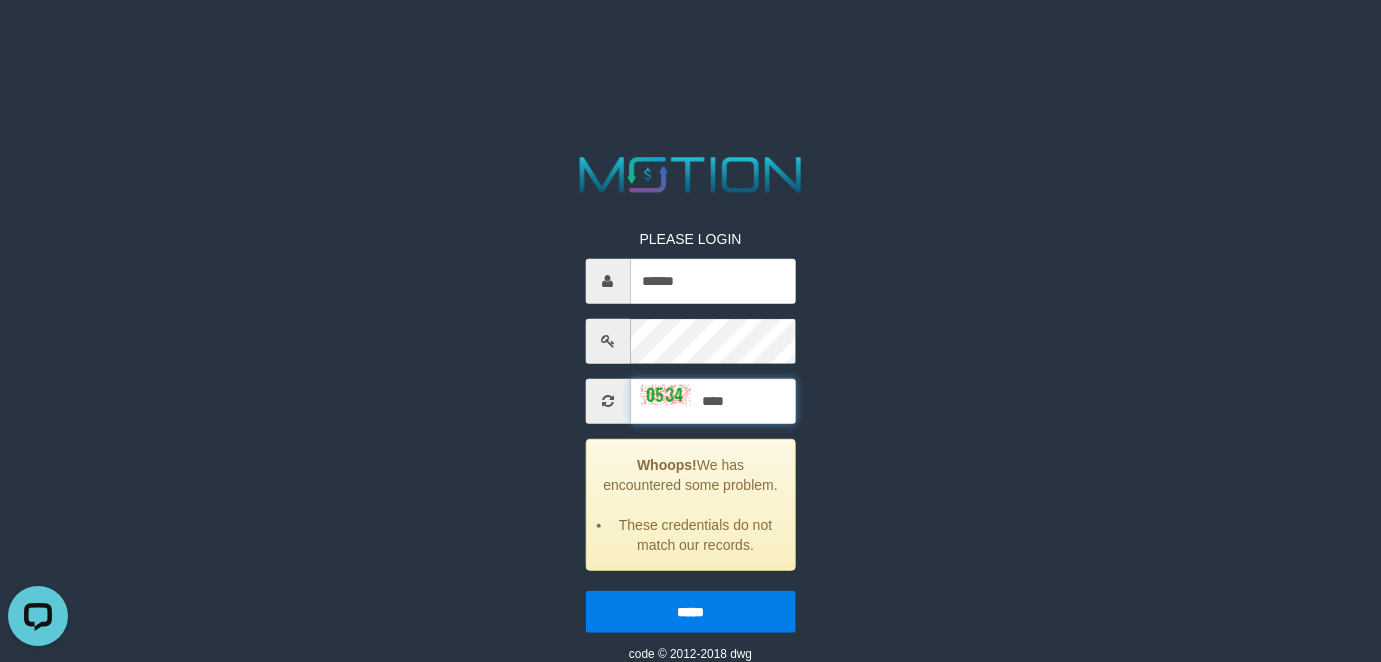 type on "****" 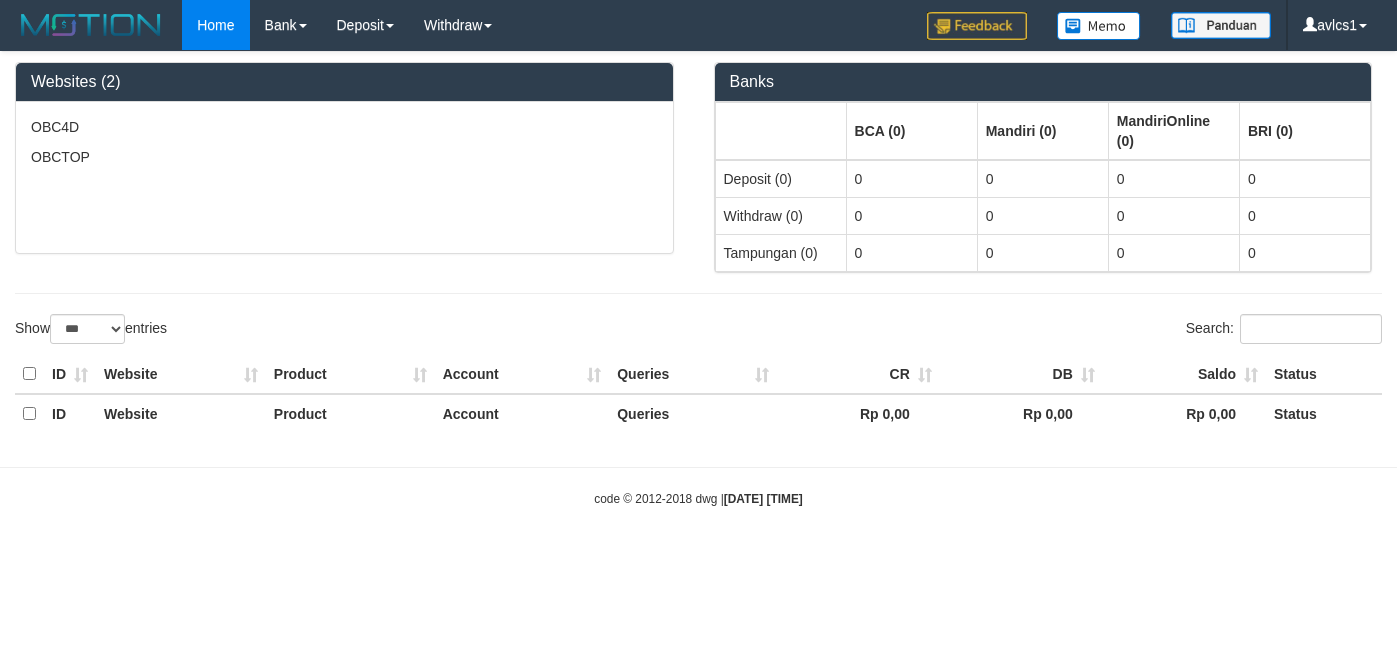 select on "***" 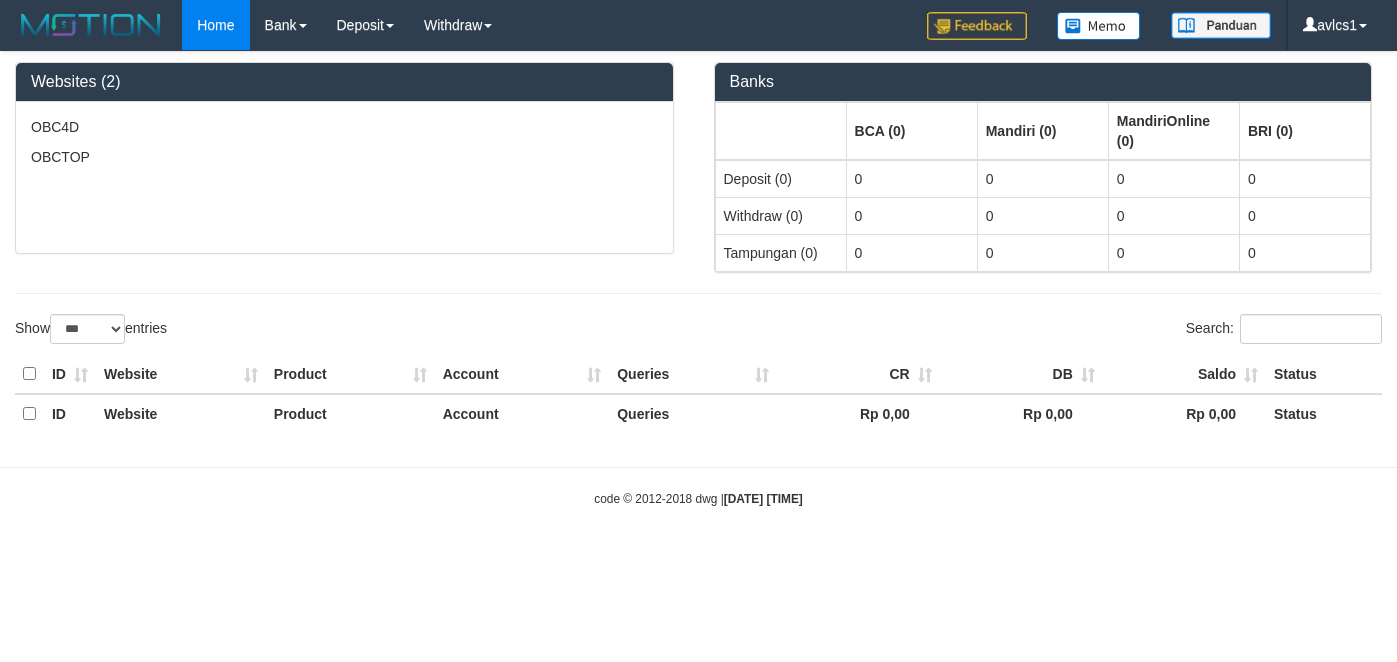 scroll, scrollTop: 0, scrollLeft: 0, axis: both 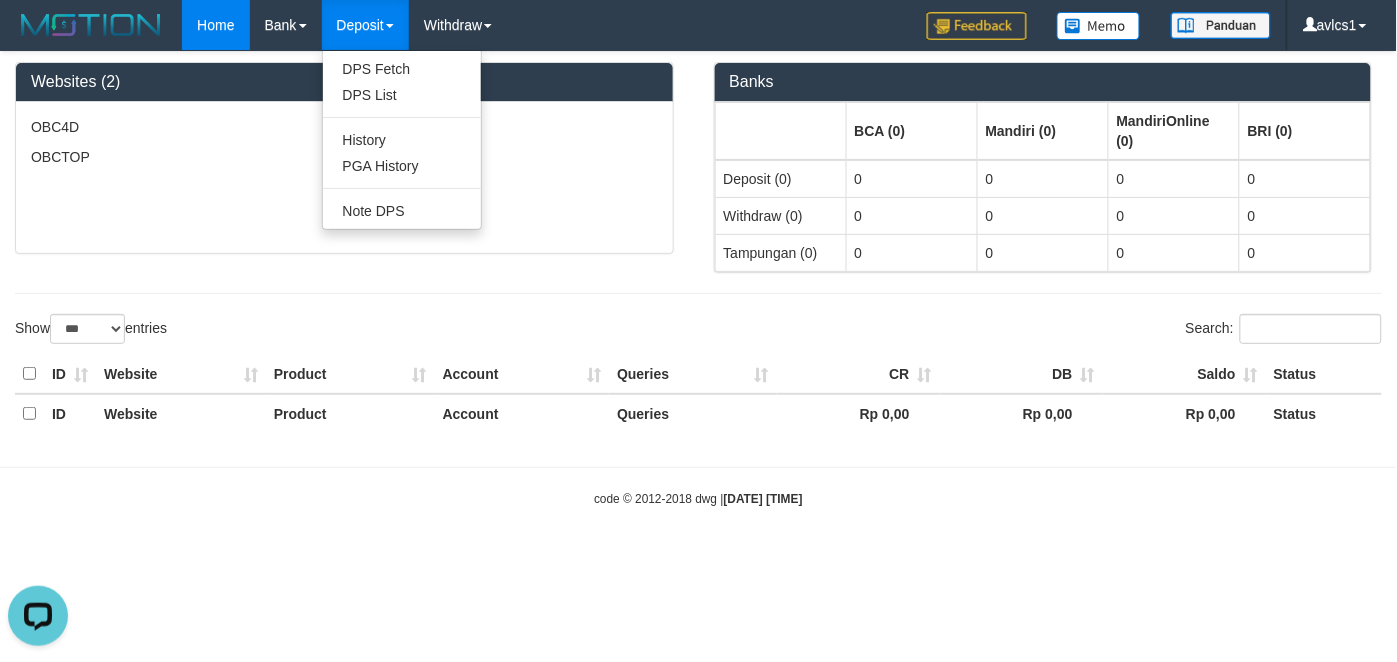 click on "Deposit" at bounding box center (365, 25) 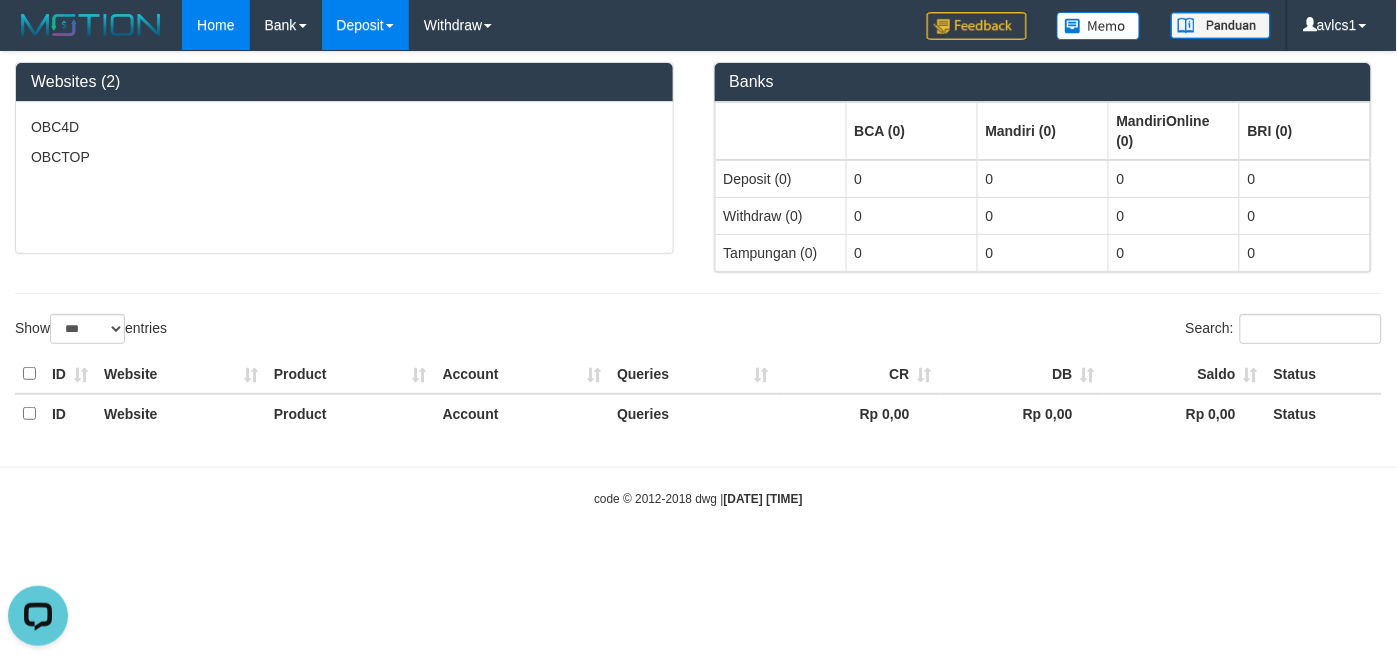 click on "Deposit" at bounding box center (365, 25) 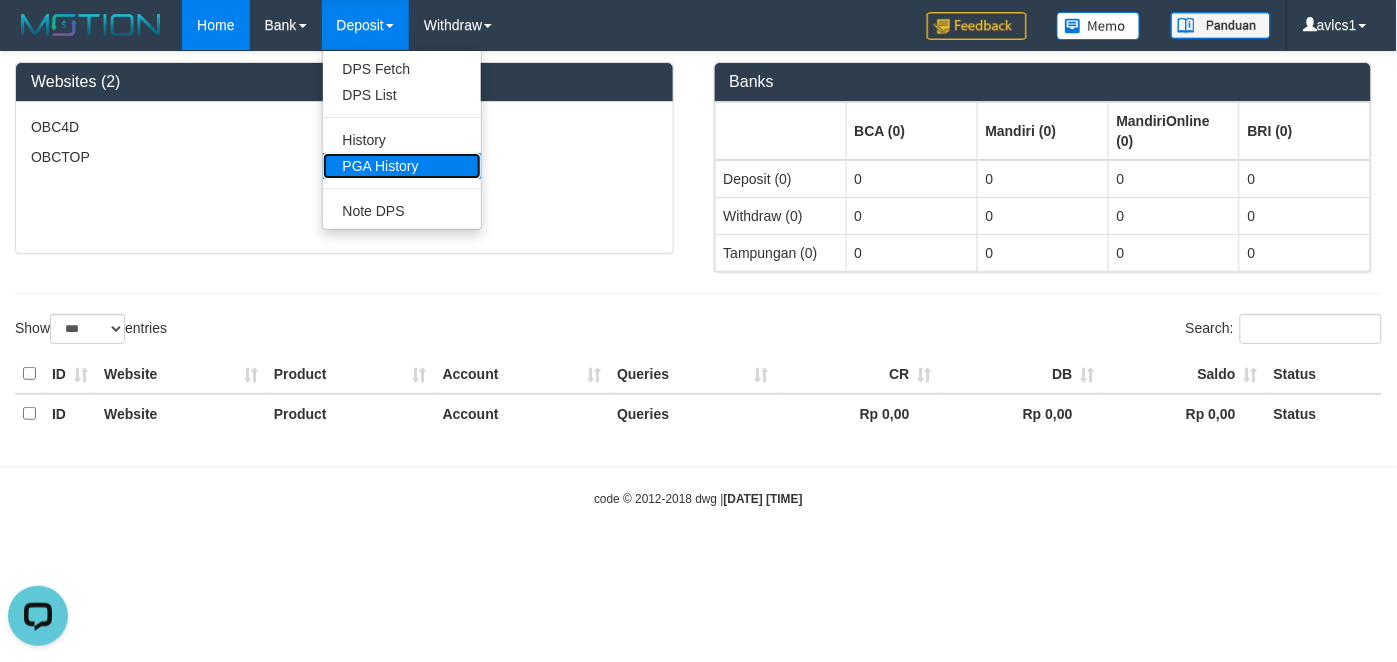 click on "PGA History" at bounding box center [402, 166] 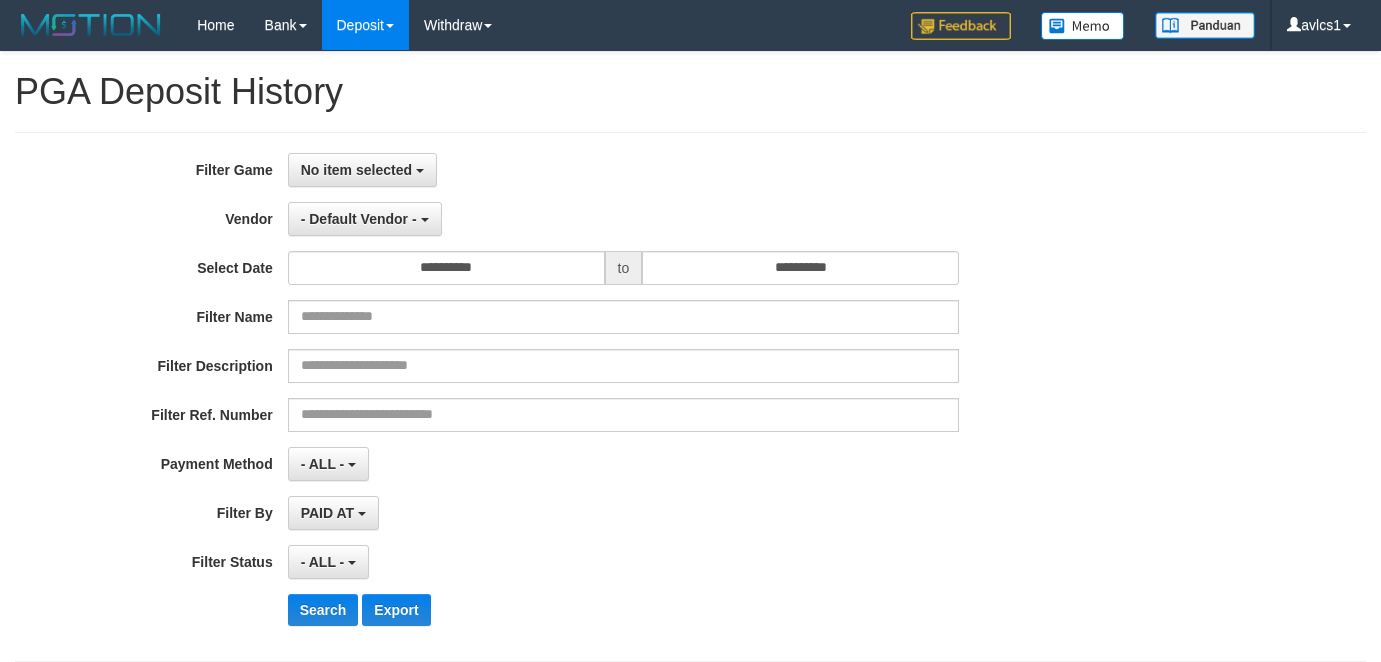 select 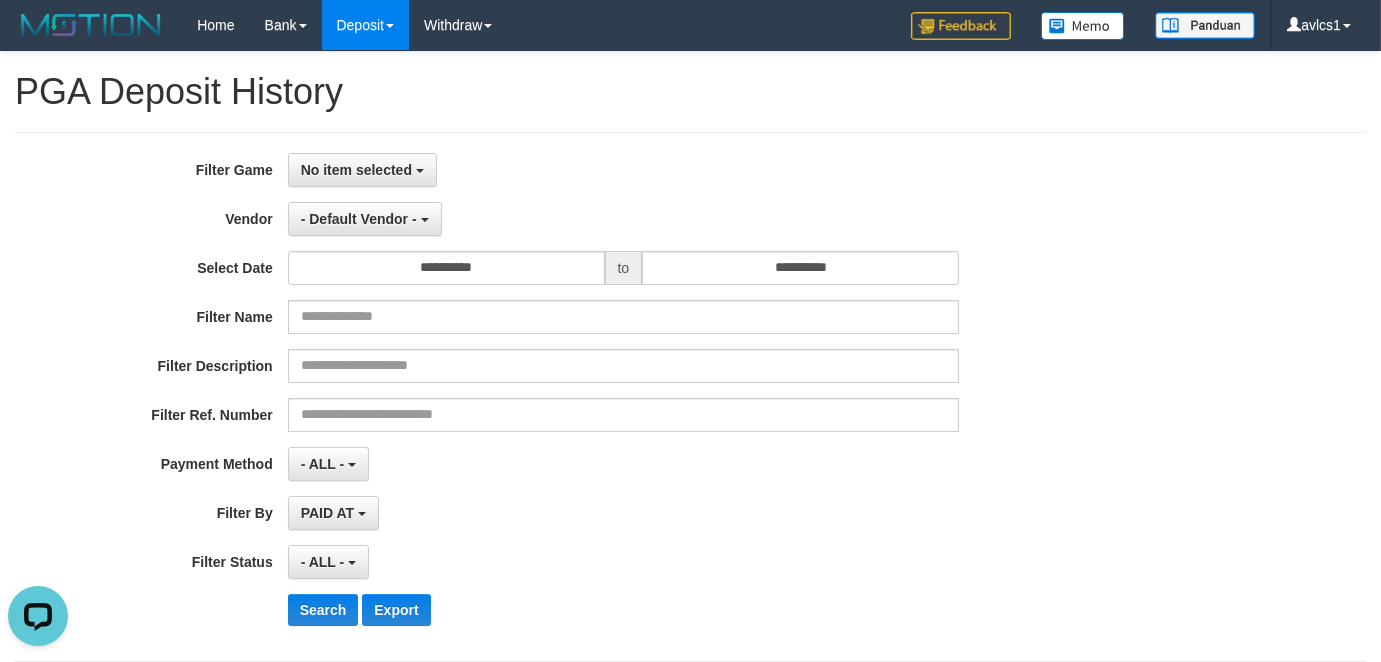 scroll, scrollTop: 0, scrollLeft: 0, axis: both 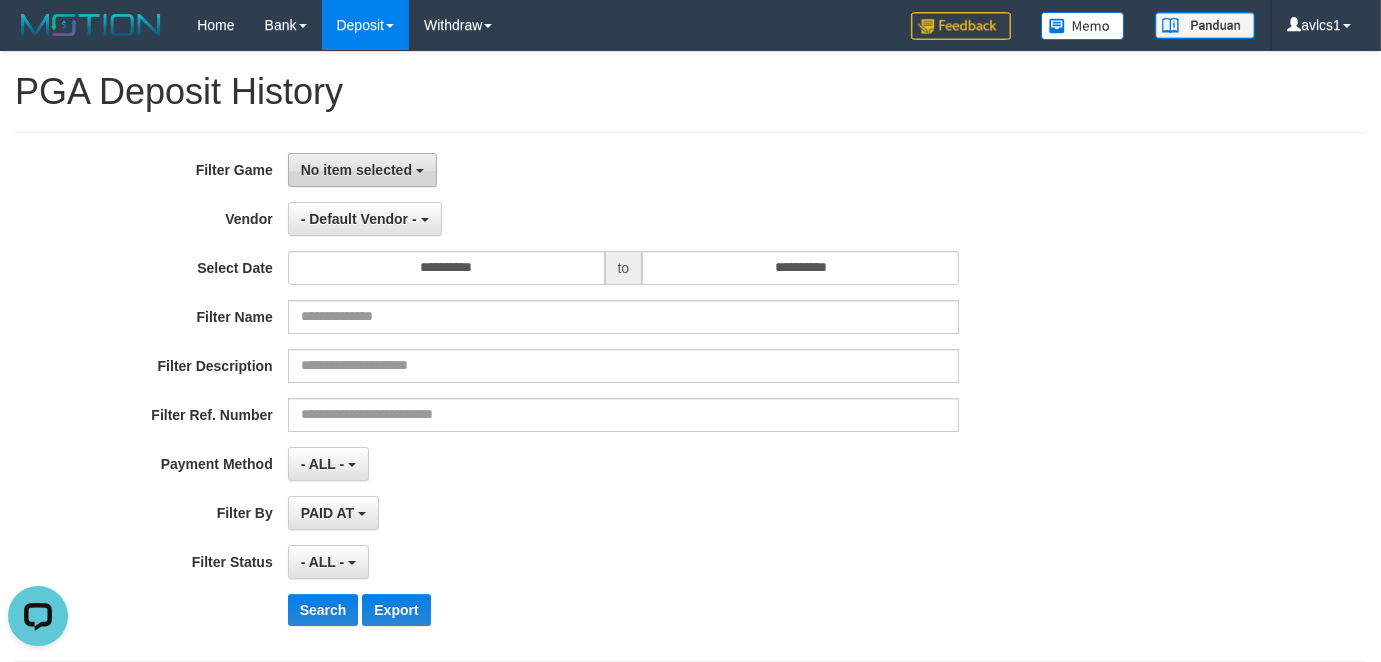 click on "No item selected" at bounding box center (362, 170) 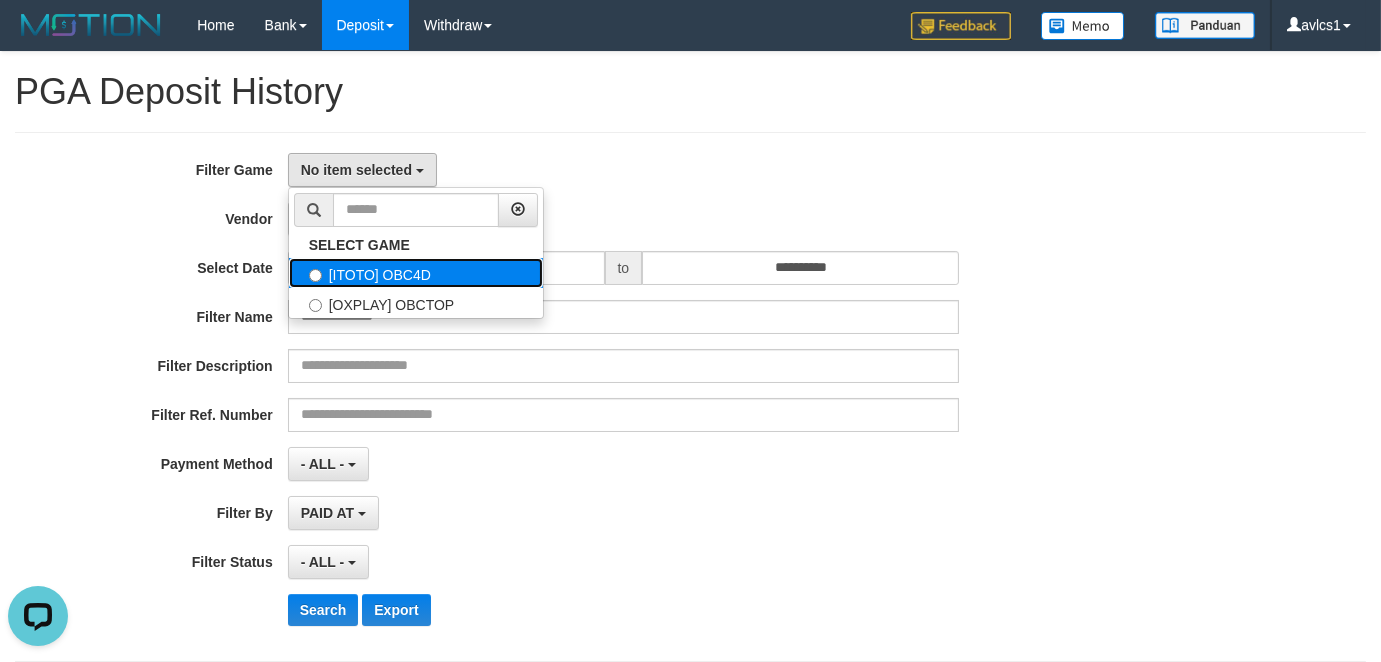 click on "[ITOTO] OBC4D" at bounding box center (416, 273) 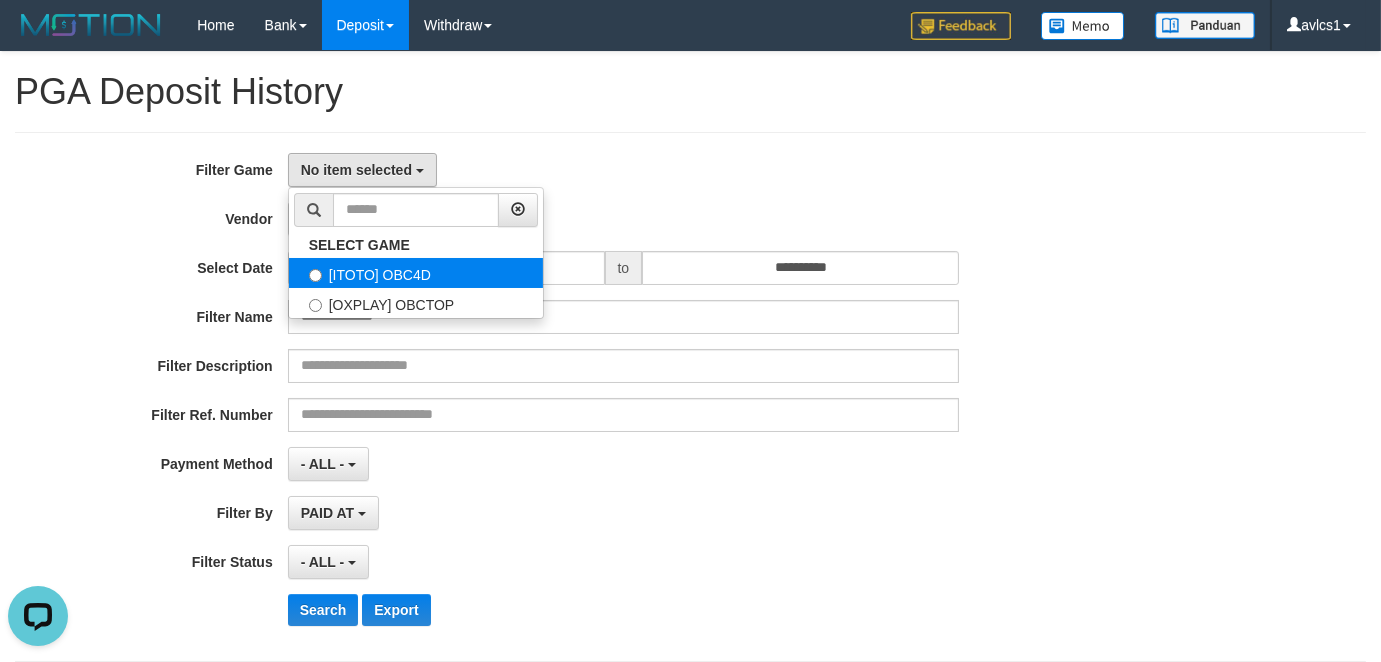 select on "***" 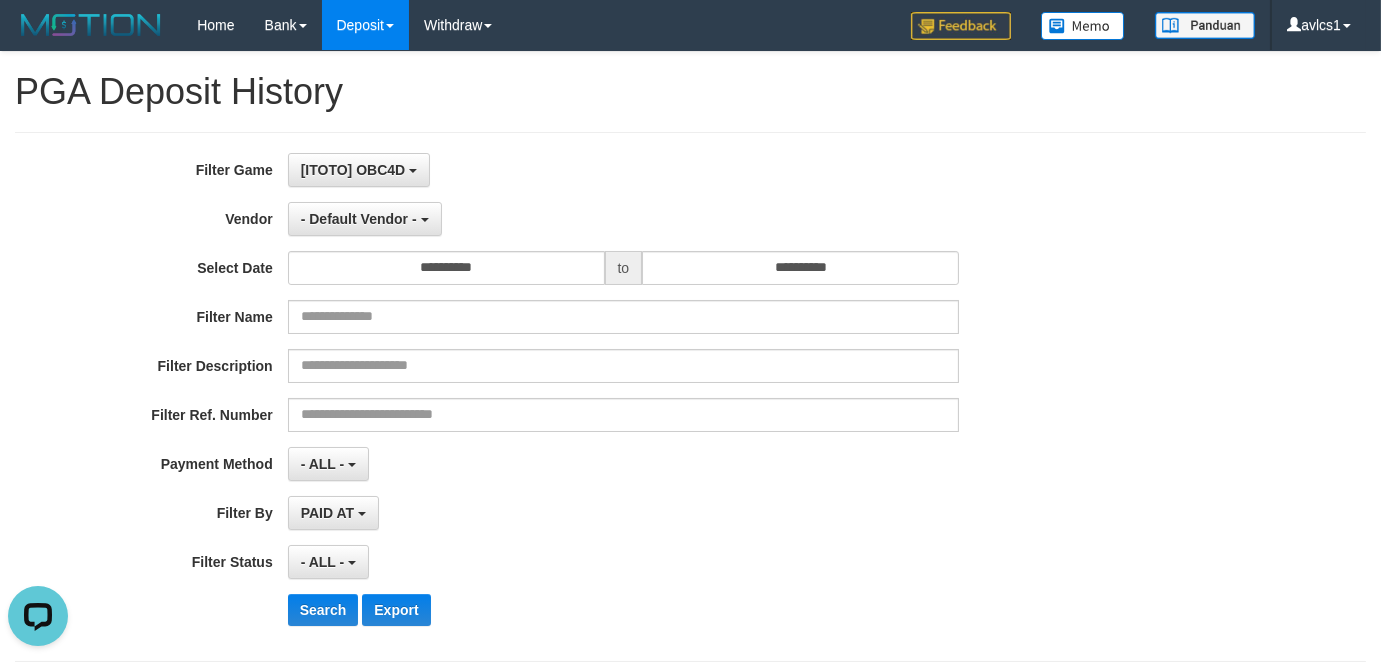 scroll, scrollTop: 17, scrollLeft: 0, axis: vertical 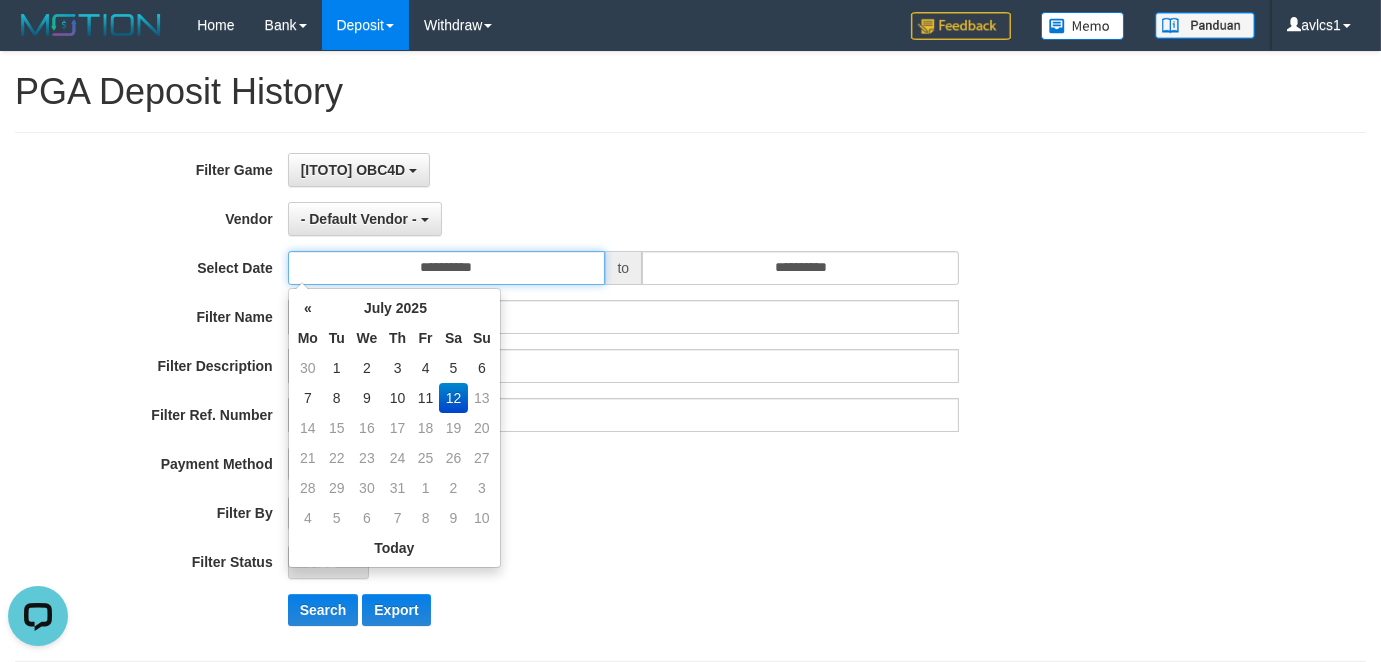 click on "**********" at bounding box center [446, 268] 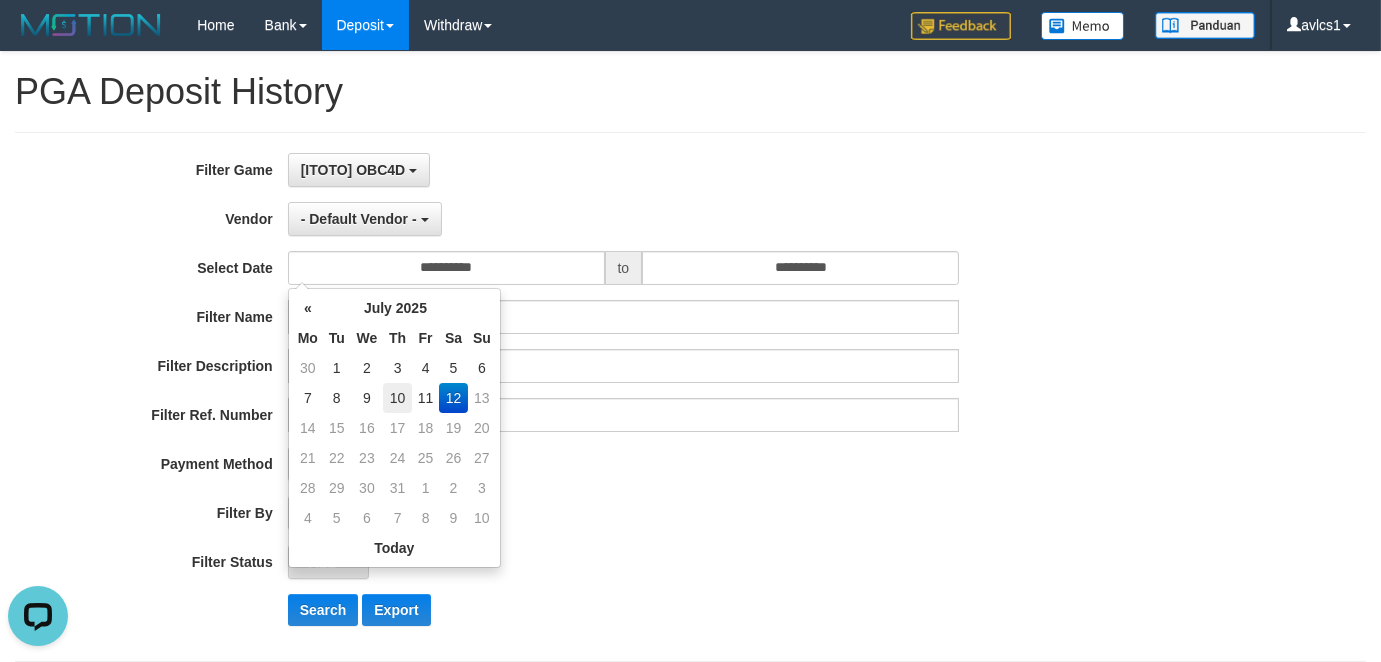 click on "10" at bounding box center (397, 398) 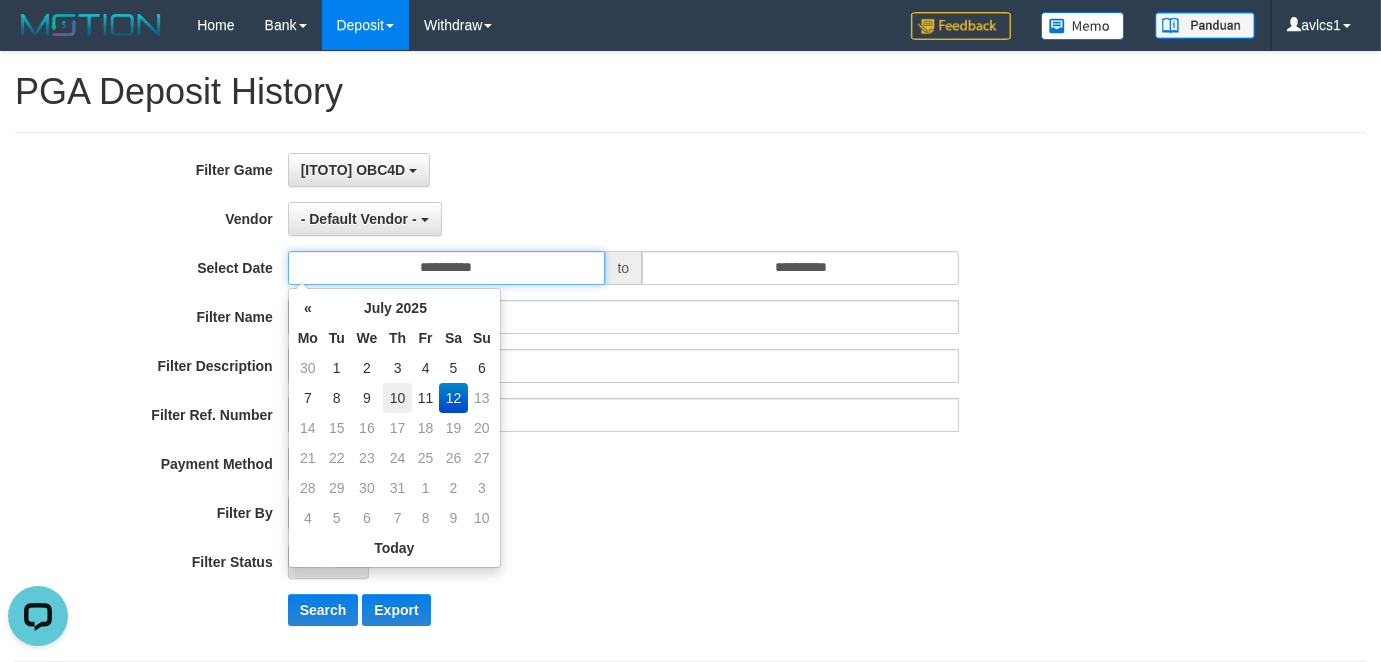 type on "**********" 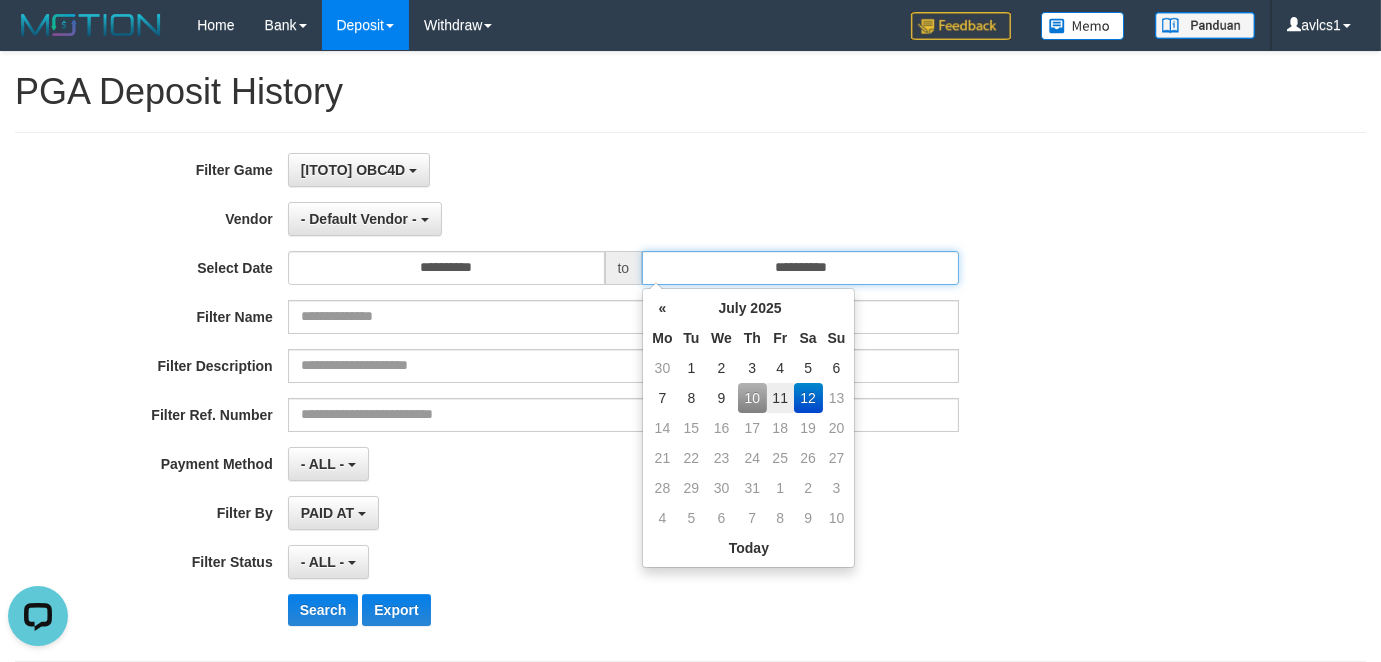 click on "**********" at bounding box center [800, 268] 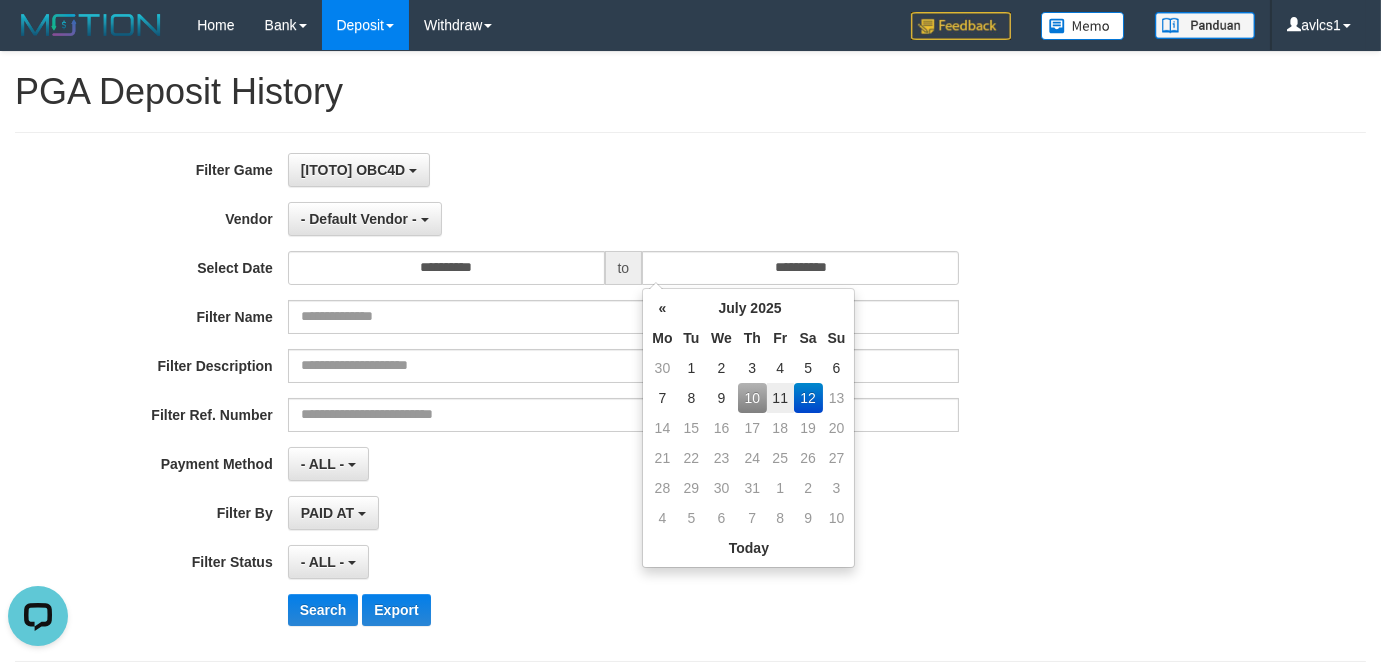 click on "10" at bounding box center [752, 398] 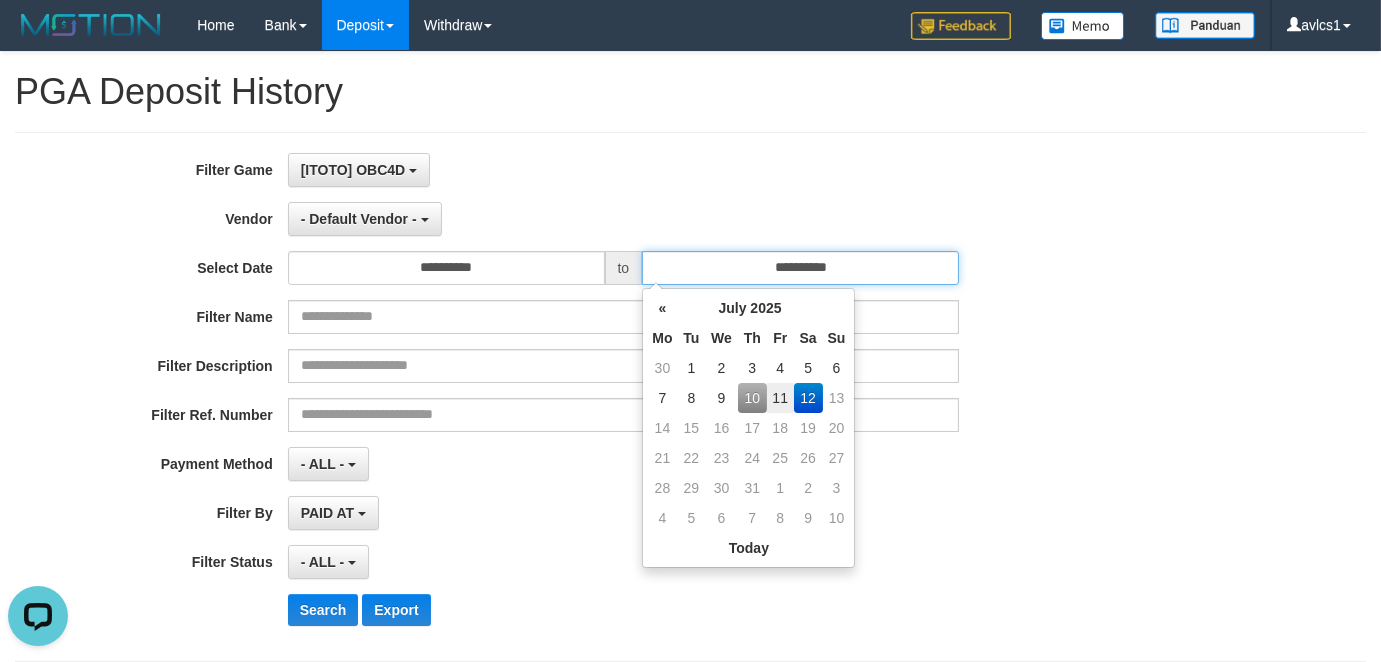 type on "**********" 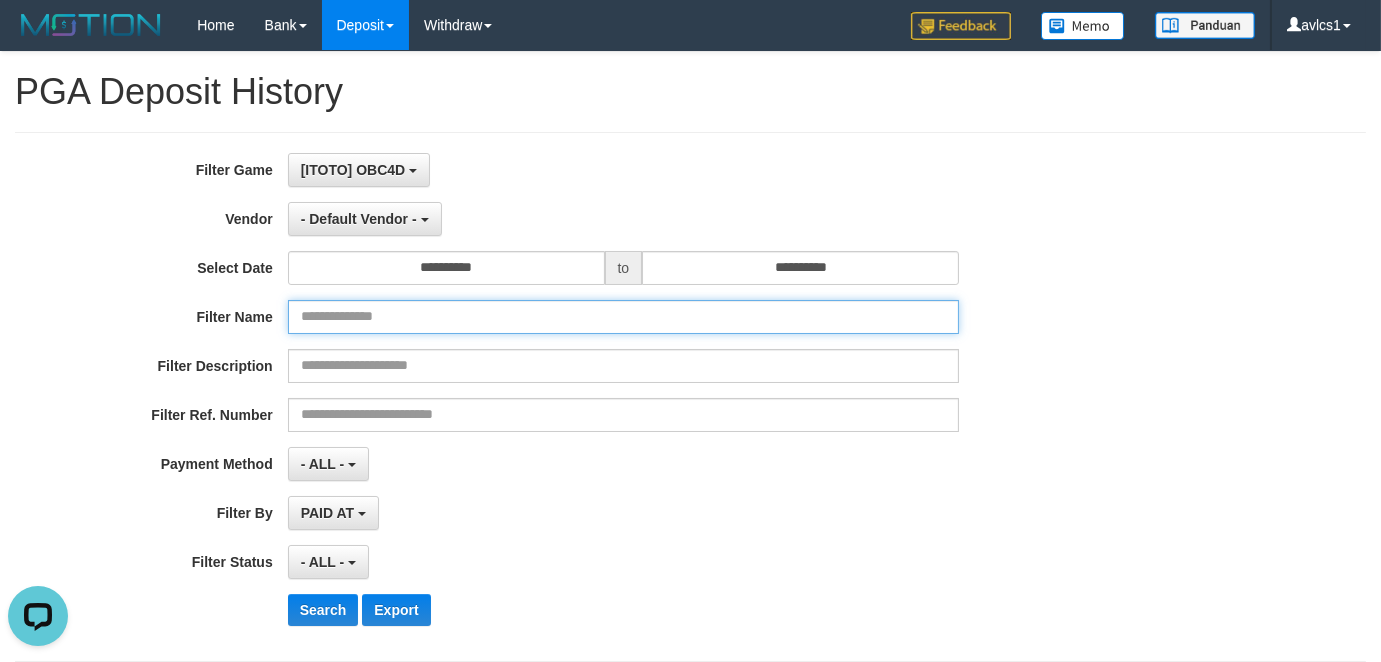 click at bounding box center [623, 317] 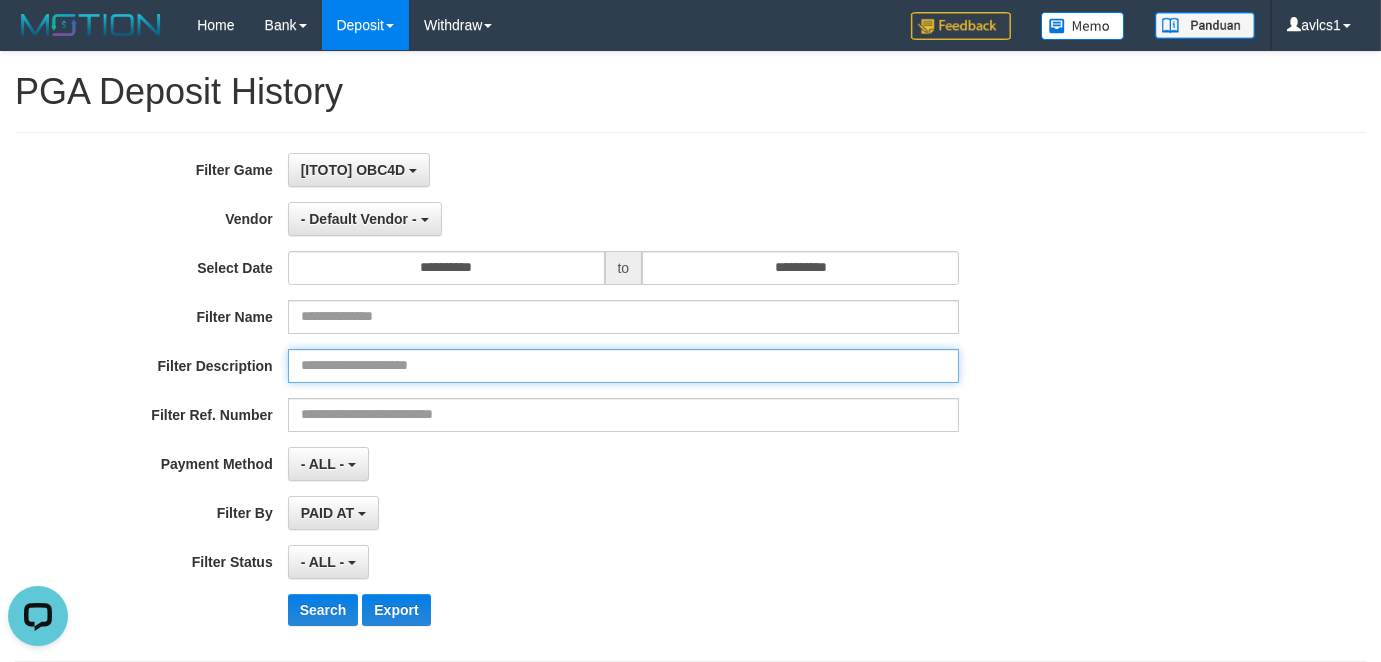 click at bounding box center (623, 366) 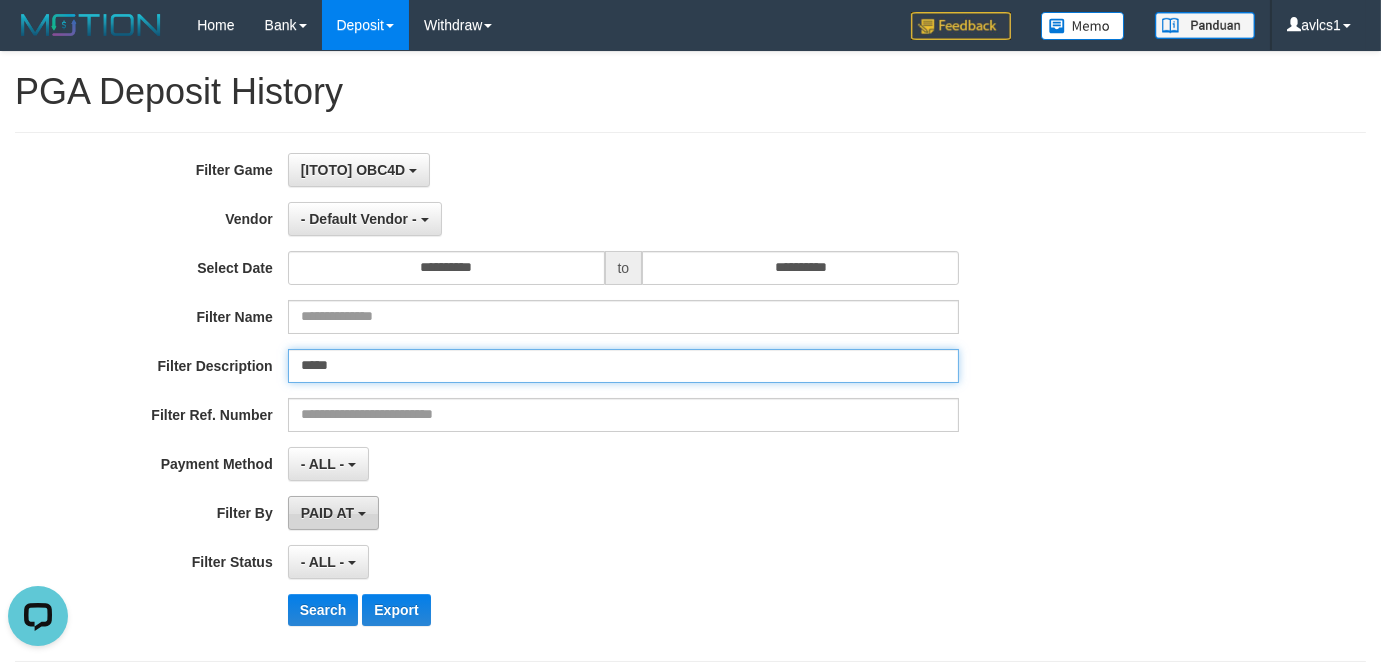 type on "*****" 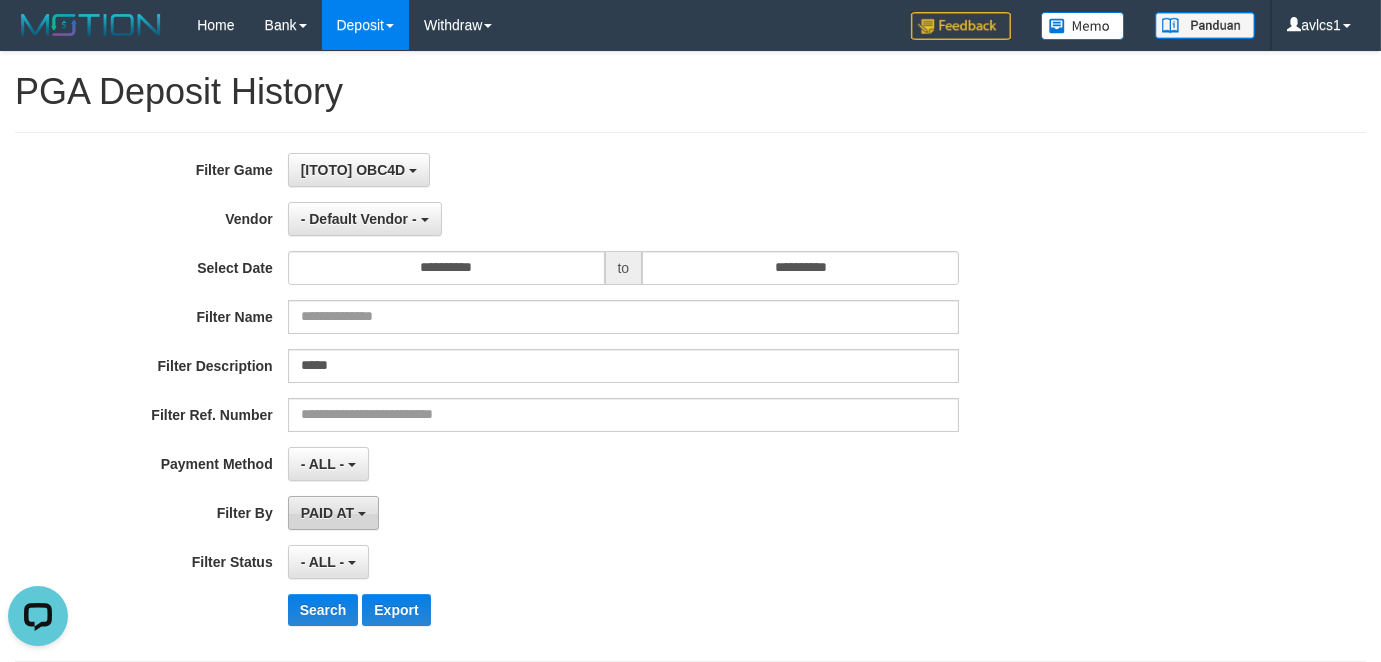 click on "PAID AT" at bounding box center [327, 513] 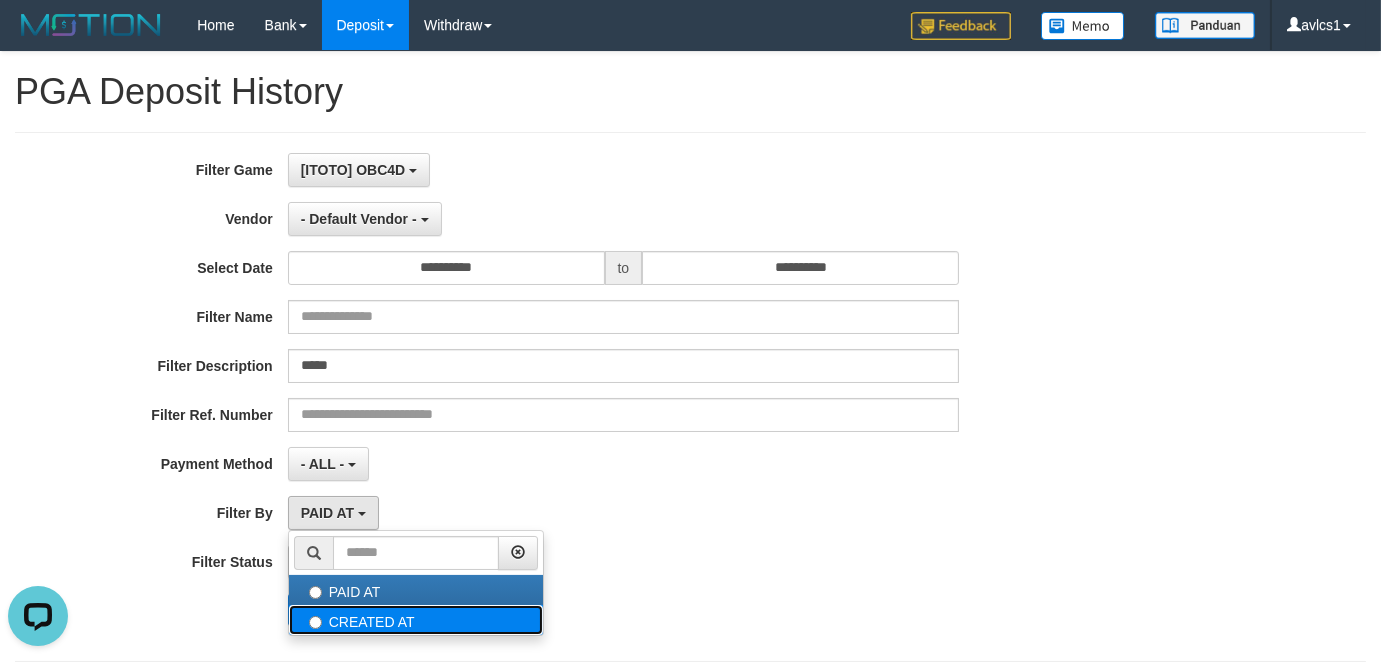click on "CREATED AT" at bounding box center [416, 620] 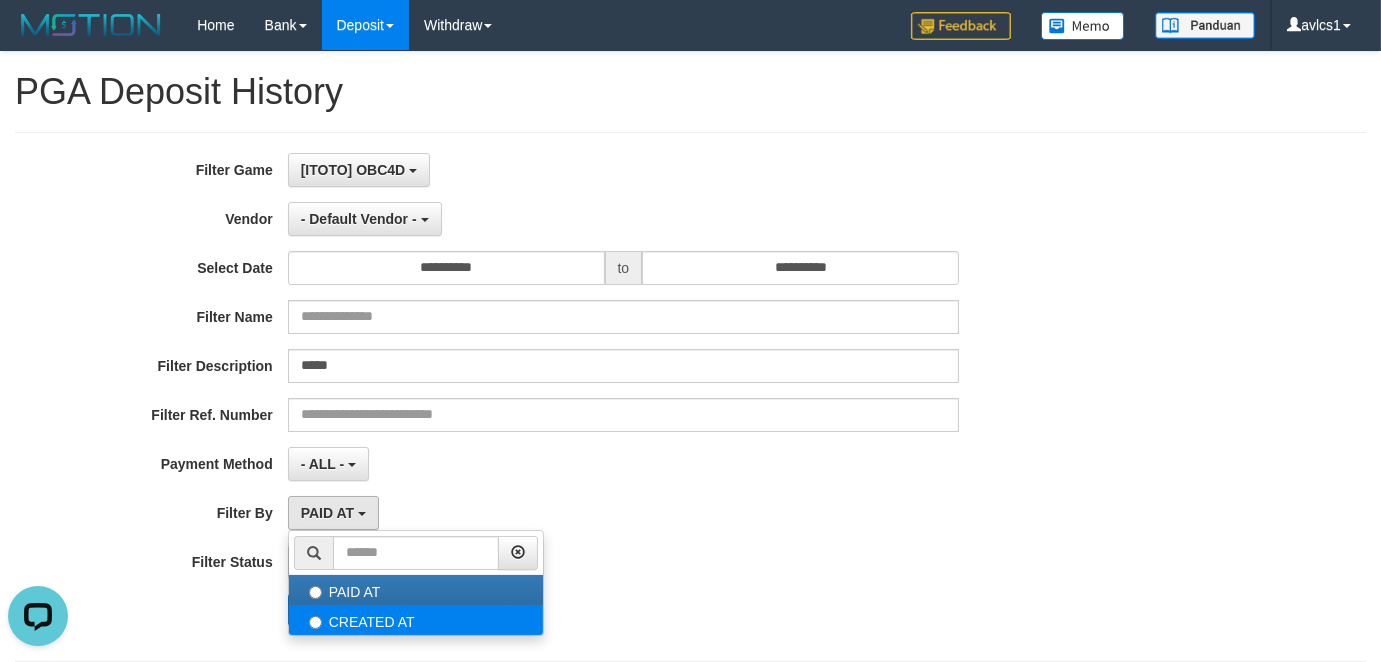 select on "*" 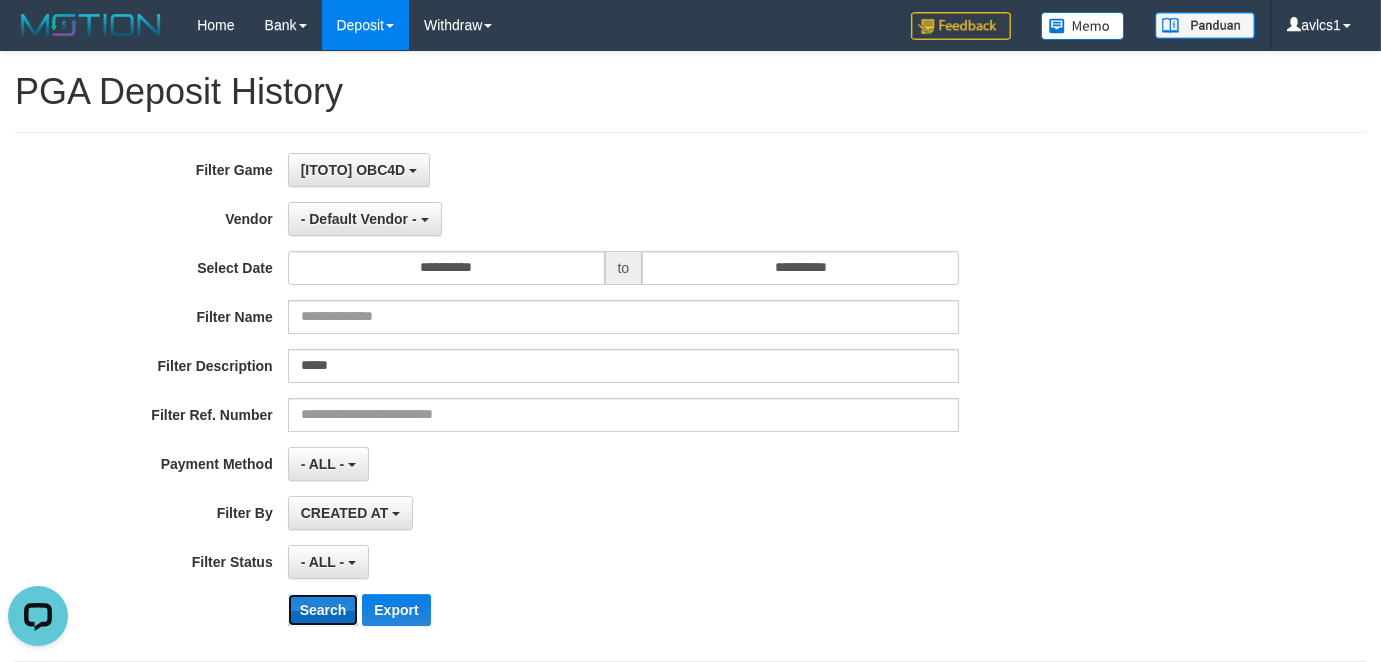 click on "Search" at bounding box center (323, 610) 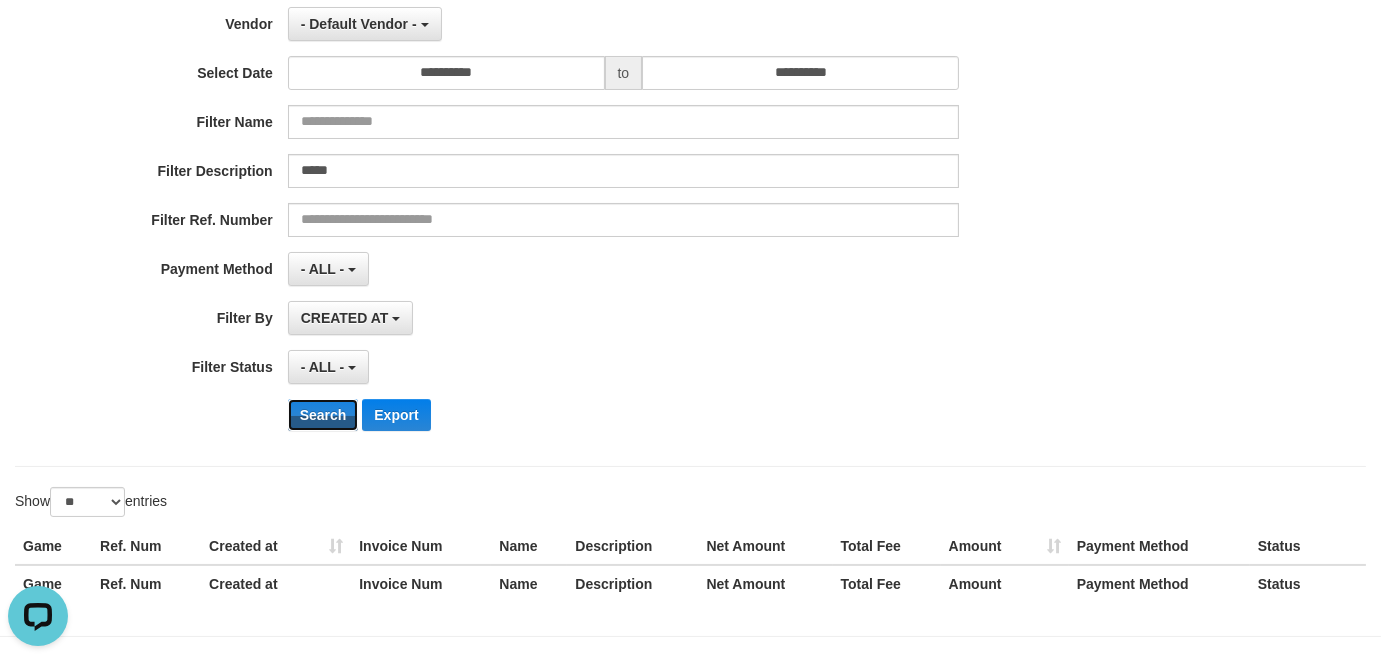 scroll, scrollTop: 260, scrollLeft: 0, axis: vertical 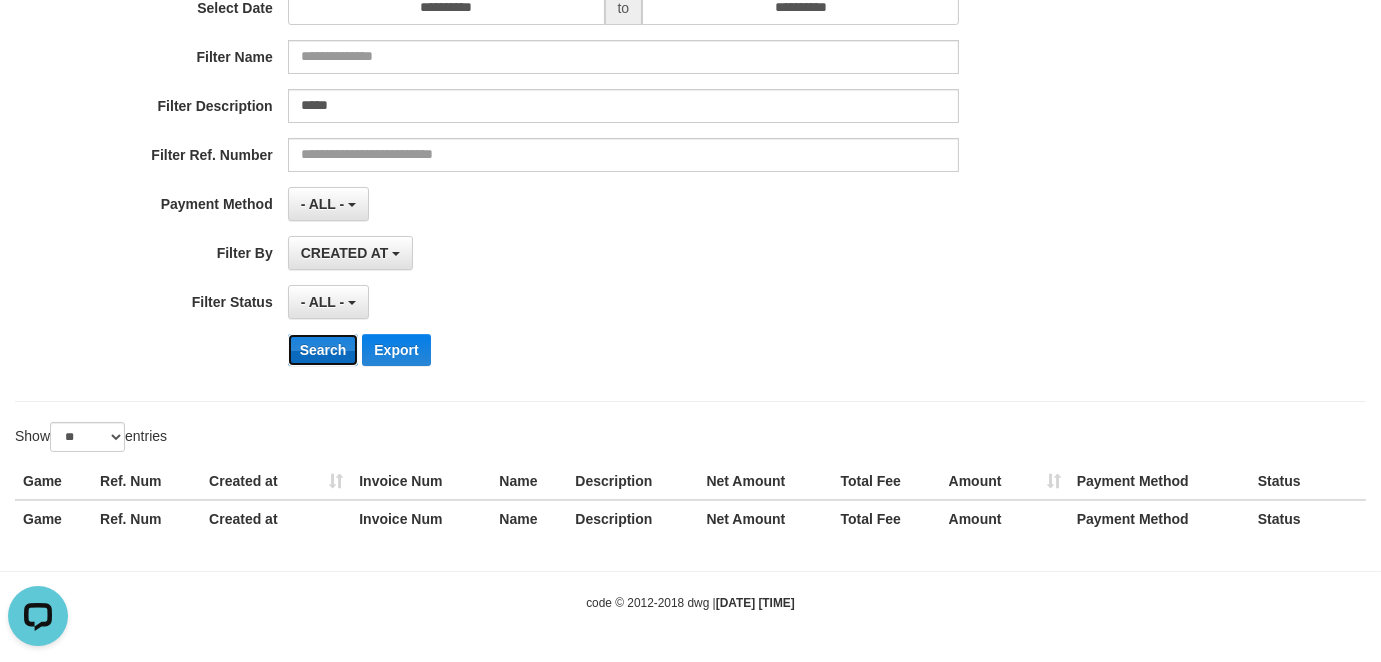 click on "Search" at bounding box center [323, 350] 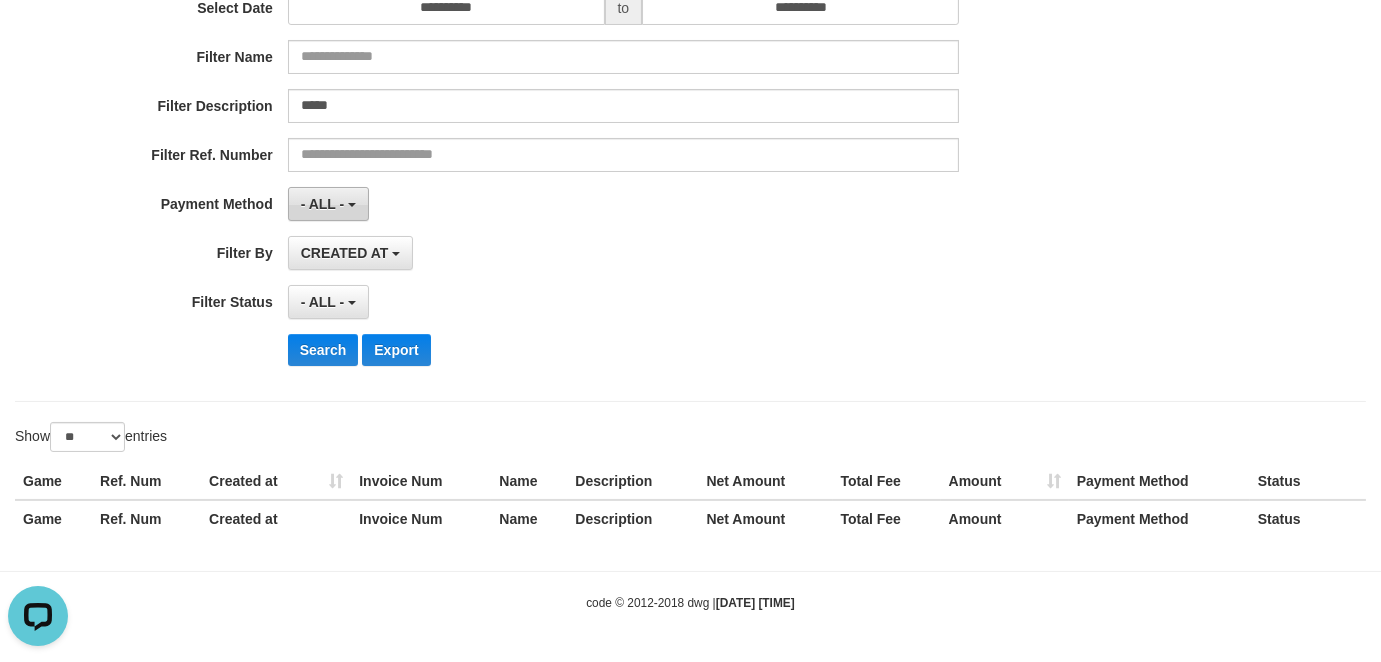 click on "- ALL -" at bounding box center (323, 204) 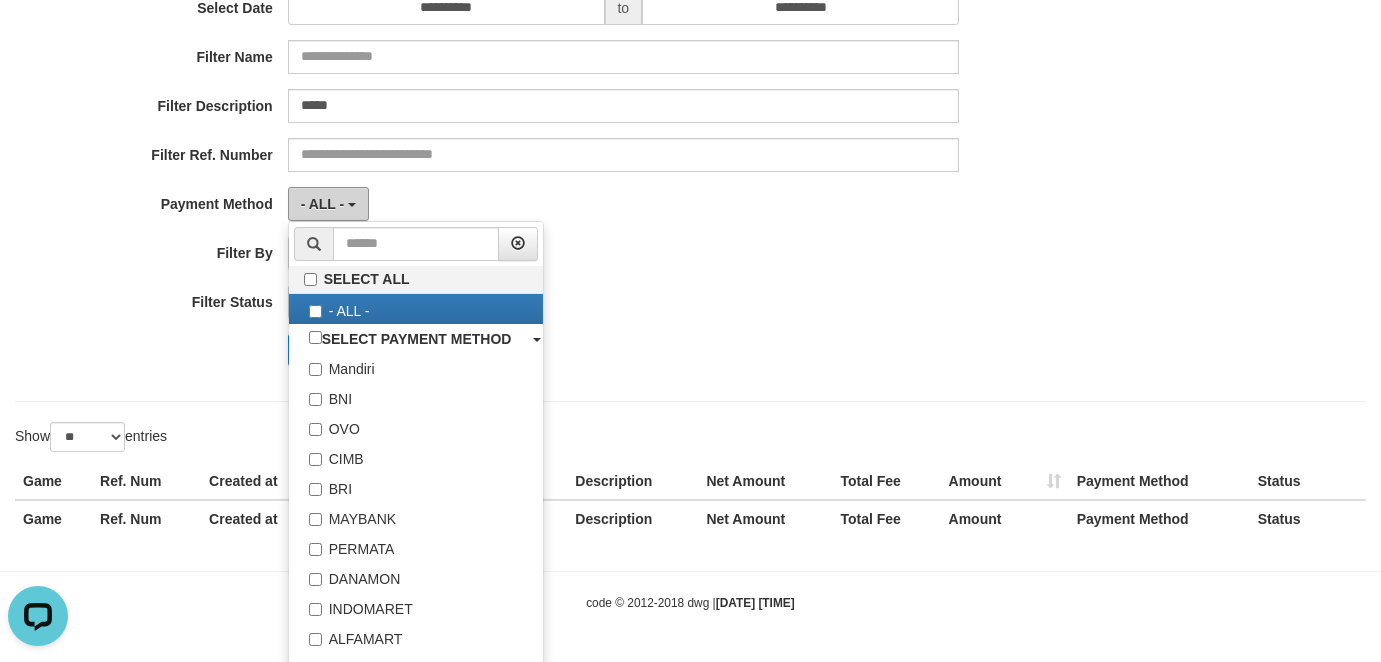 click on "- ALL -" at bounding box center [323, 204] 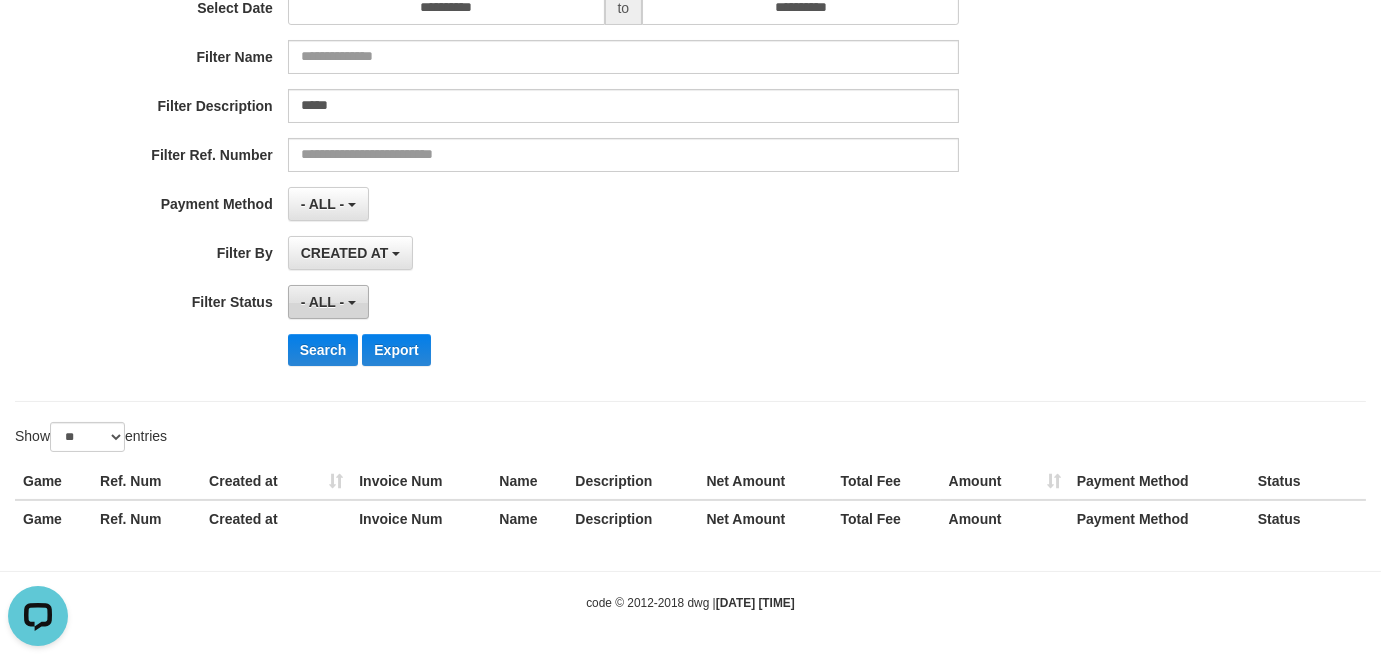 click on "- ALL -" at bounding box center (323, 302) 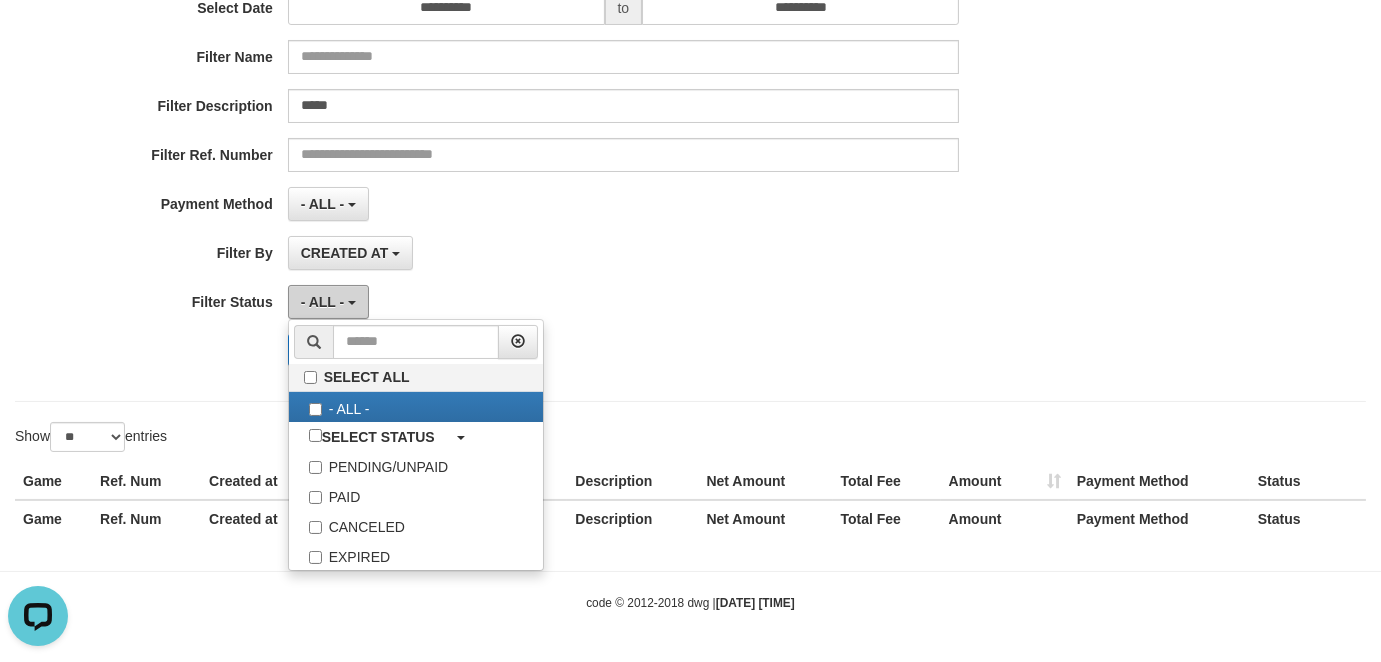 click on "- ALL -" at bounding box center (323, 302) 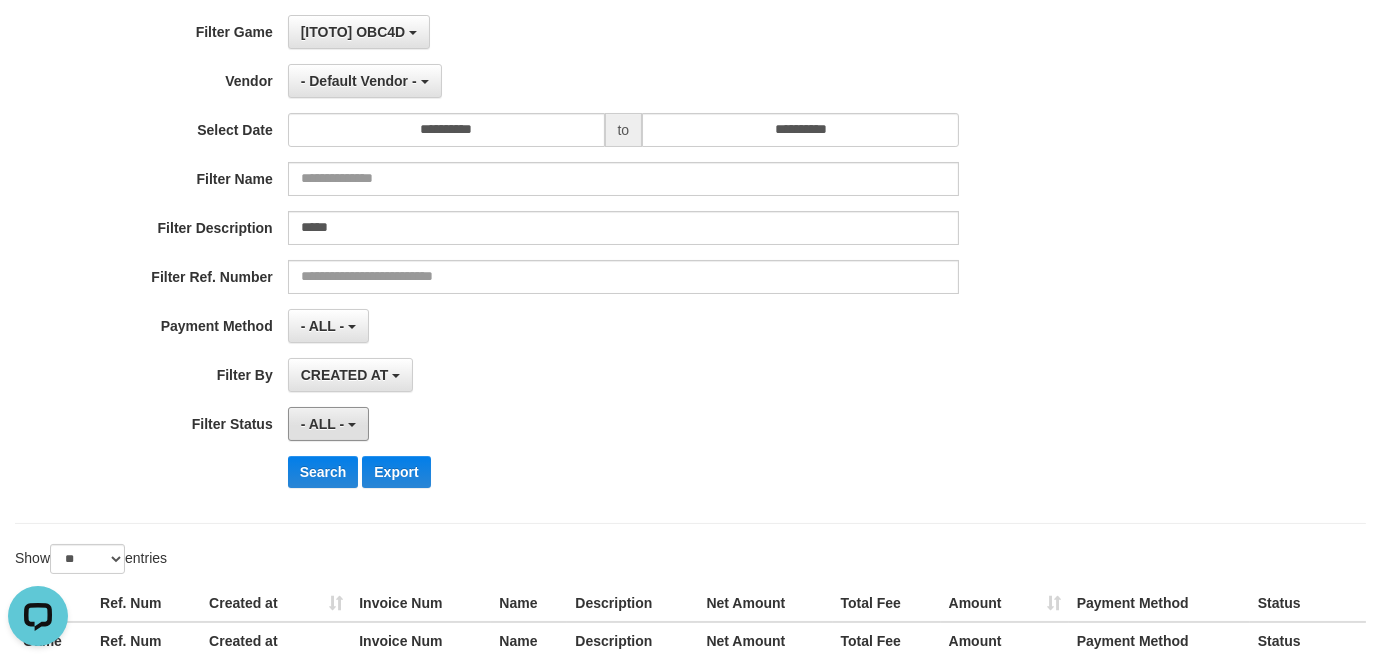 scroll, scrollTop: 0, scrollLeft: 0, axis: both 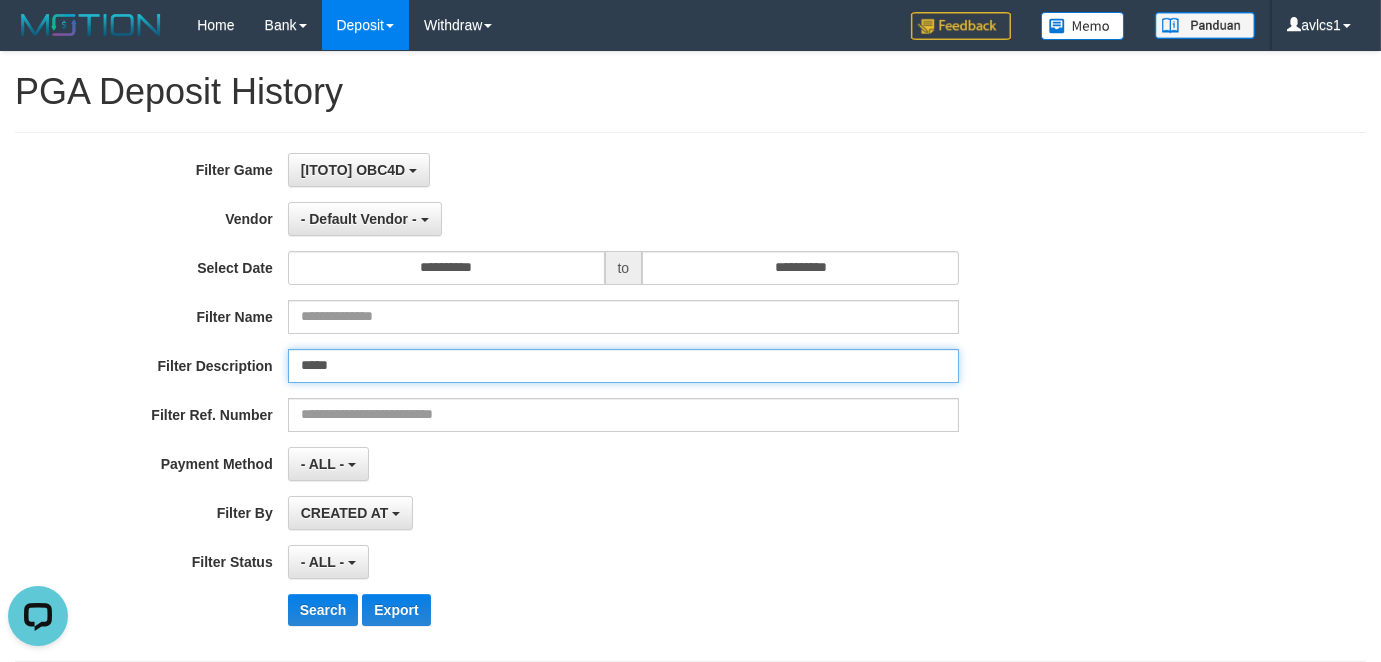 click on "*****" at bounding box center [623, 366] 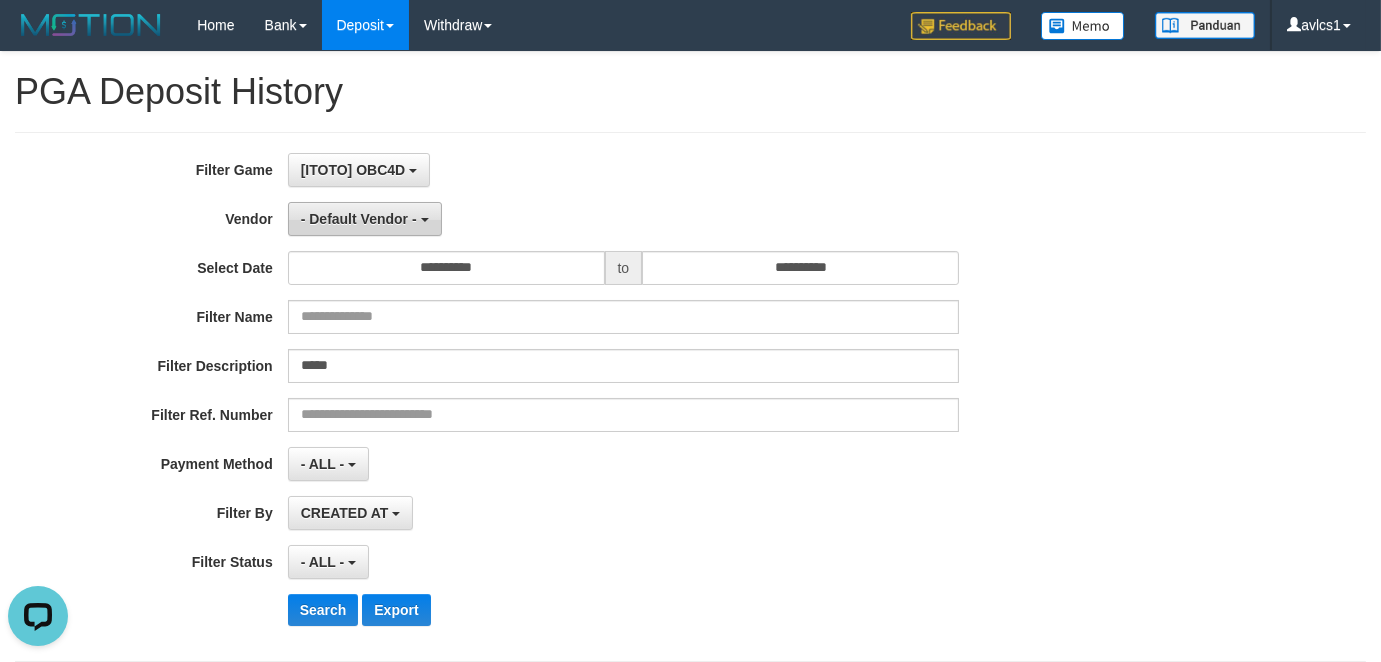 click on "- Default Vendor -" at bounding box center (359, 219) 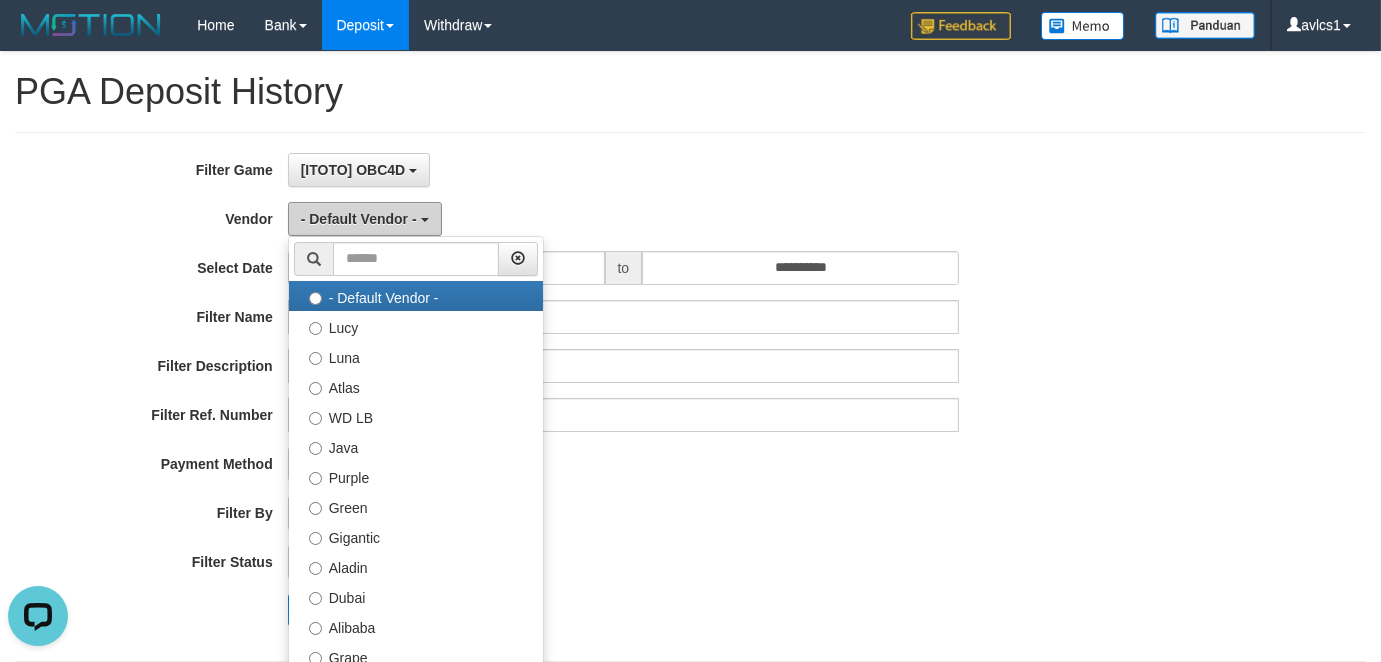click on "- Default Vendor -" at bounding box center (359, 219) 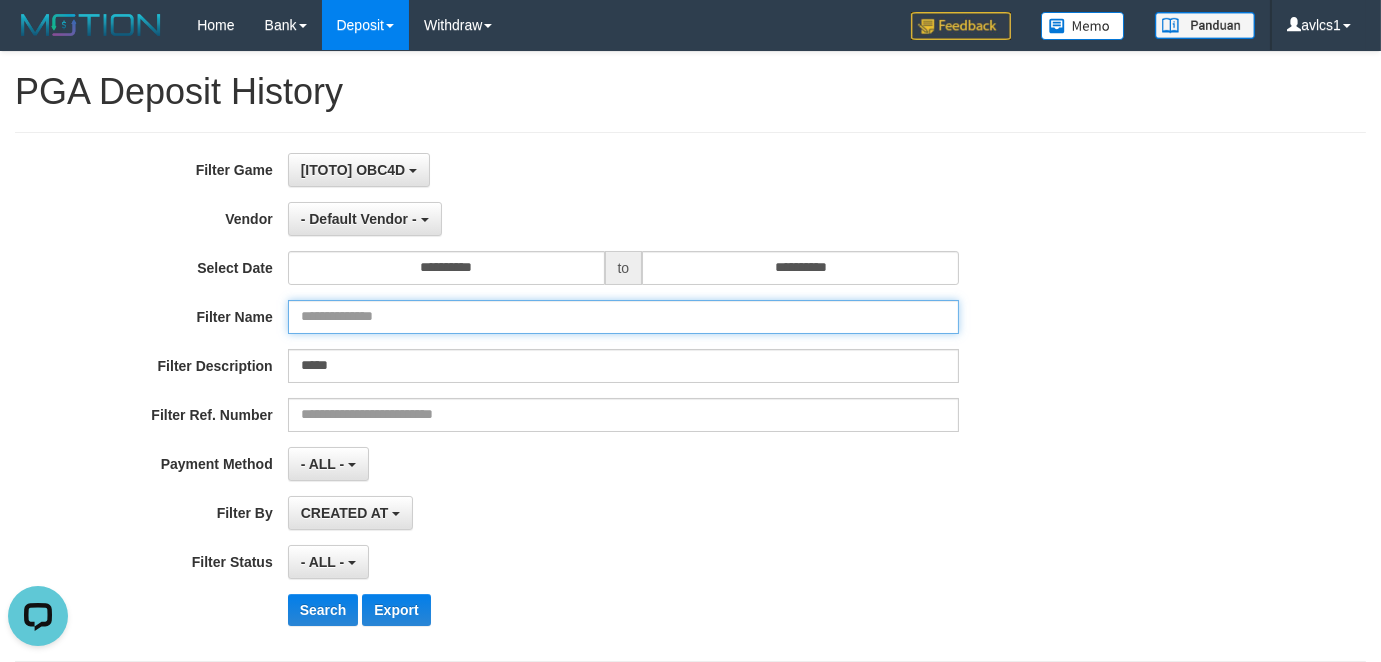 click at bounding box center (623, 317) 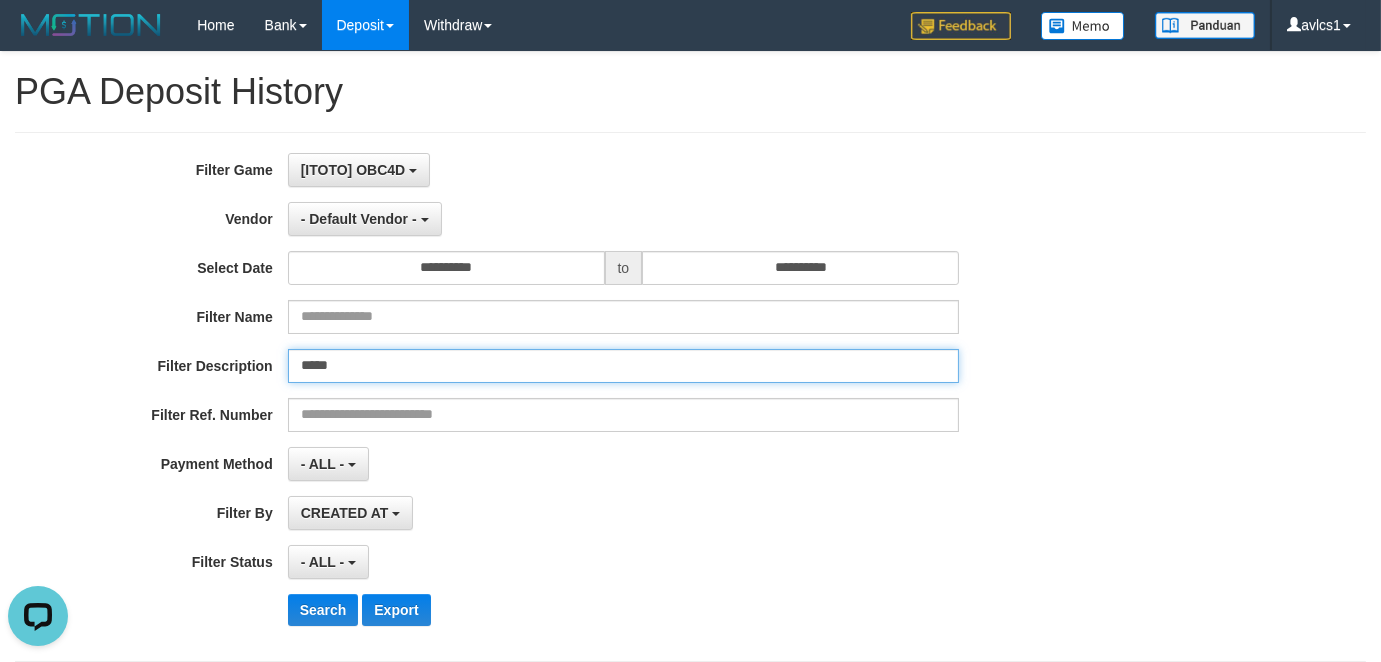 click on "*****" at bounding box center (623, 366) 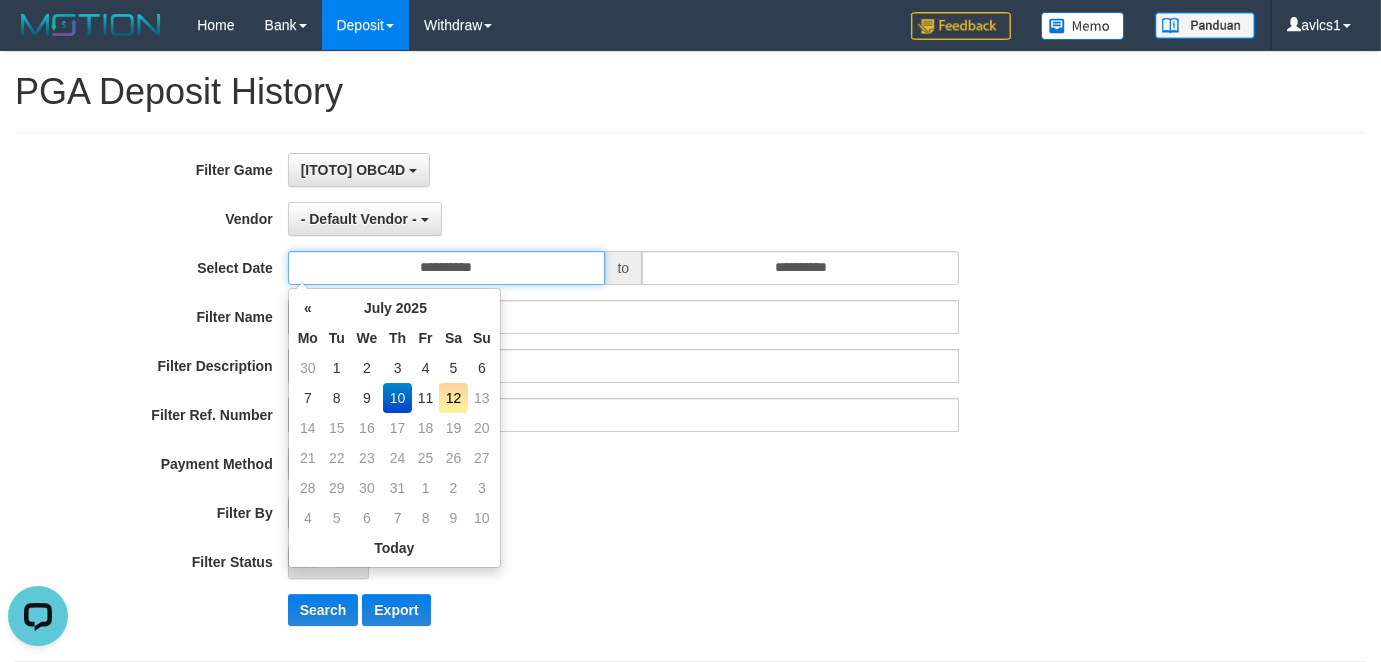 click on "**********" at bounding box center (446, 268) 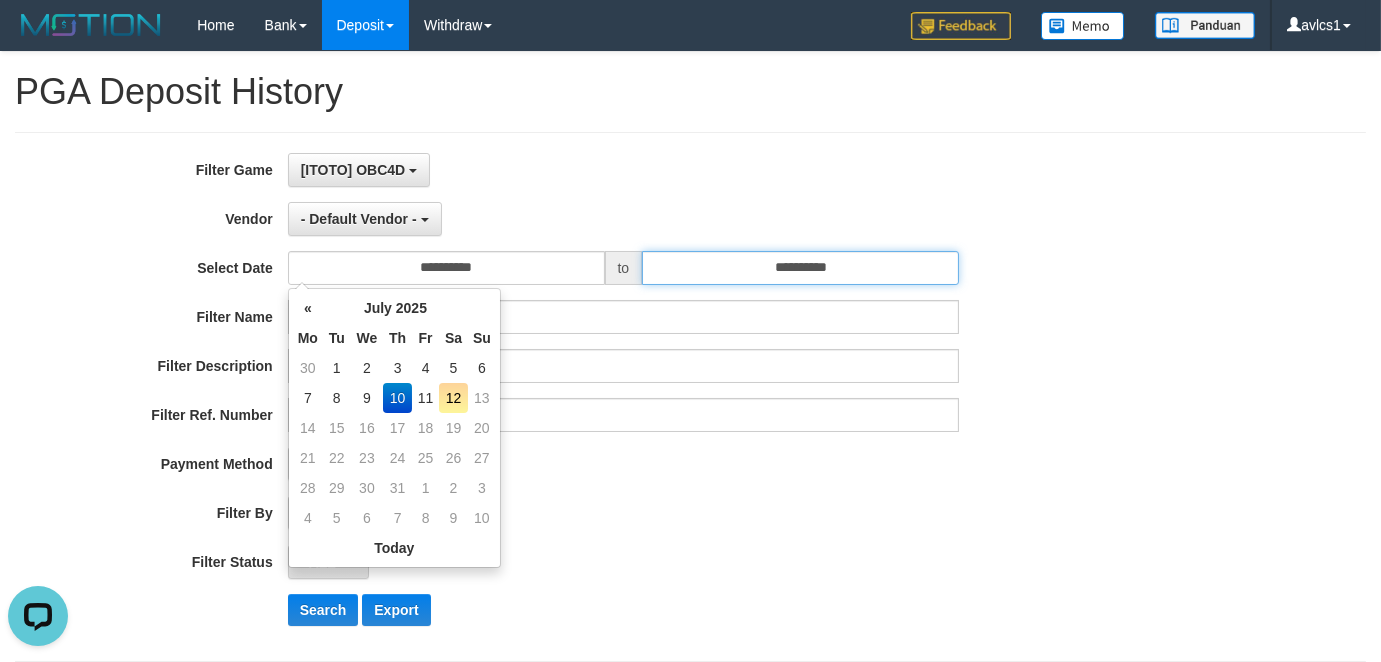 click on "**********" at bounding box center (800, 268) 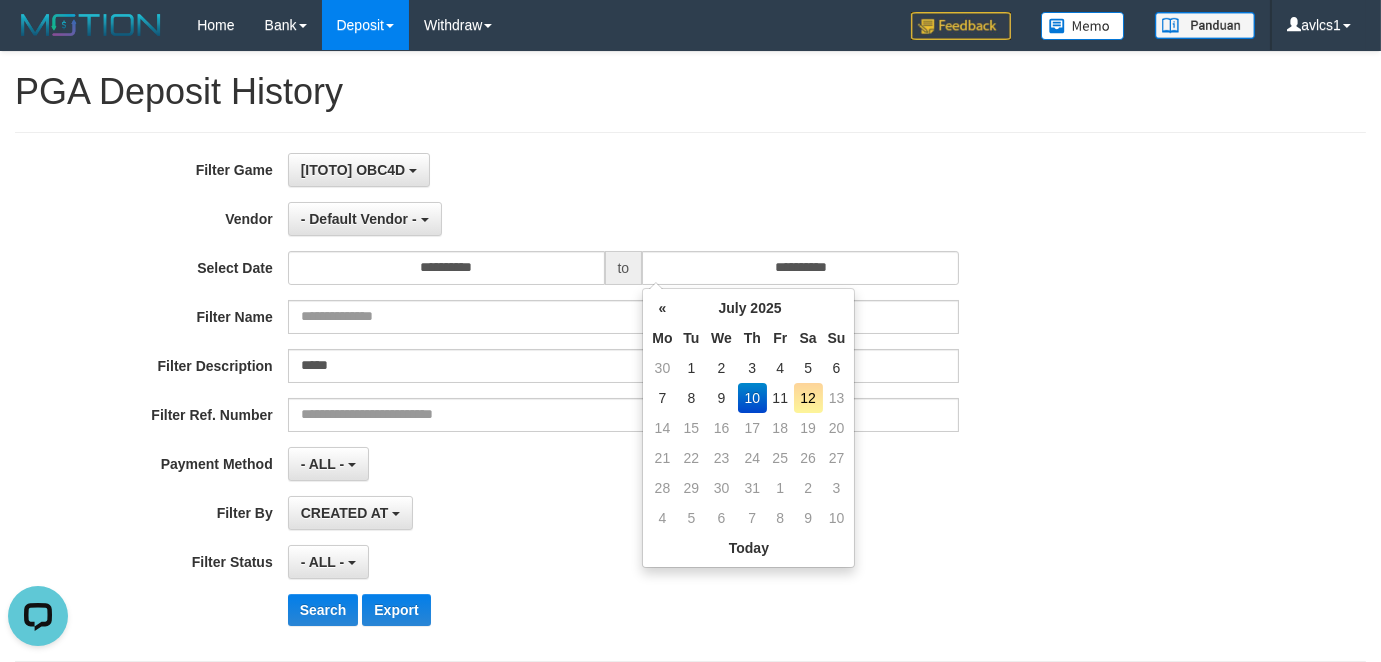 click on "12" at bounding box center (808, 398) 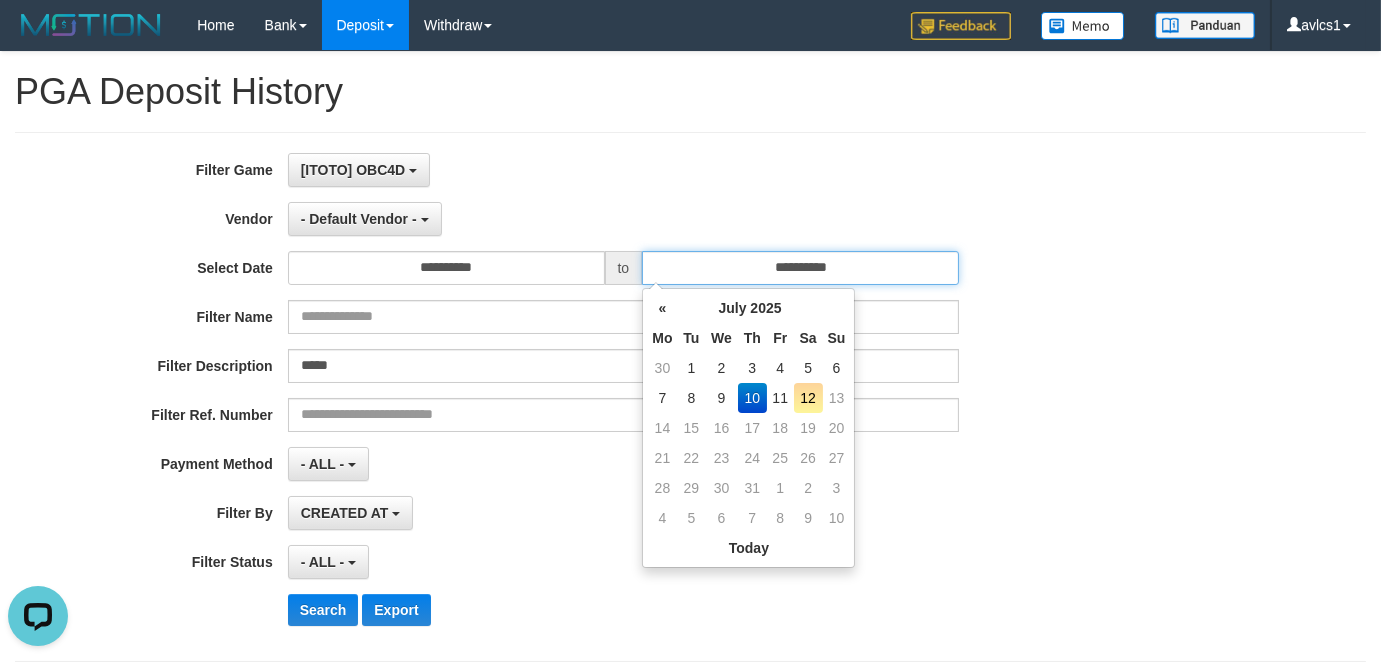 type on "**********" 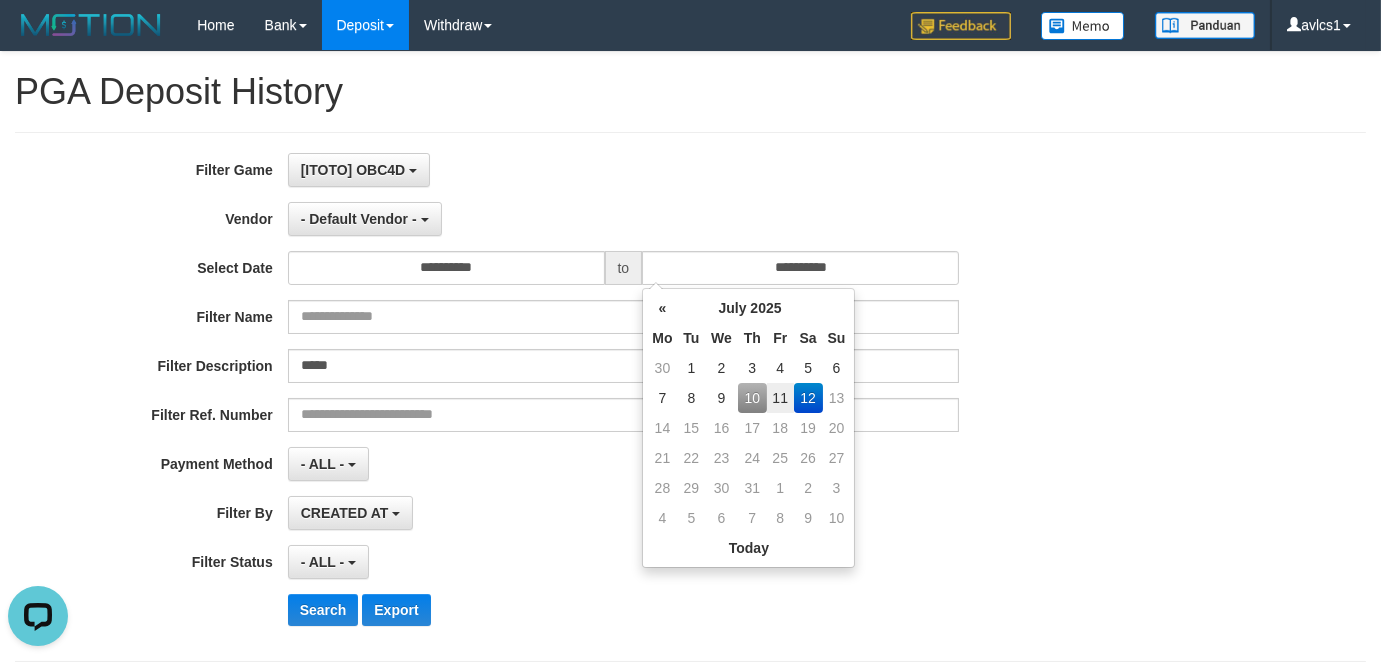 click on "**********" at bounding box center (690, 397) 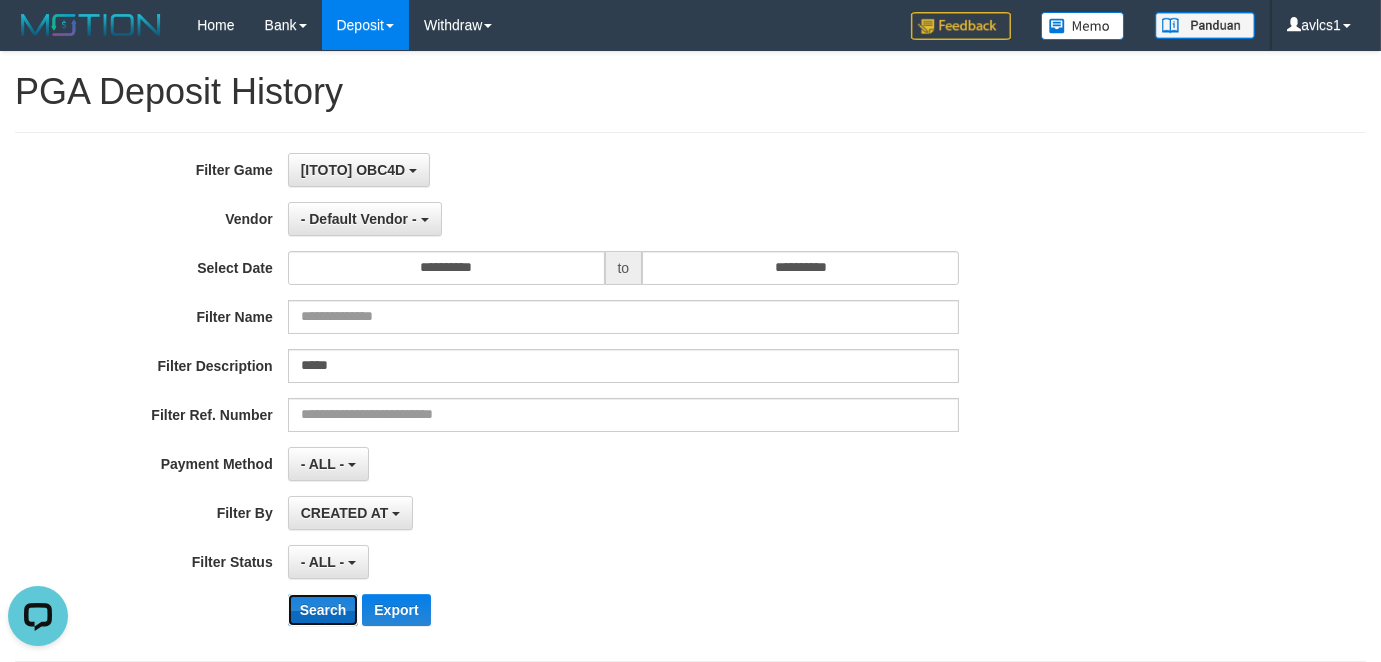 click on "Search" at bounding box center (323, 610) 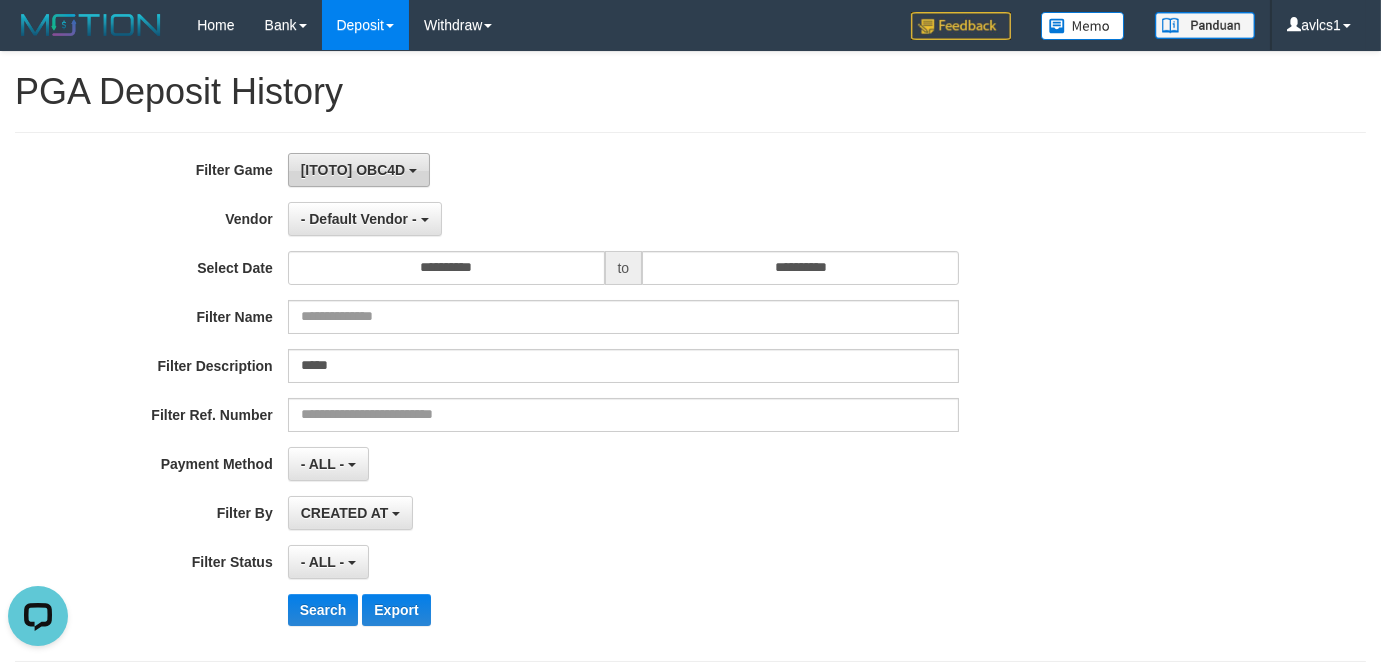 click on "[ITOTO] OBC4D" at bounding box center [359, 170] 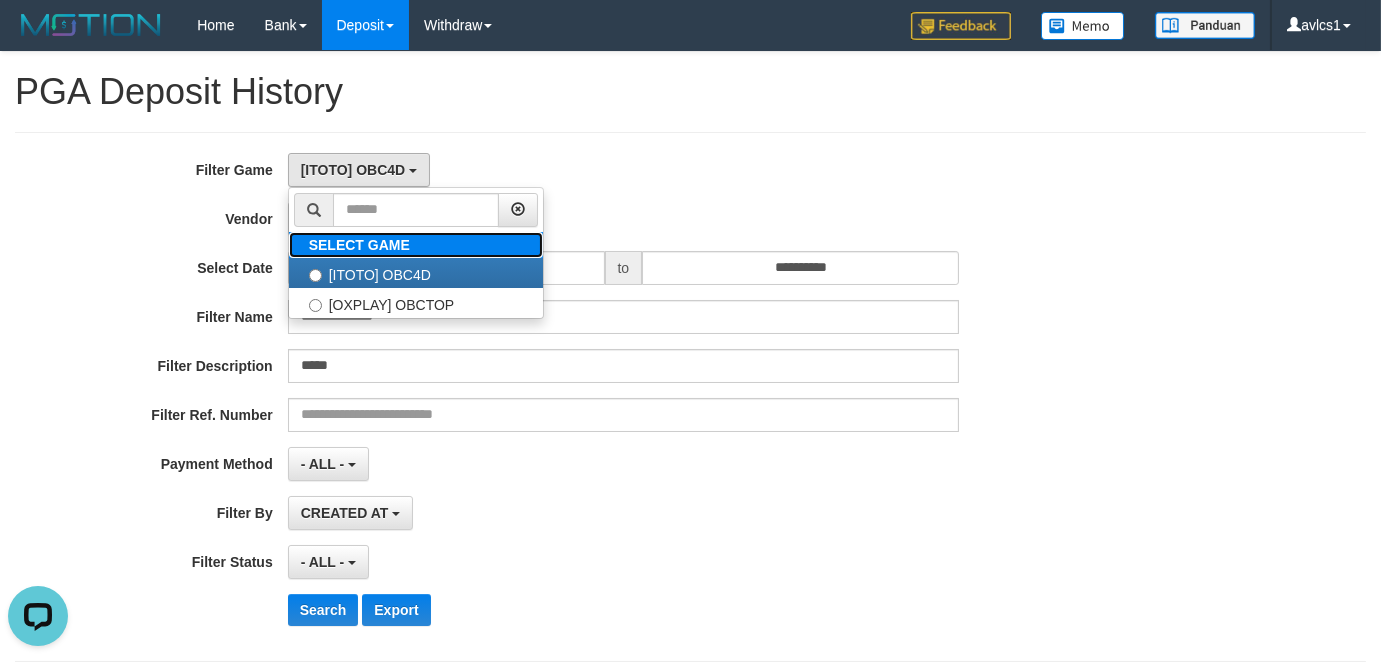 click on "SELECT GAME" at bounding box center [359, 245] 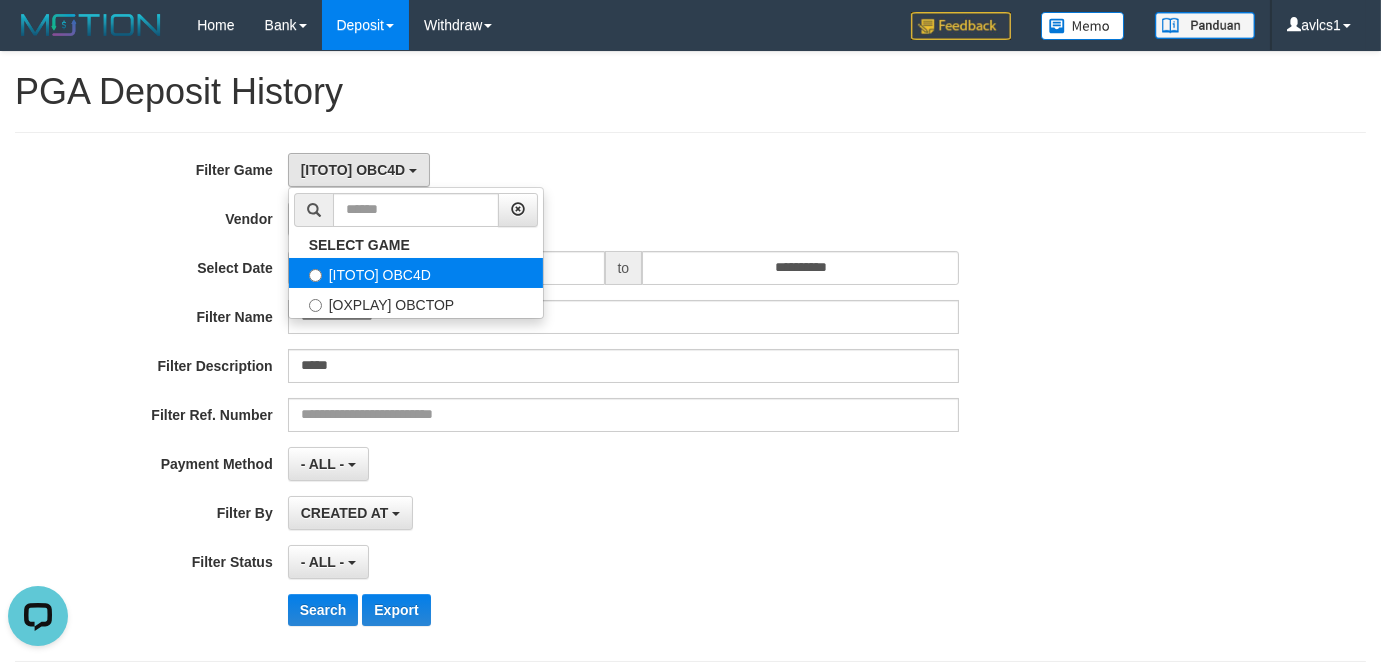 click on "[ITOTO] OBC4D" at bounding box center [416, 273] 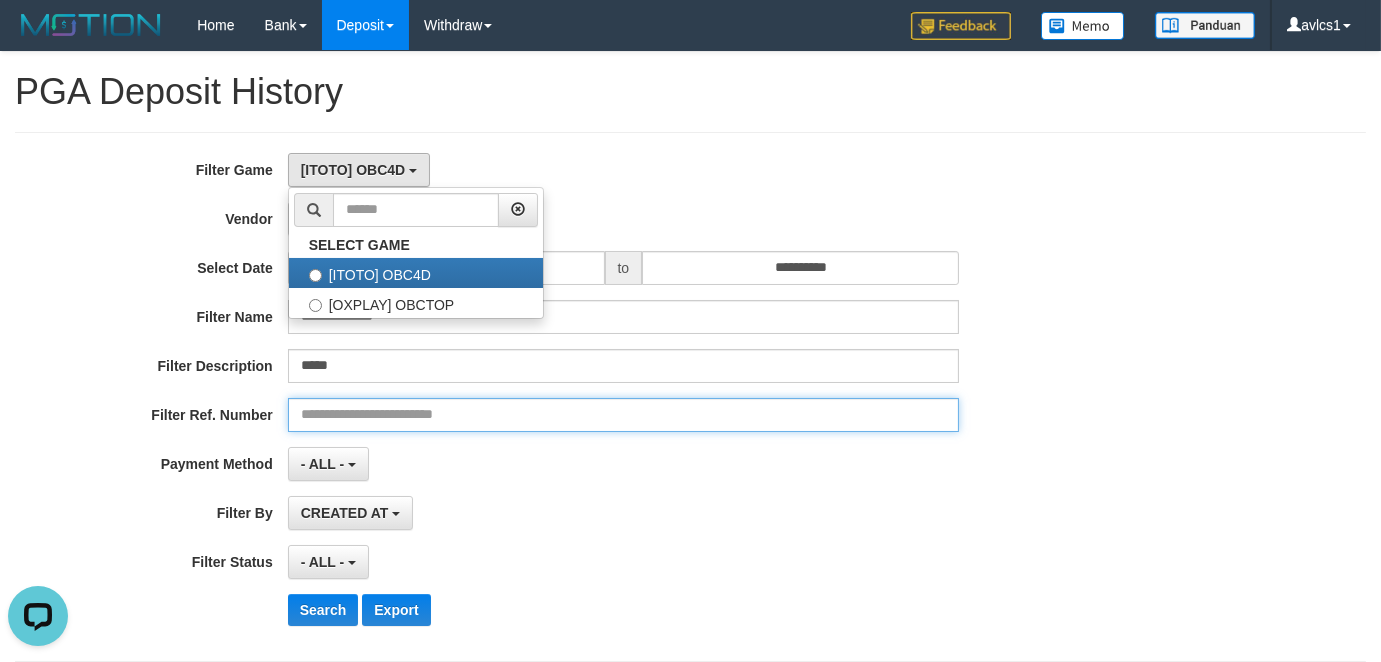 click at bounding box center (623, 415) 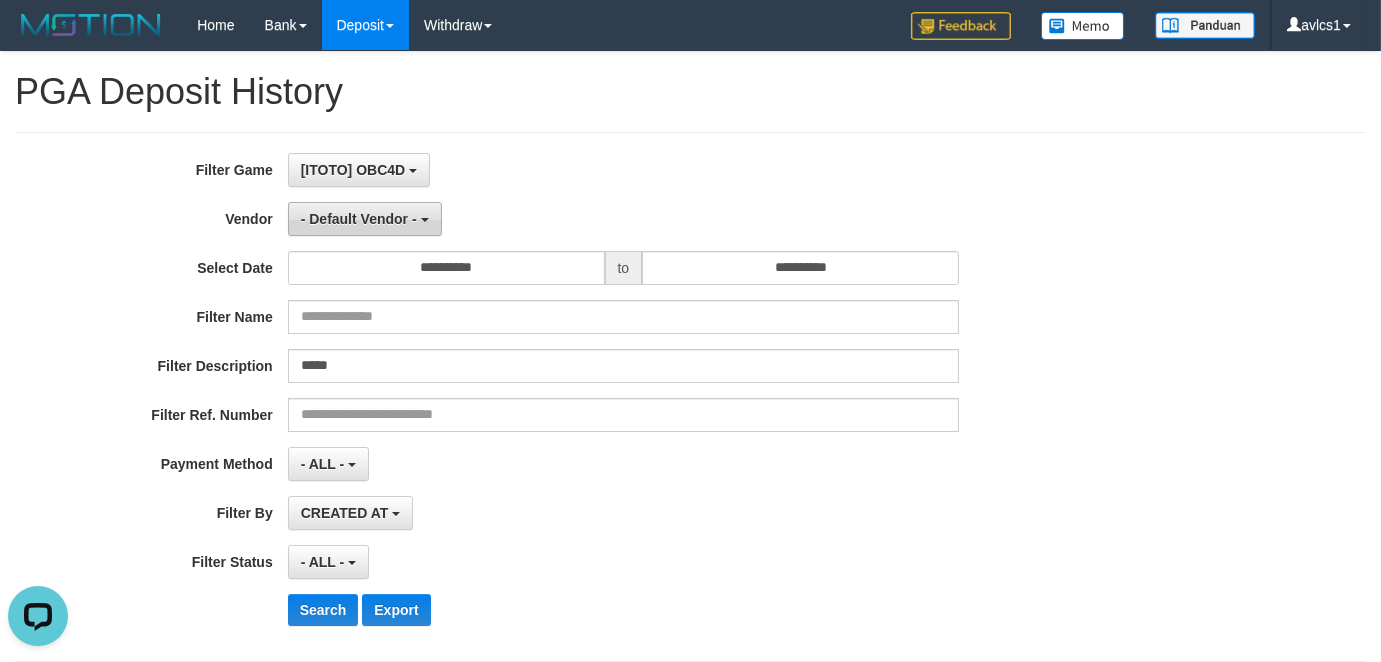 click on "- Default Vendor -" at bounding box center [359, 219] 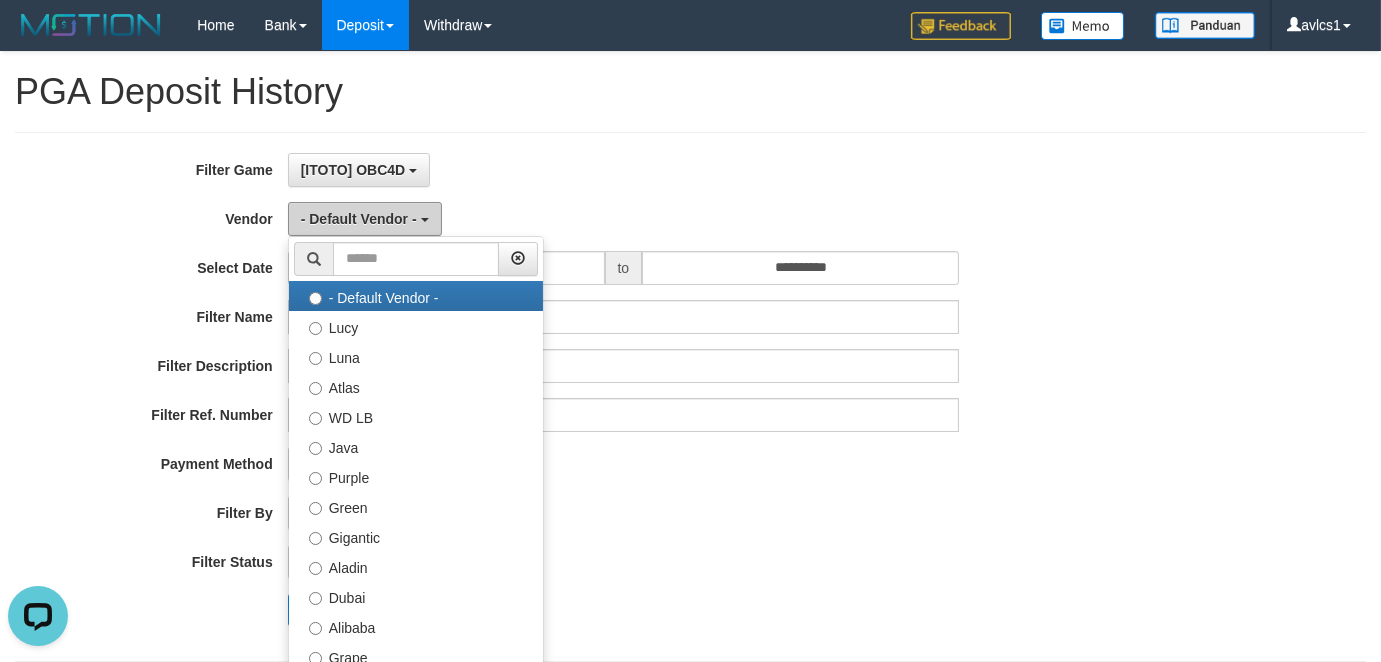 click on "- Default Vendor -" at bounding box center [359, 219] 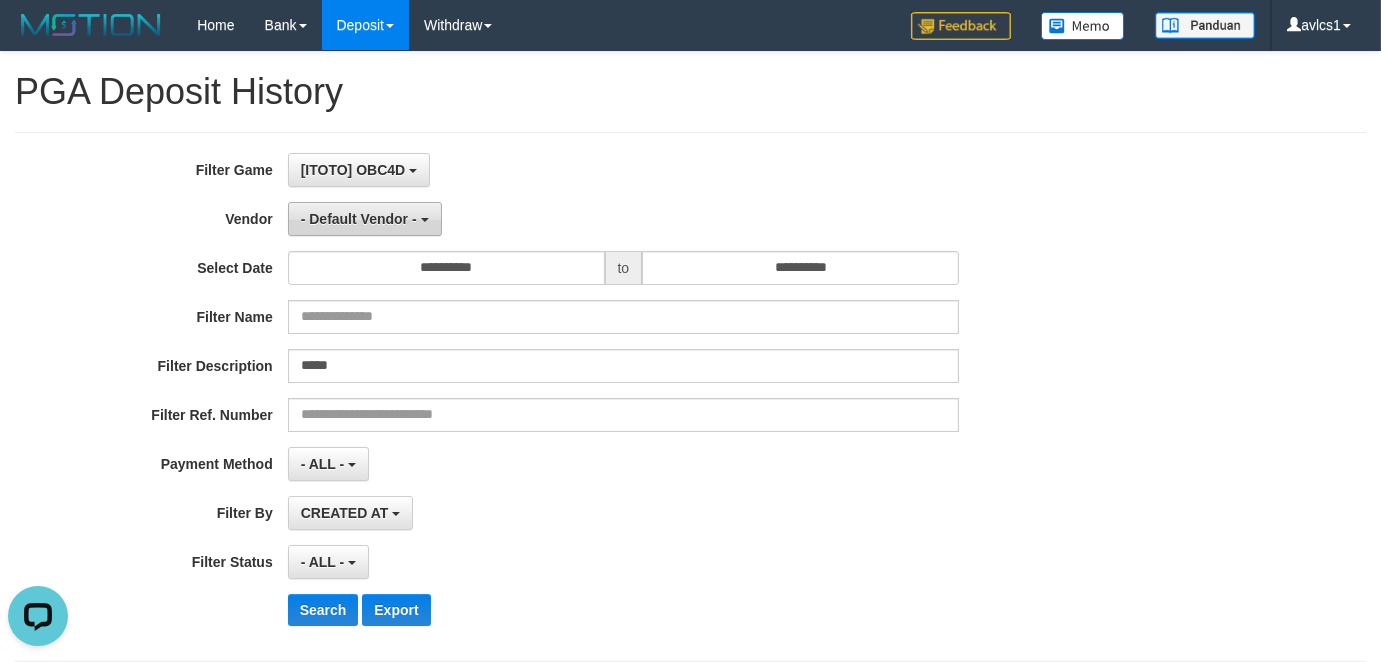 click on "- Default Vendor -" at bounding box center [359, 219] 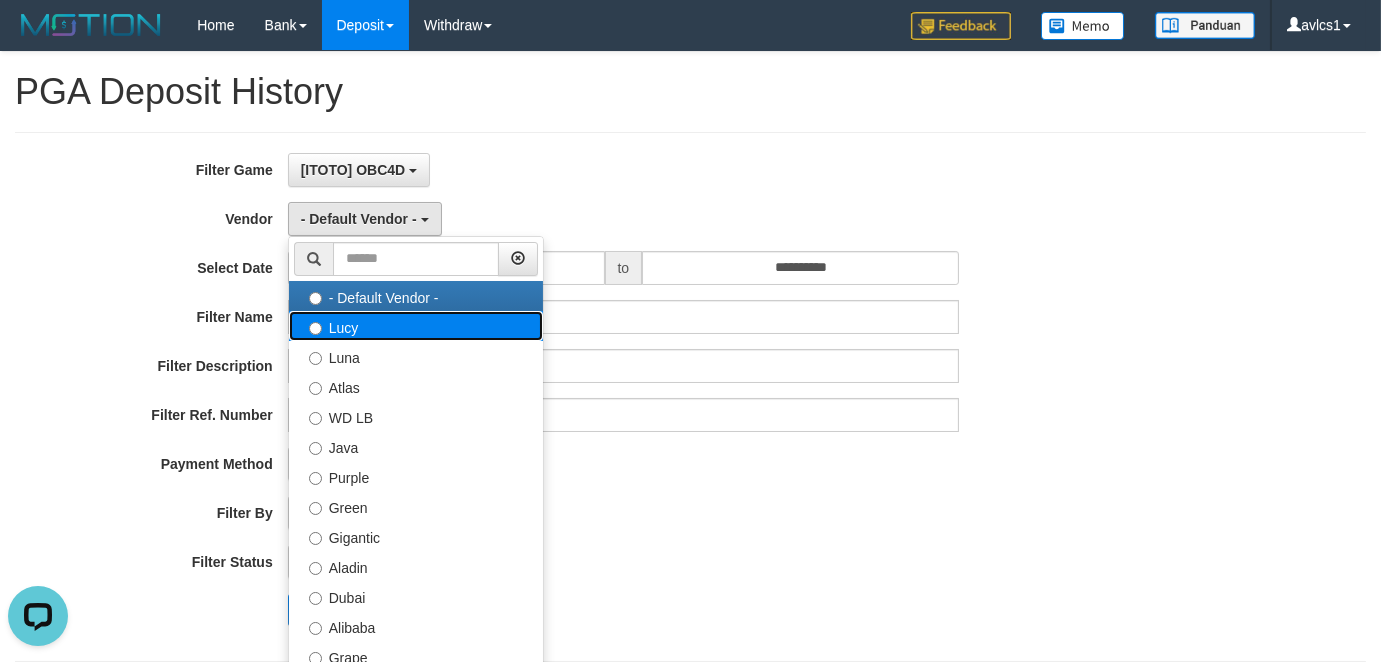 click on "Lucy" at bounding box center (416, 326) 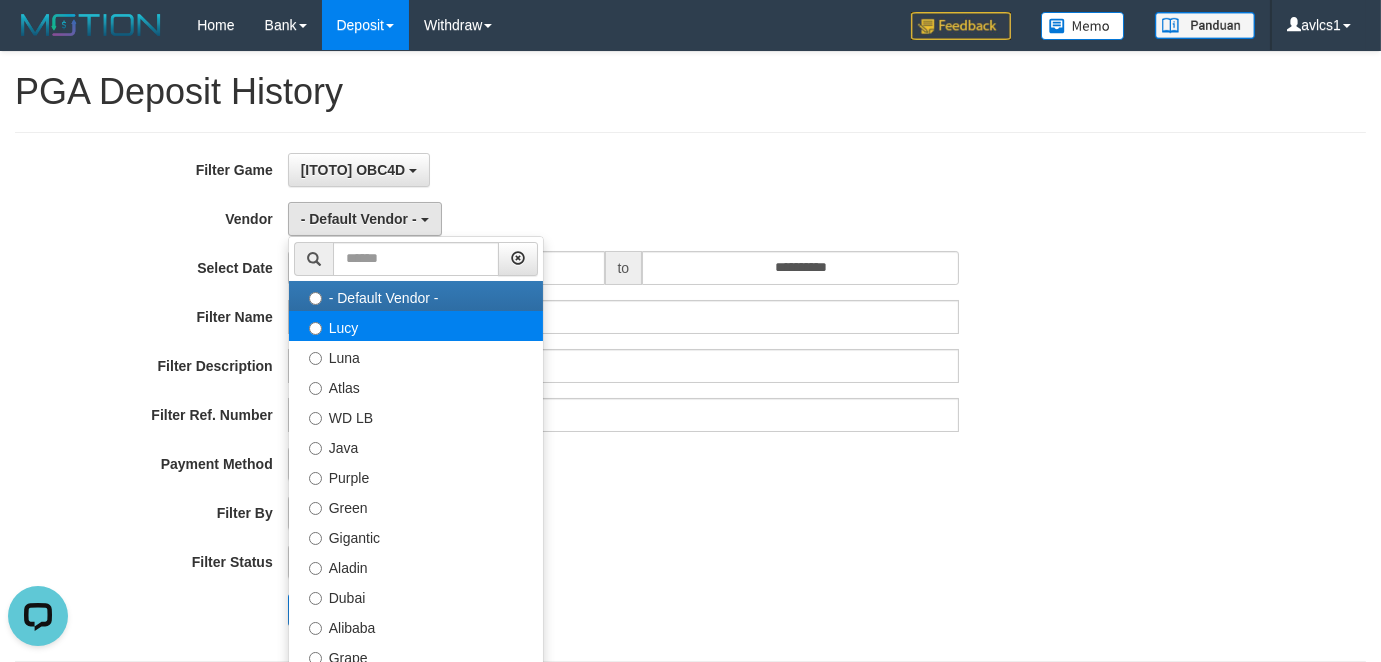 select on "**********" 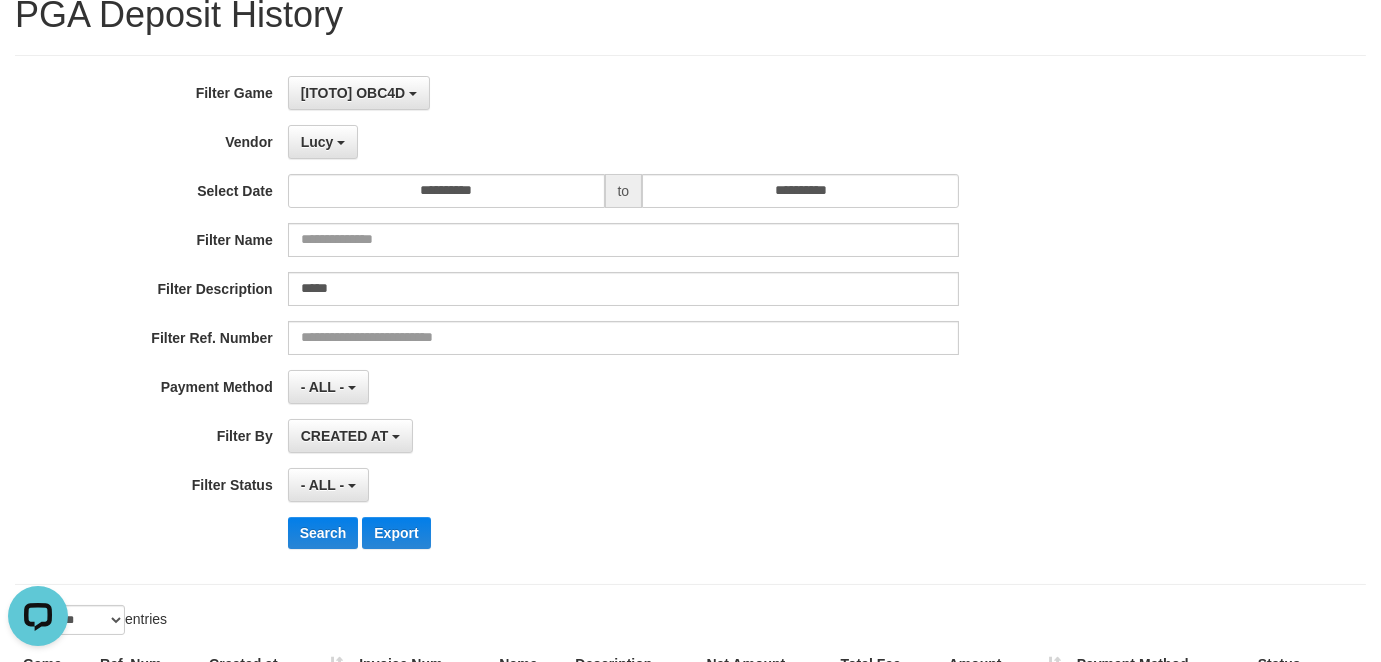 scroll, scrollTop: 147, scrollLeft: 0, axis: vertical 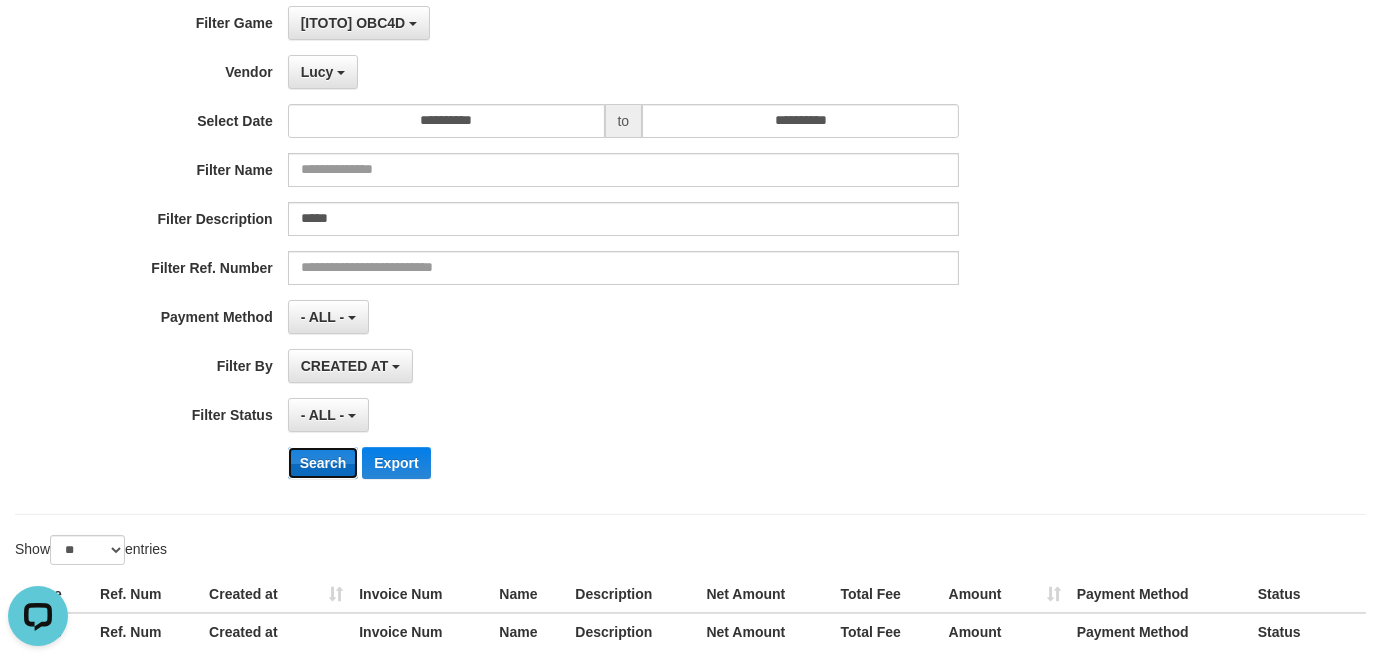 click on "Search" at bounding box center (323, 463) 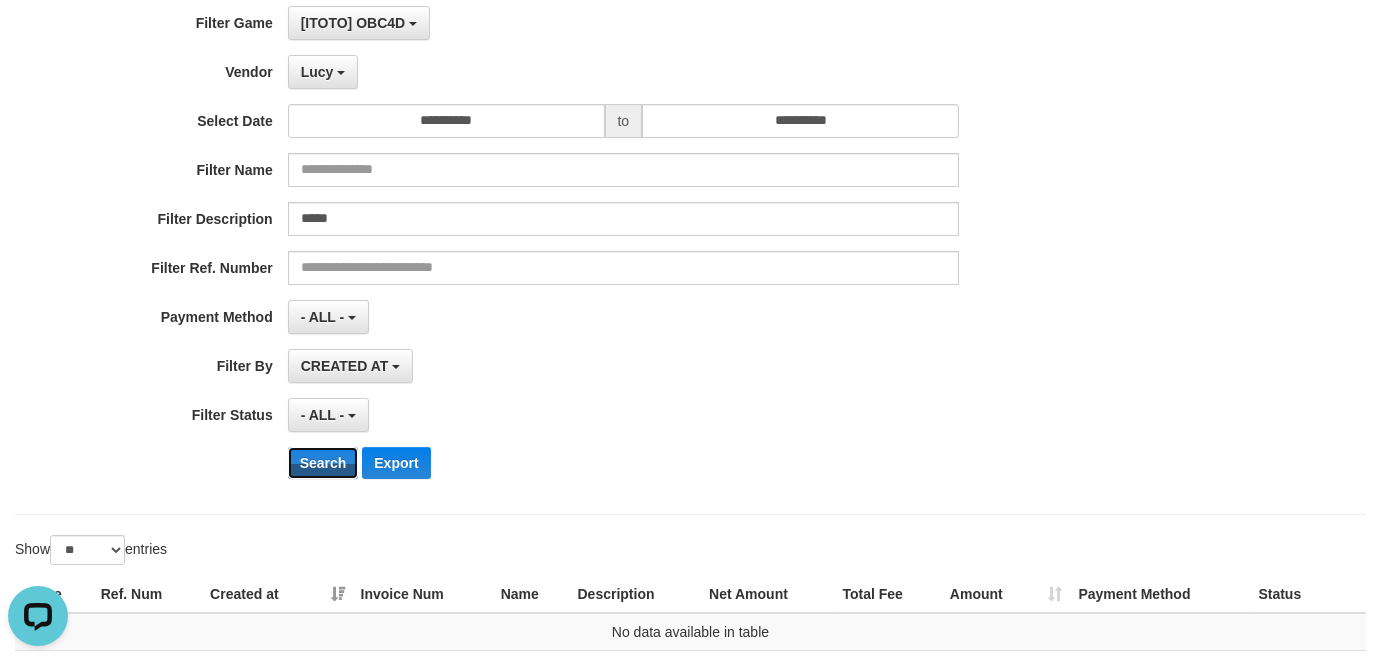 scroll, scrollTop: 0, scrollLeft: 0, axis: both 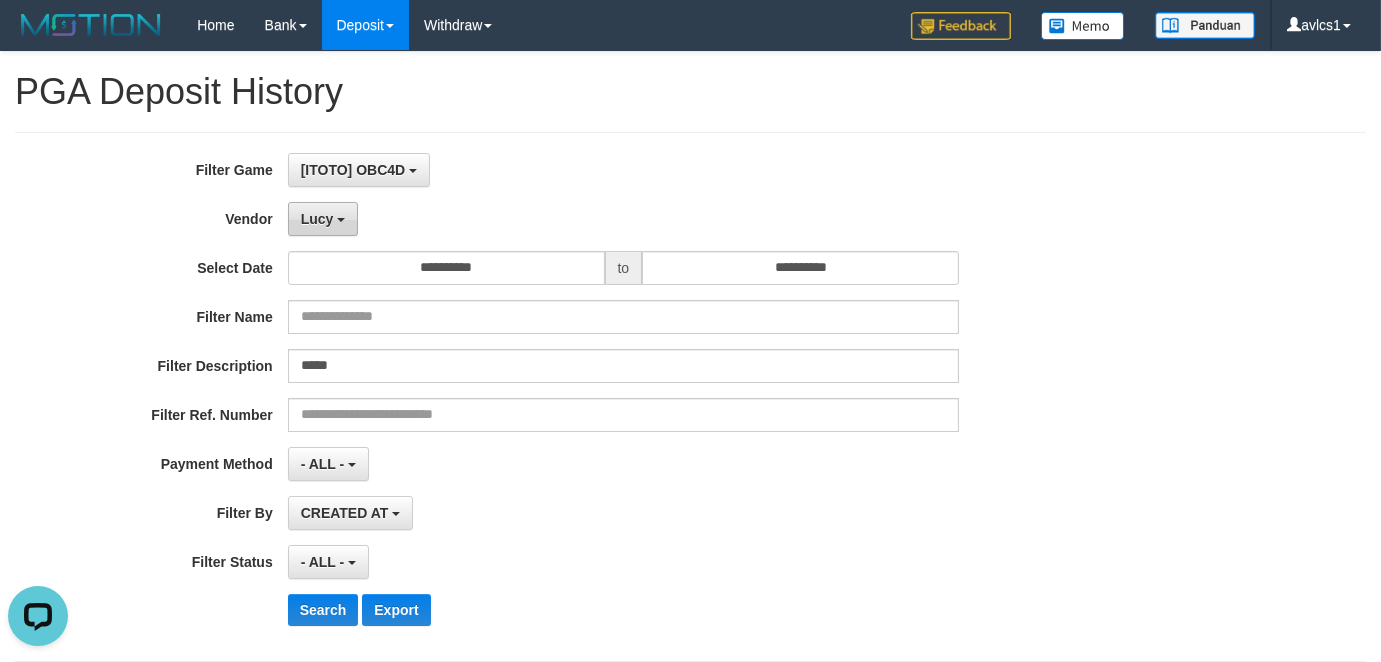 click on "Lucy" at bounding box center [323, 219] 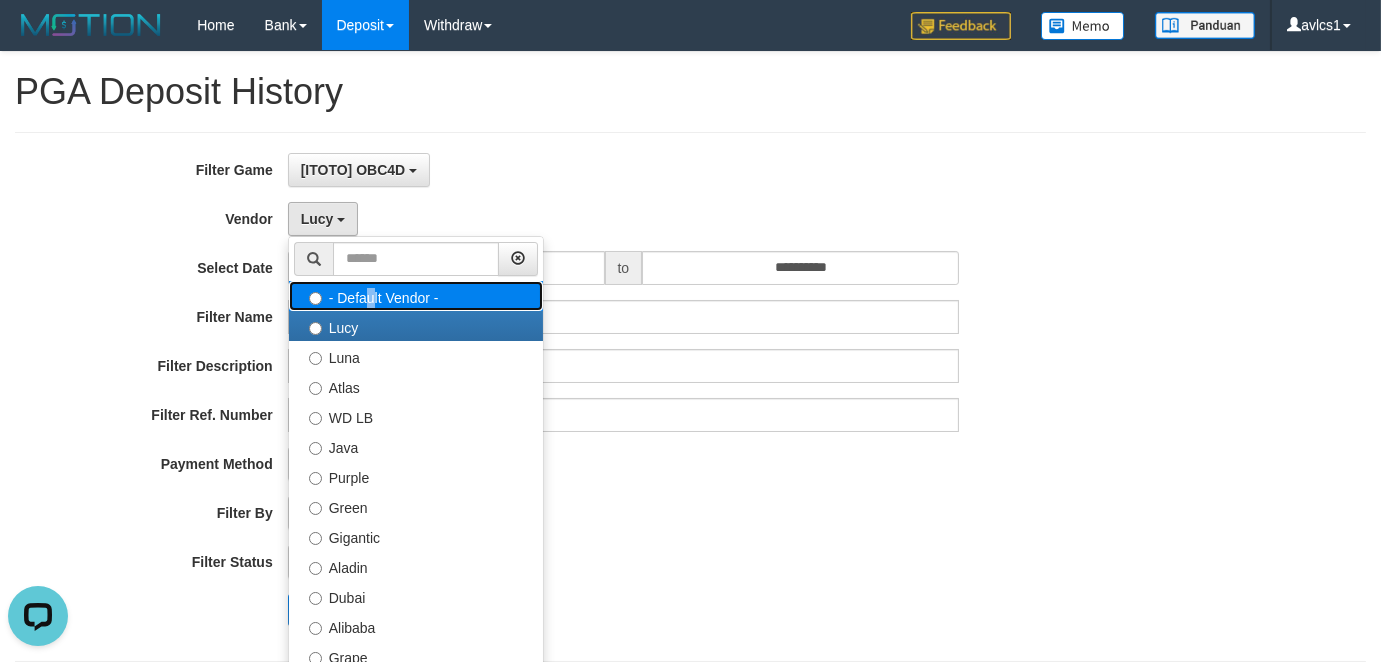 click on "- Default Vendor -" at bounding box center [416, 296] 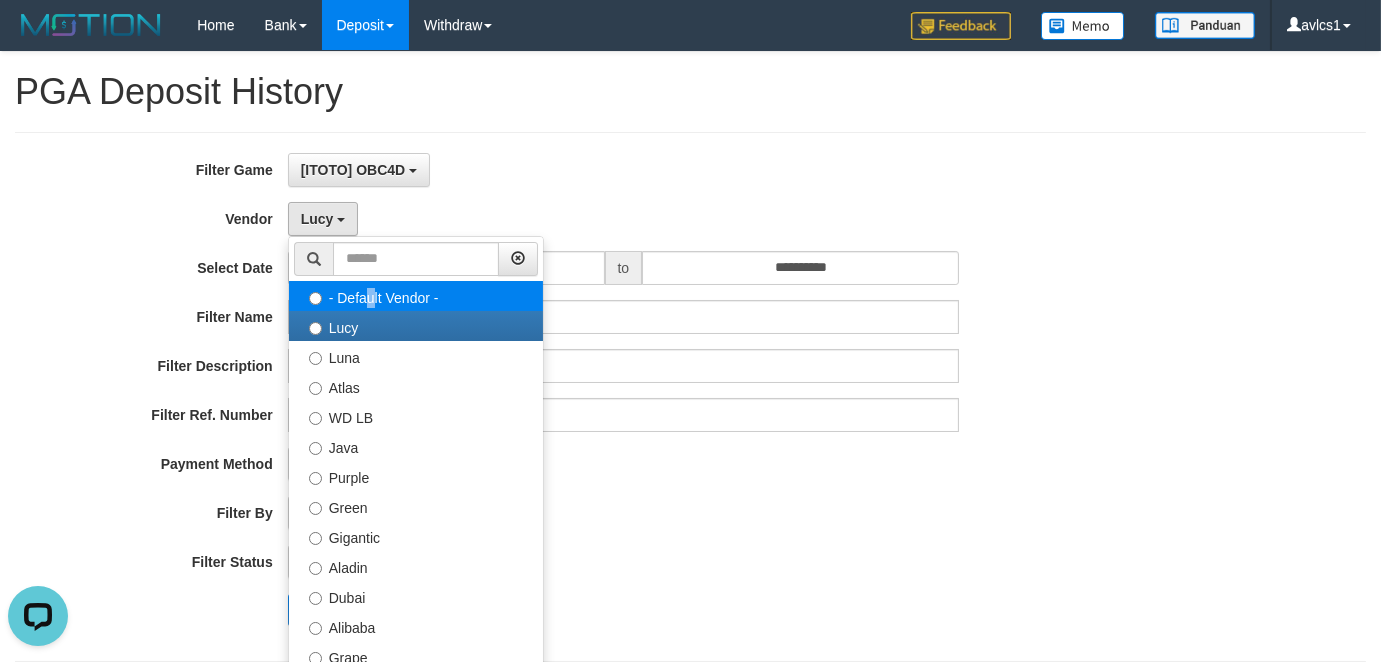 select 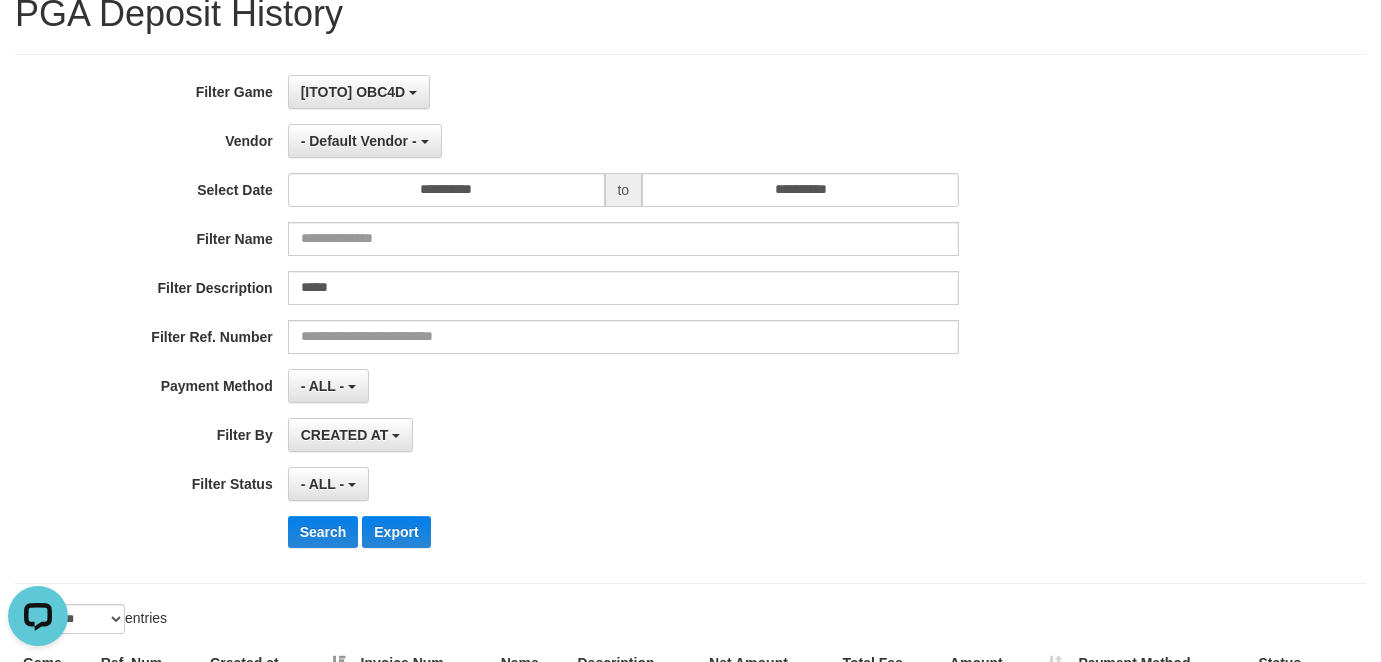 scroll, scrollTop: 147, scrollLeft: 0, axis: vertical 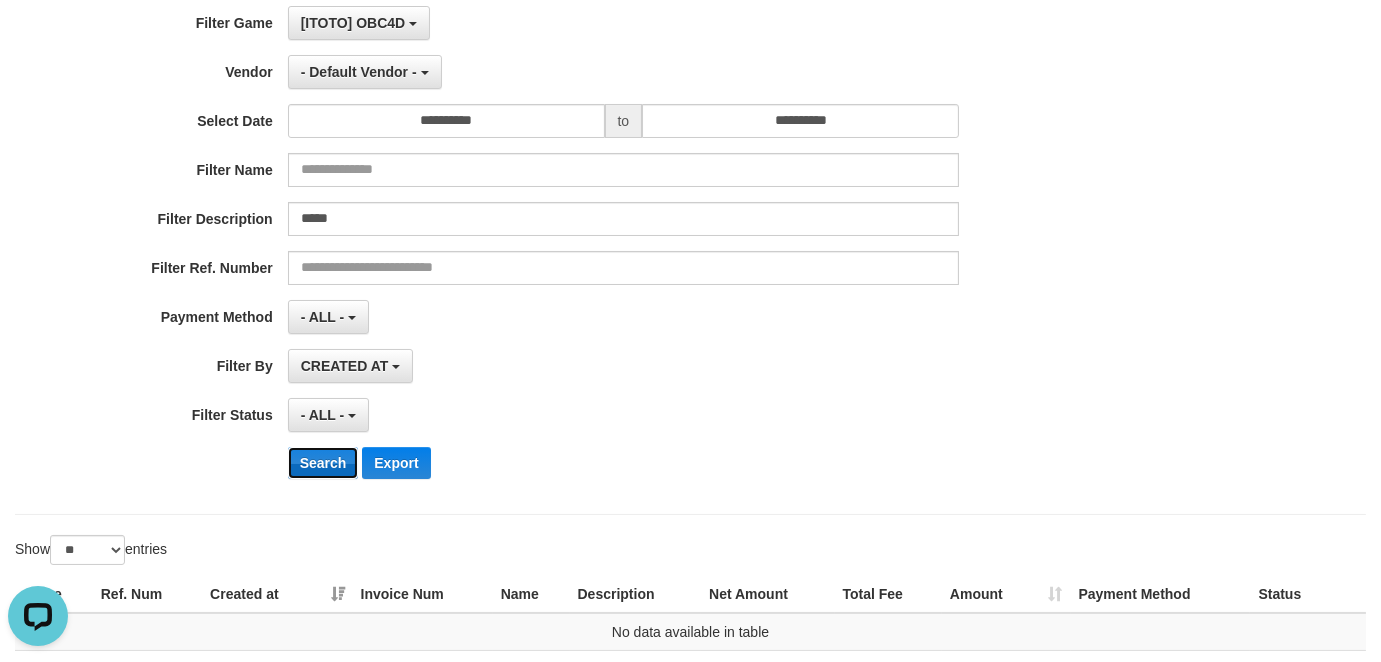 click on "Search" at bounding box center (323, 463) 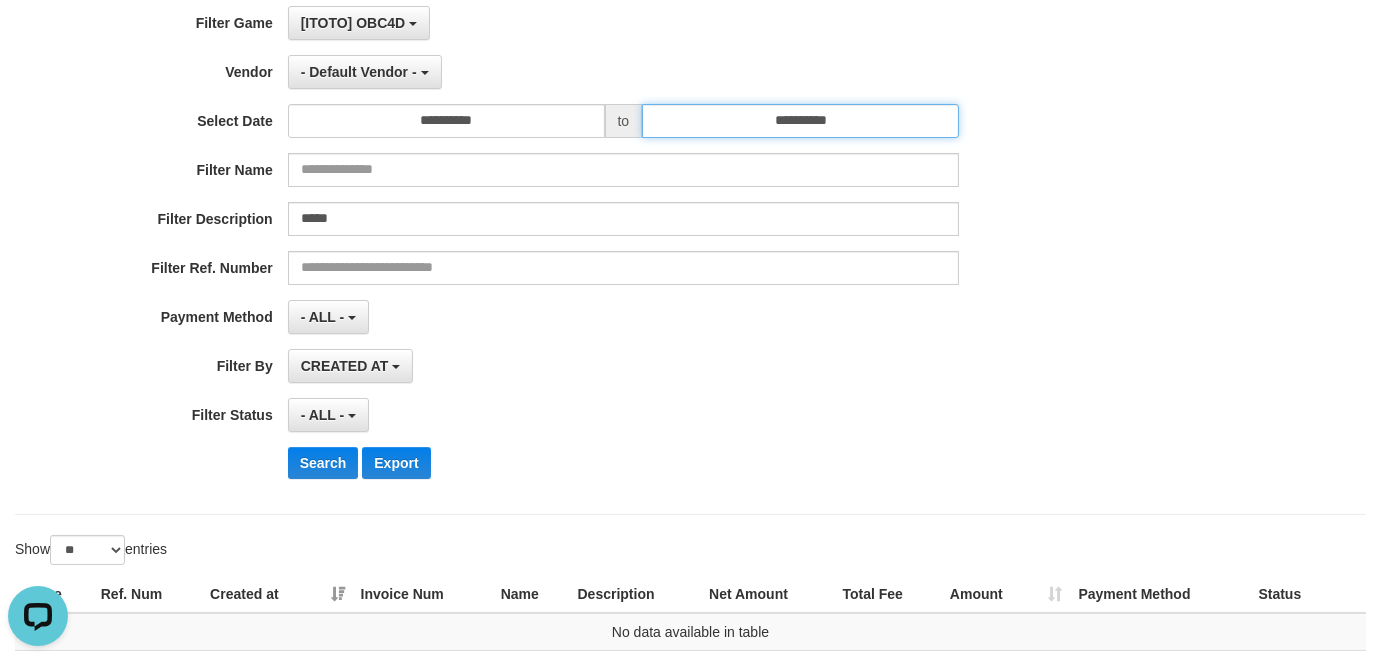 click on "**********" at bounding box center (800, 121) 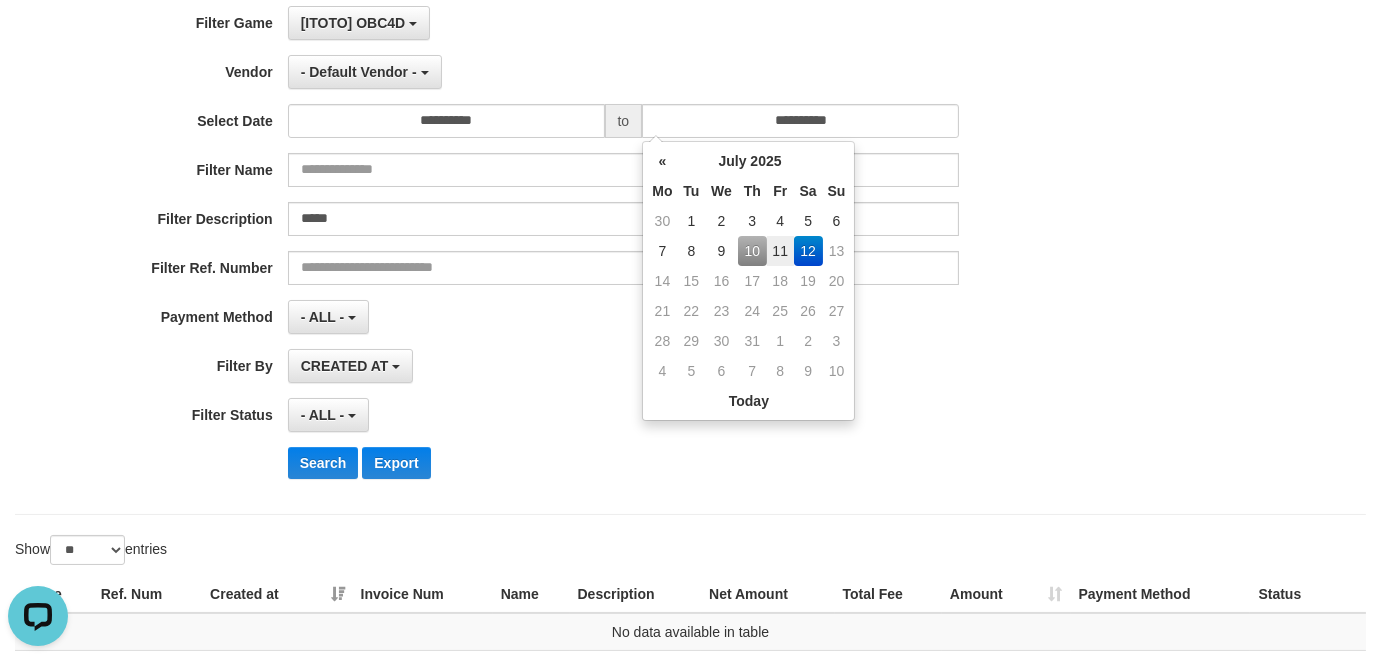 click on "10" at bounding box center (752, 251) 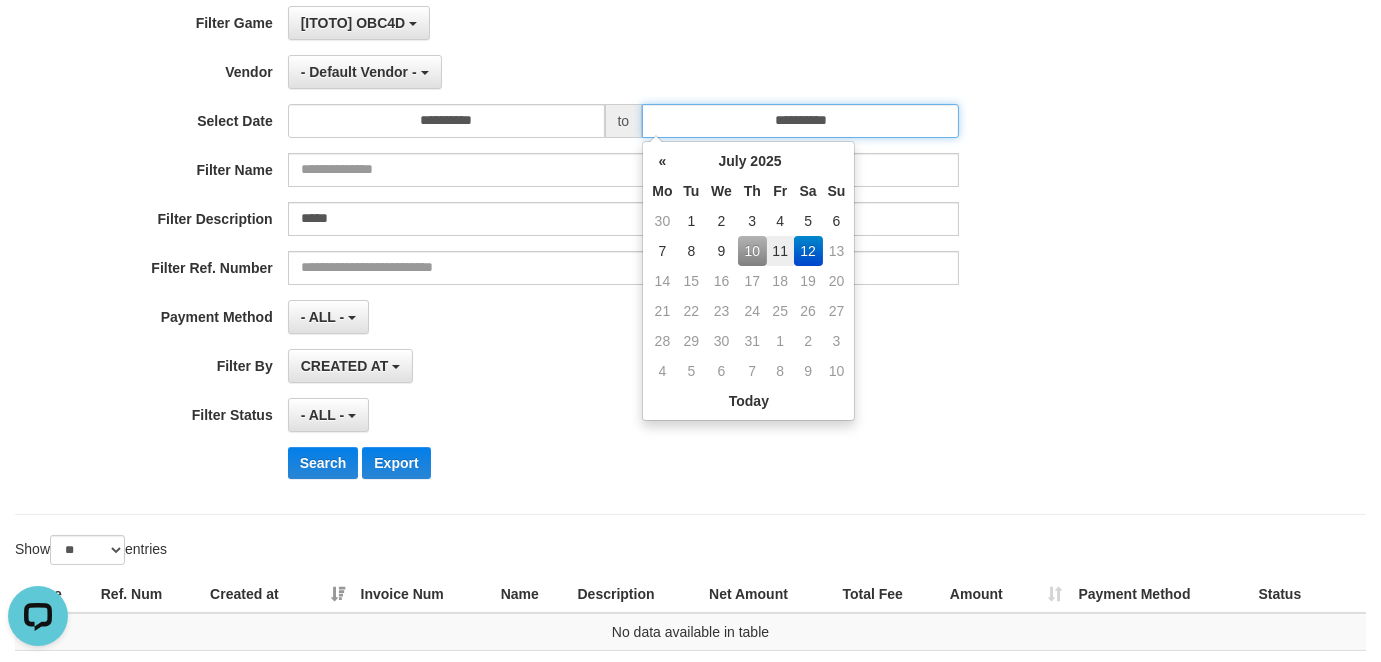type on "**********" 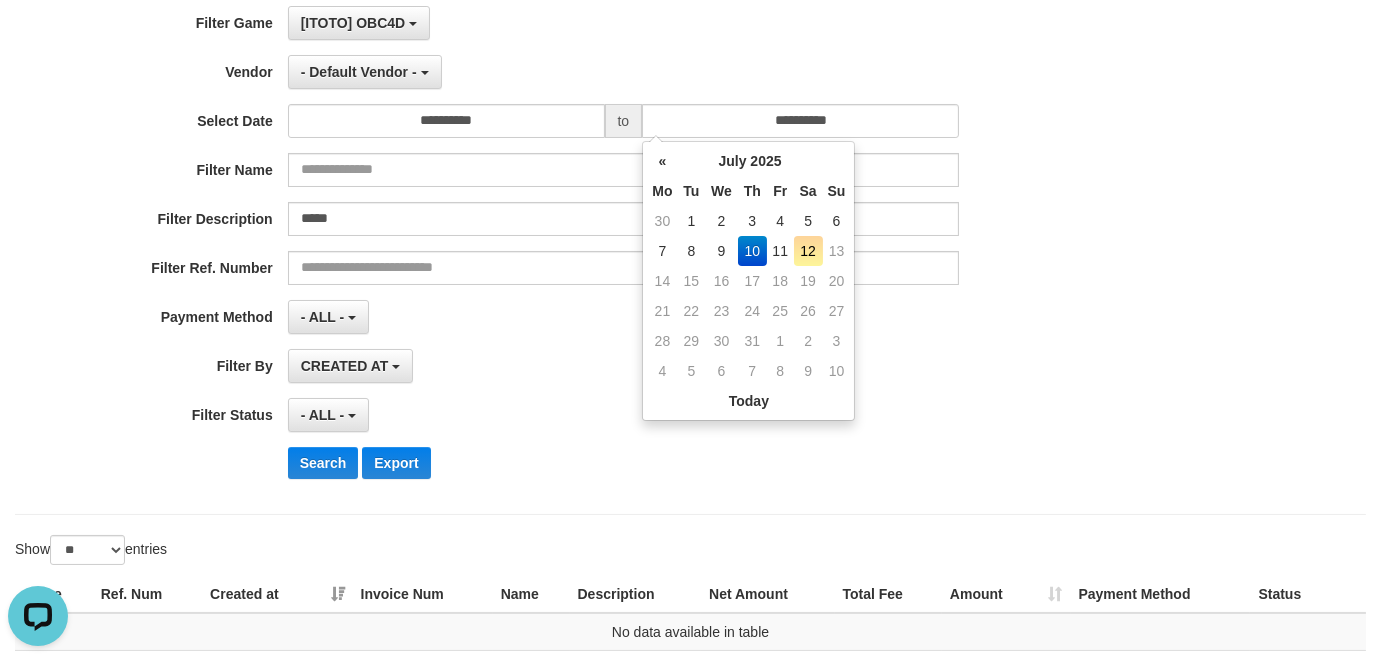 click on "**********" at bounding box center [575, 250] 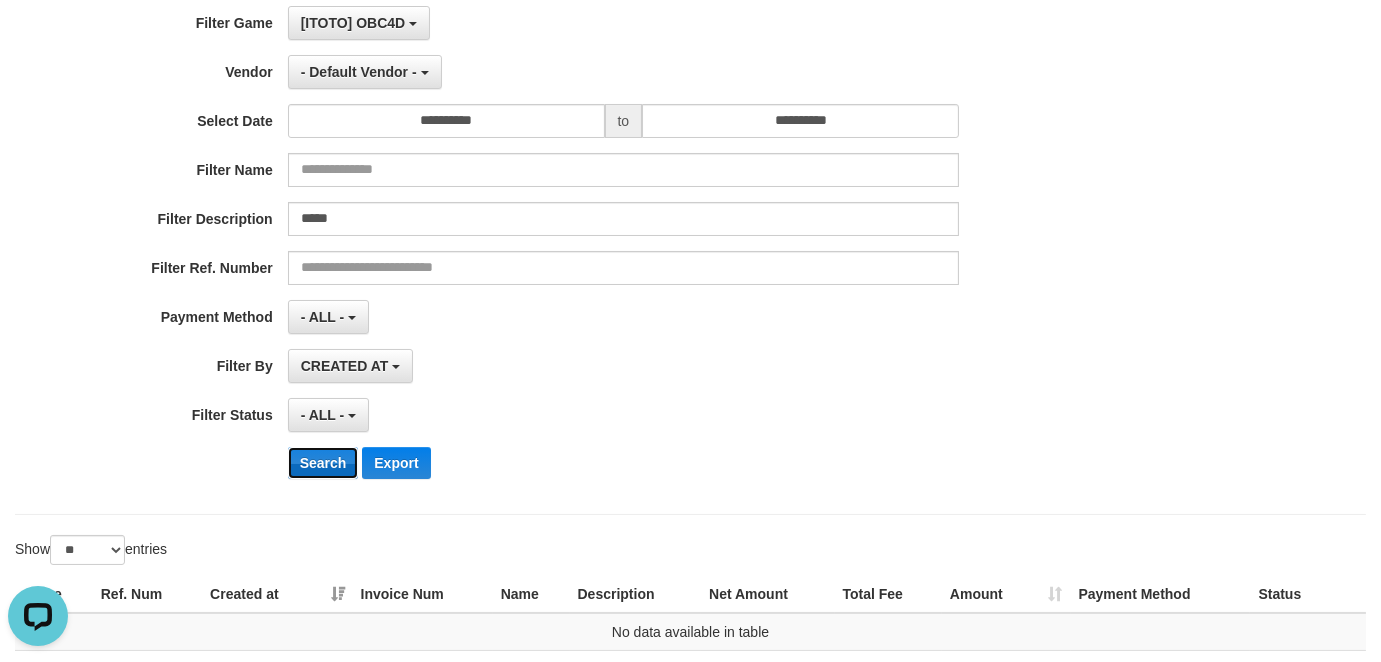 click on "Search" at bounding box center (323, 463) 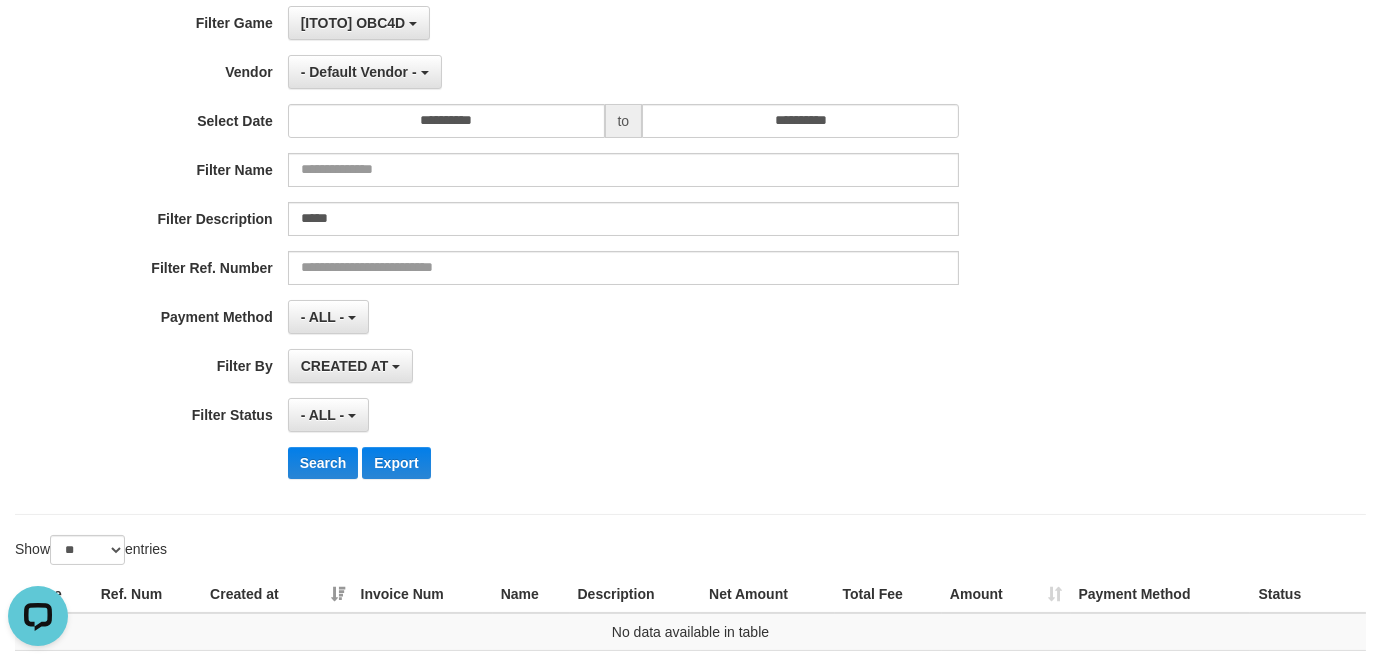 click on "Search
Export" at bounding box center [719, 463] 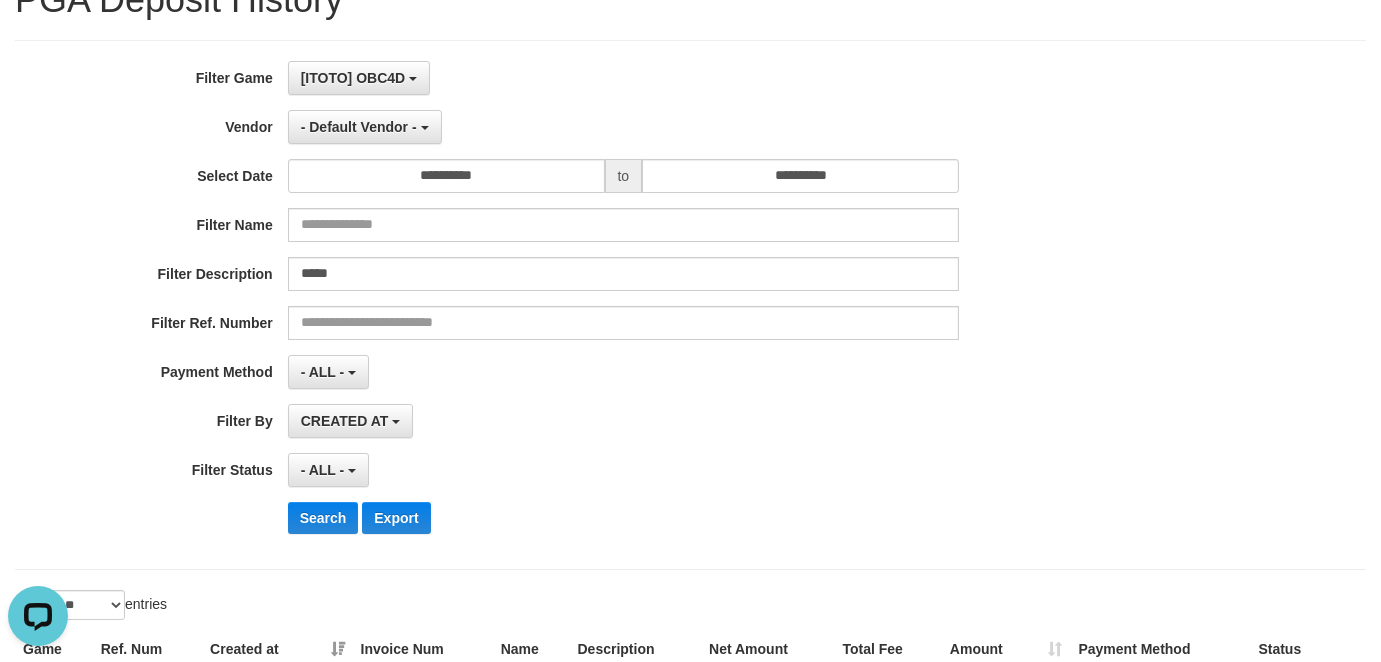 scroll, scrollTop: 0, scrollLeft: 0, axis: both 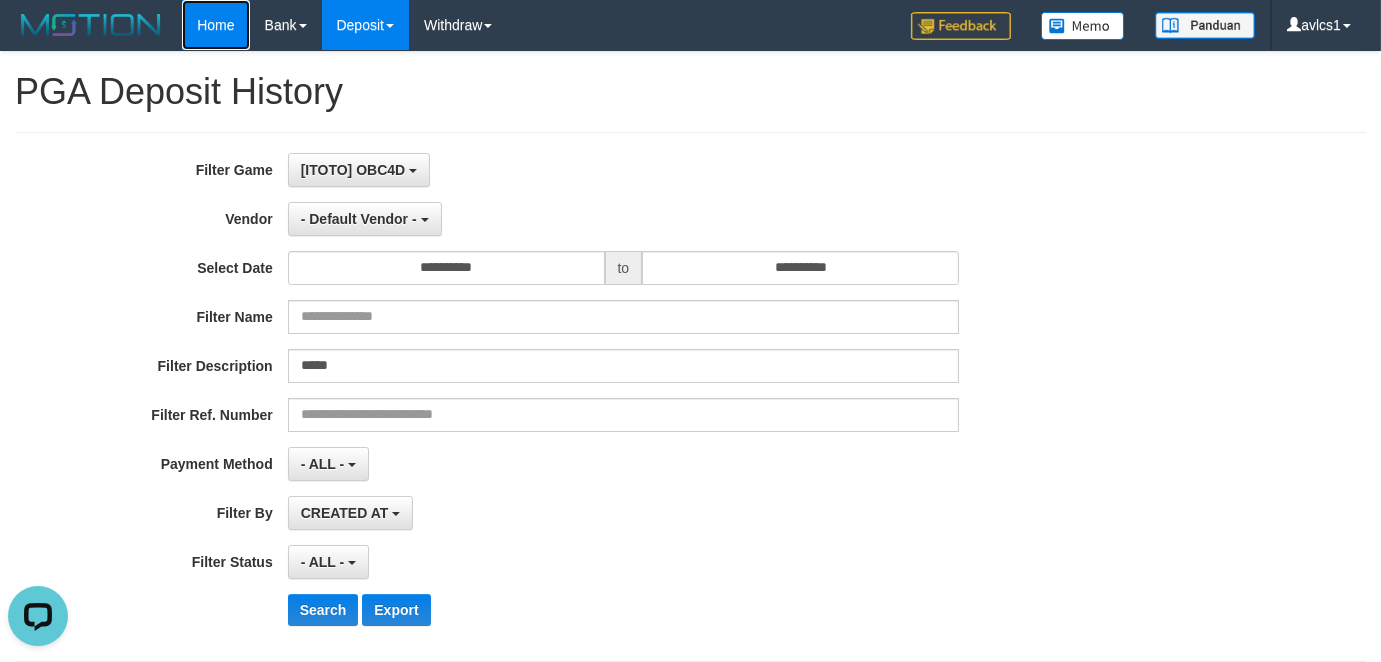 click on "Home" at bounding box center (215, 25) 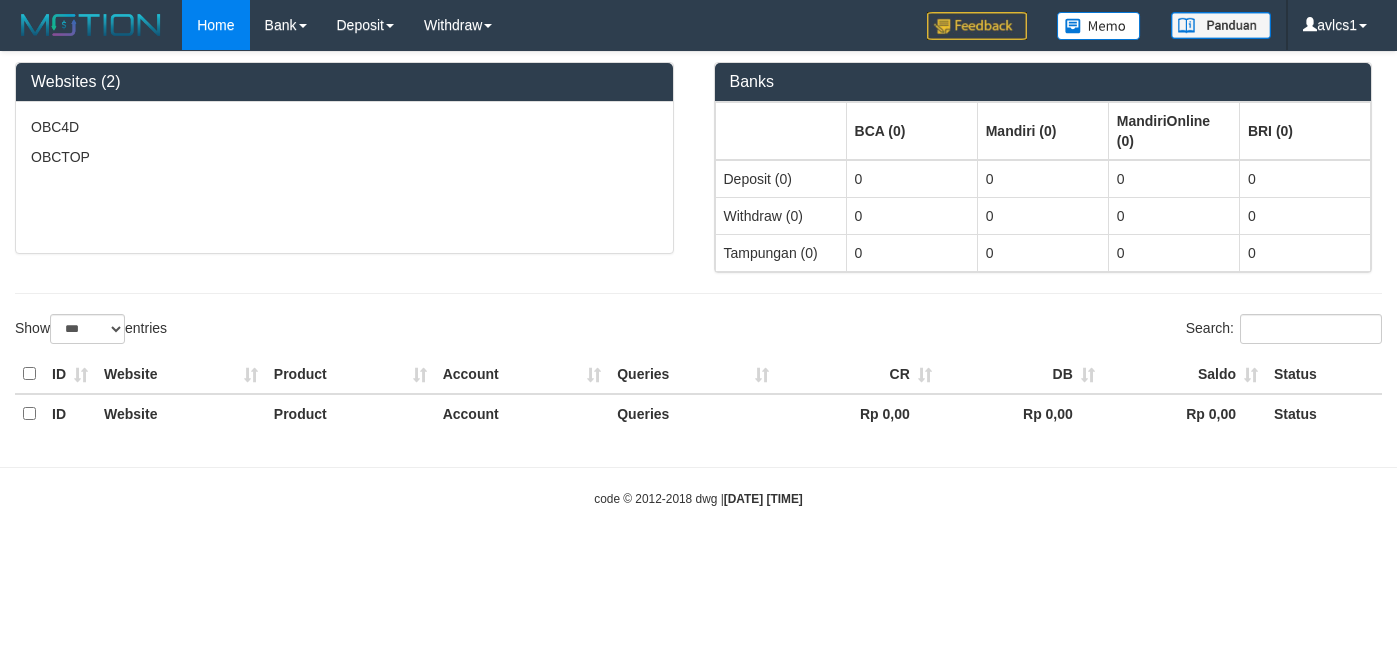 select on "***" 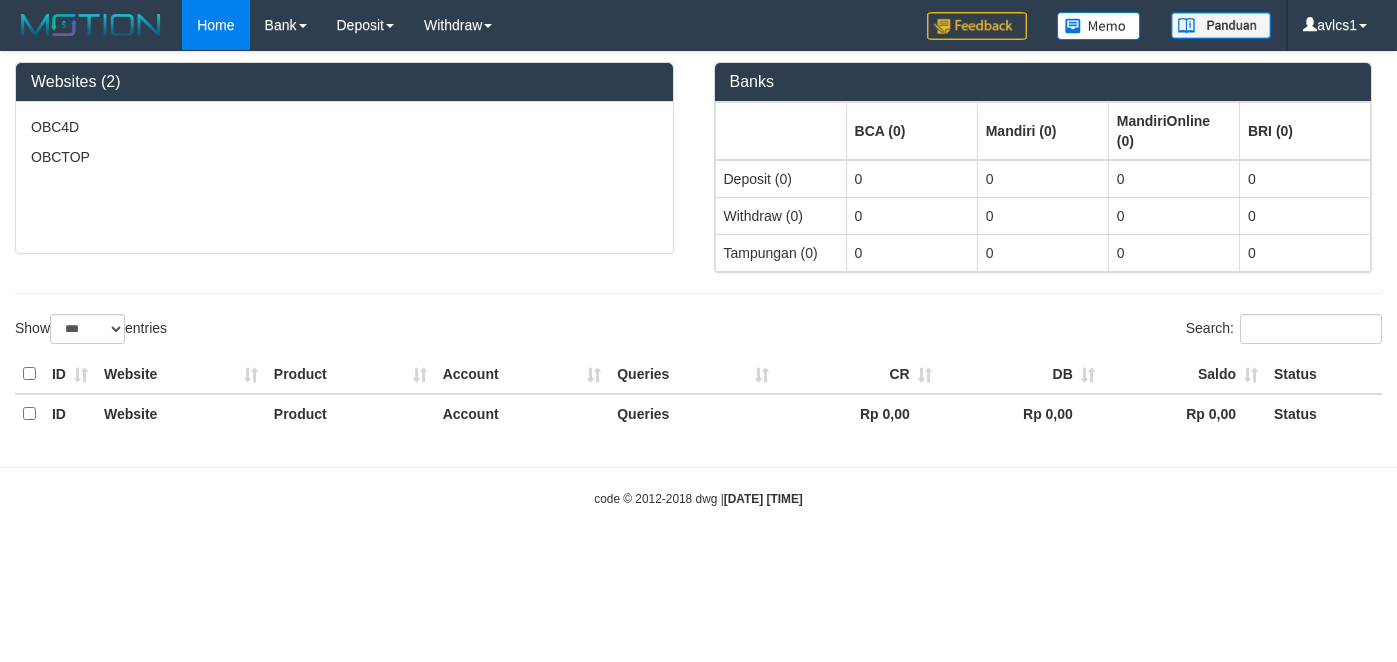 scroll, scrollTop: 0, scrollLeft: 0, axis: both 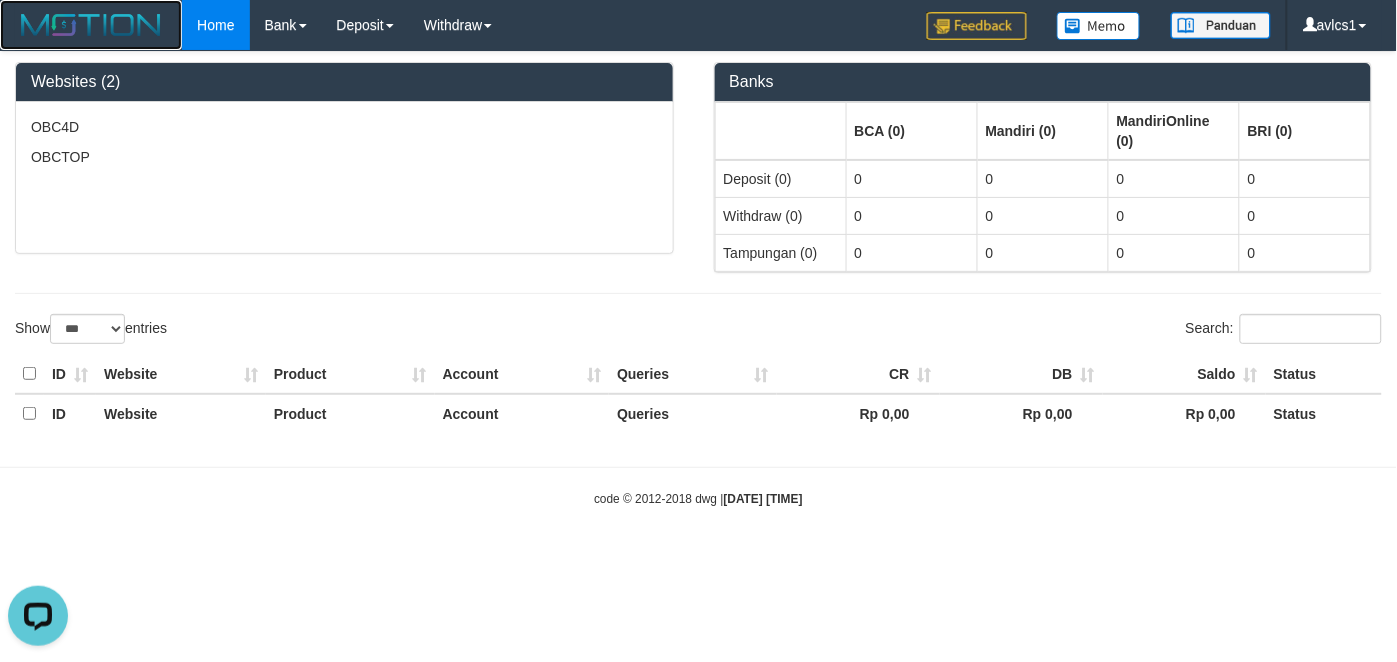 click at bounding box center [91, 25] 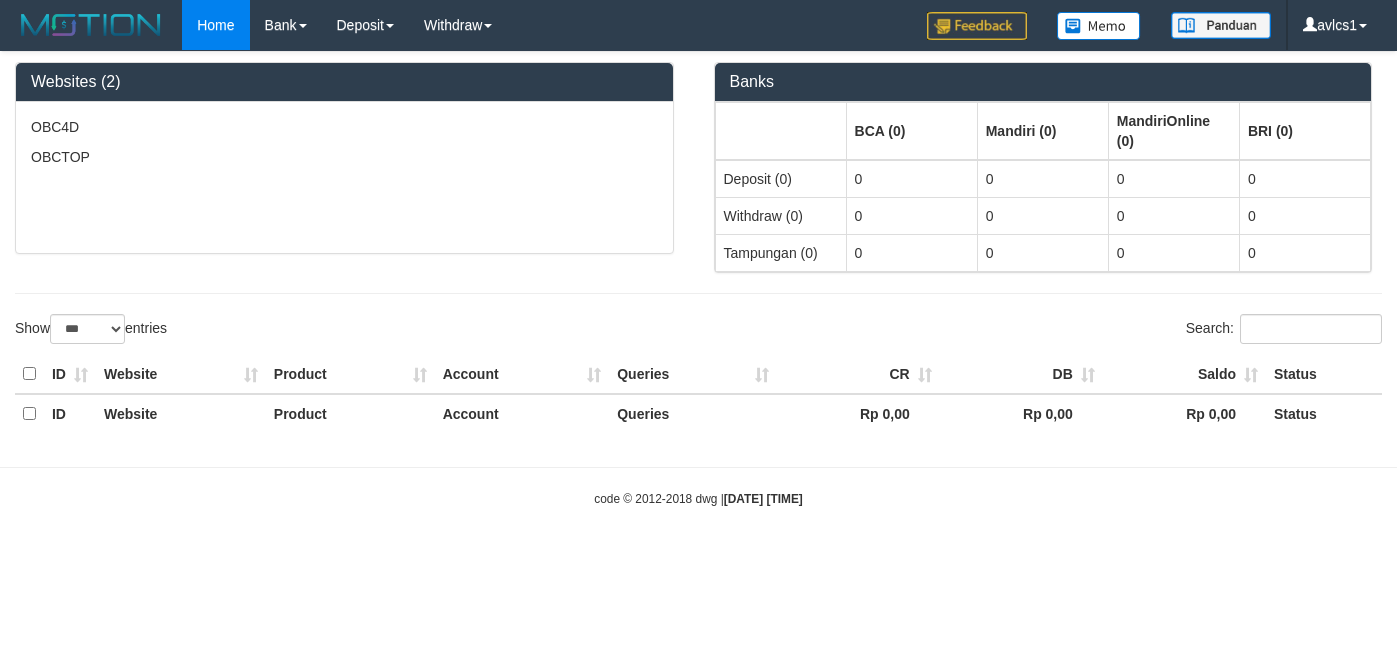 scroll, scrollTop: 0, scrollLeft: 0, axis: both 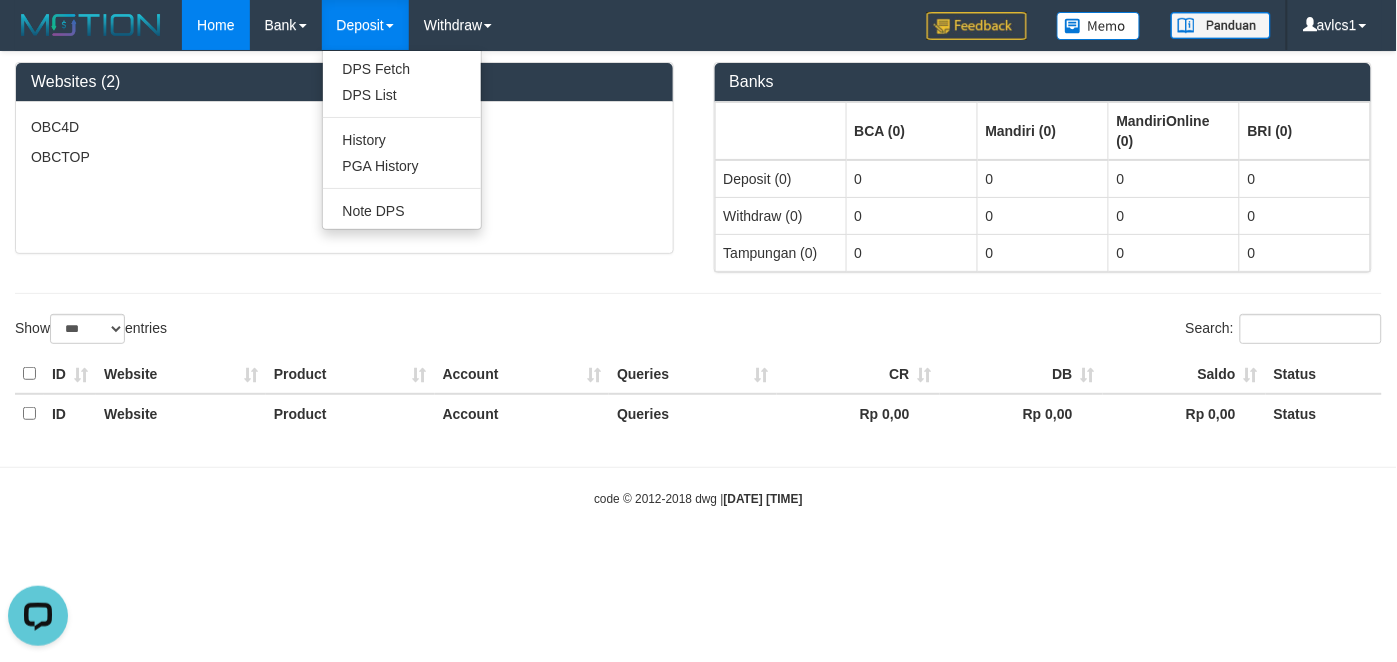 click on "Deposit" at bounding box center [365, 25] 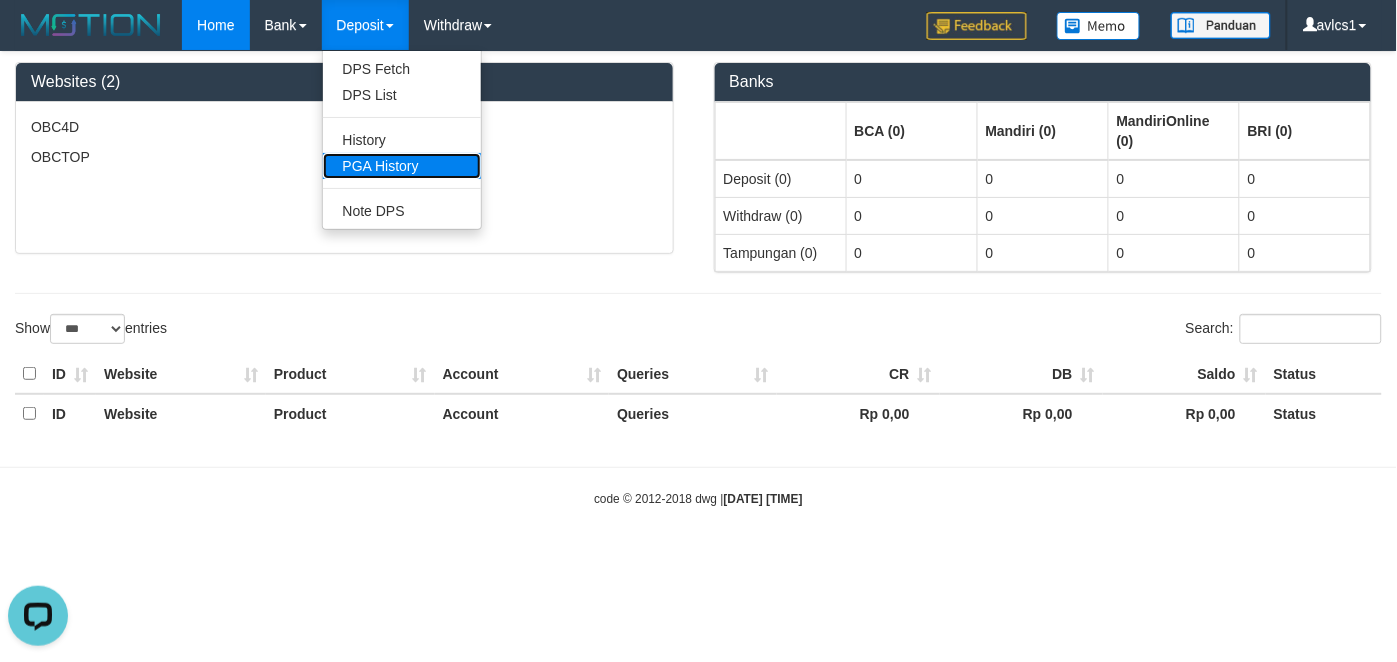 click on "PGA History" at bounding box center [402, 166] 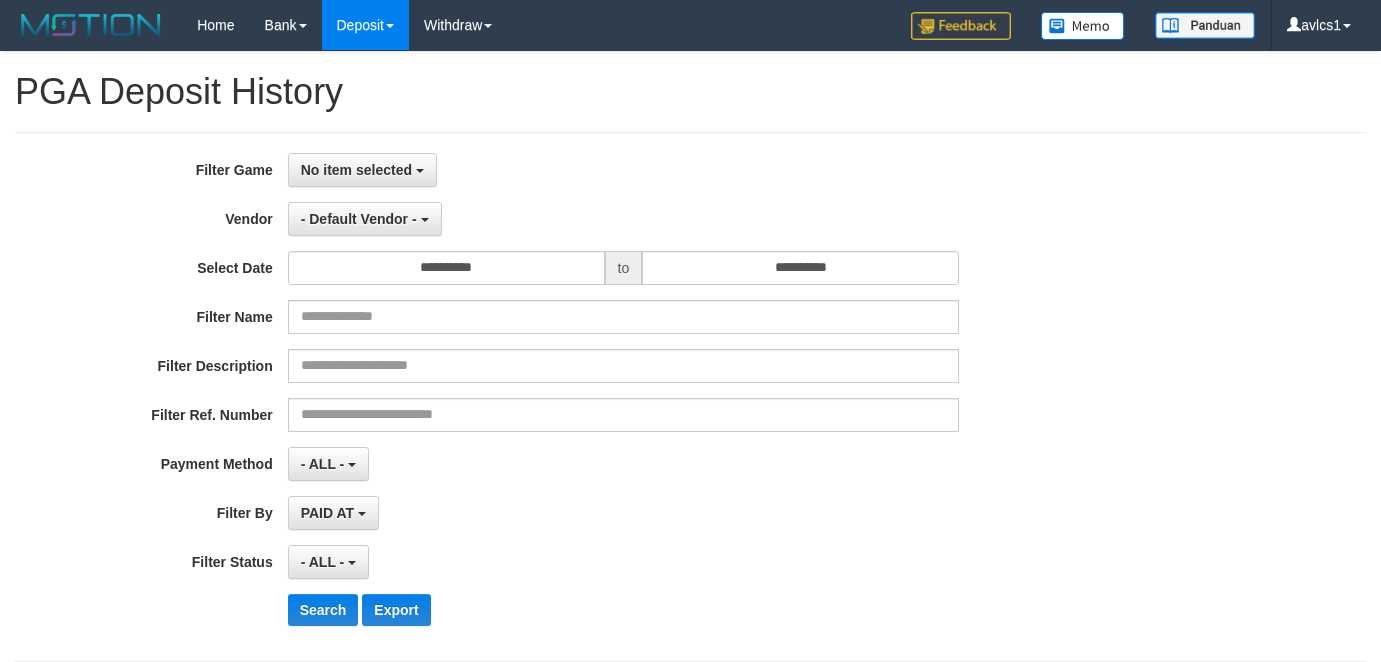 select 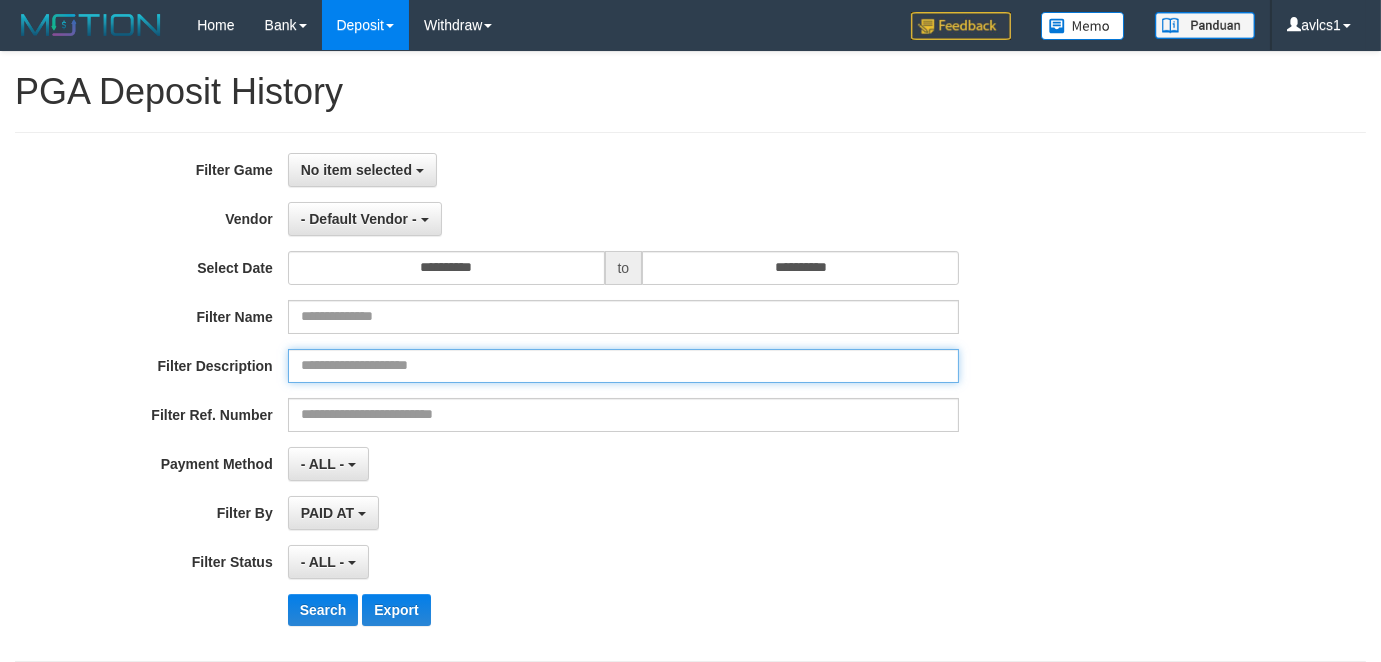 click at bounding box center [623, 366] 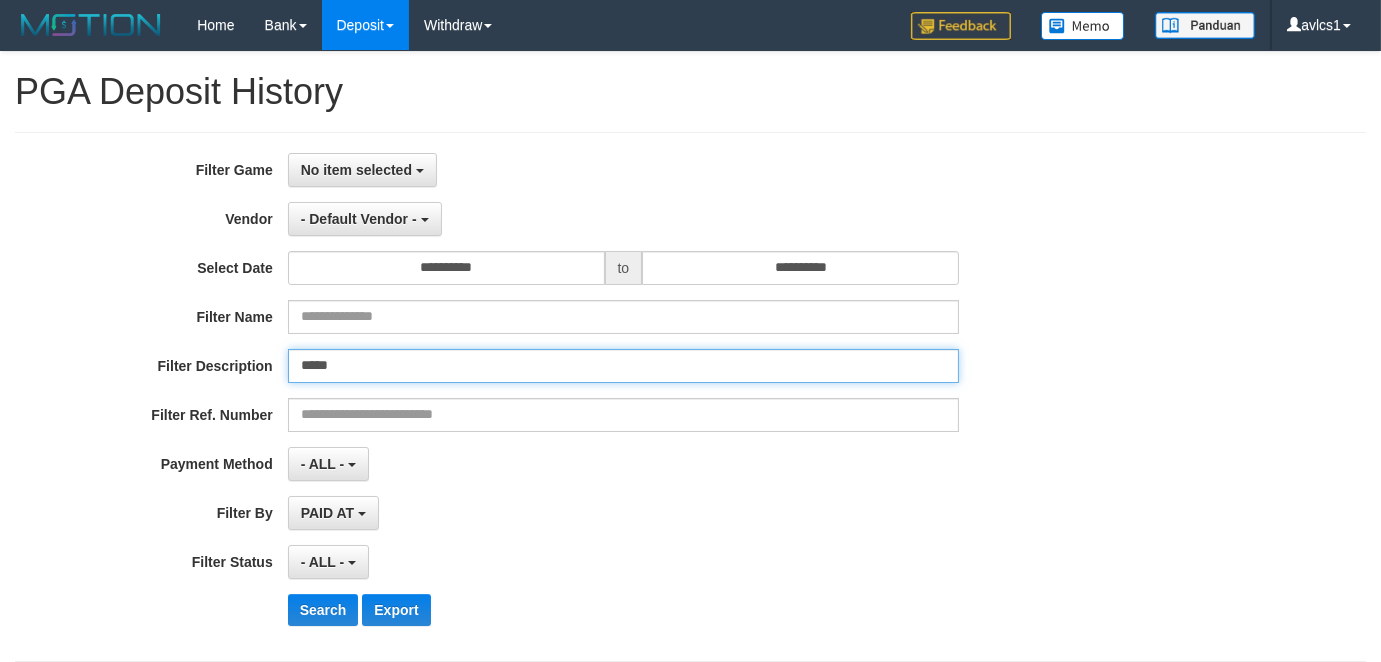 click on "Search" at bounding box center [323, 610] 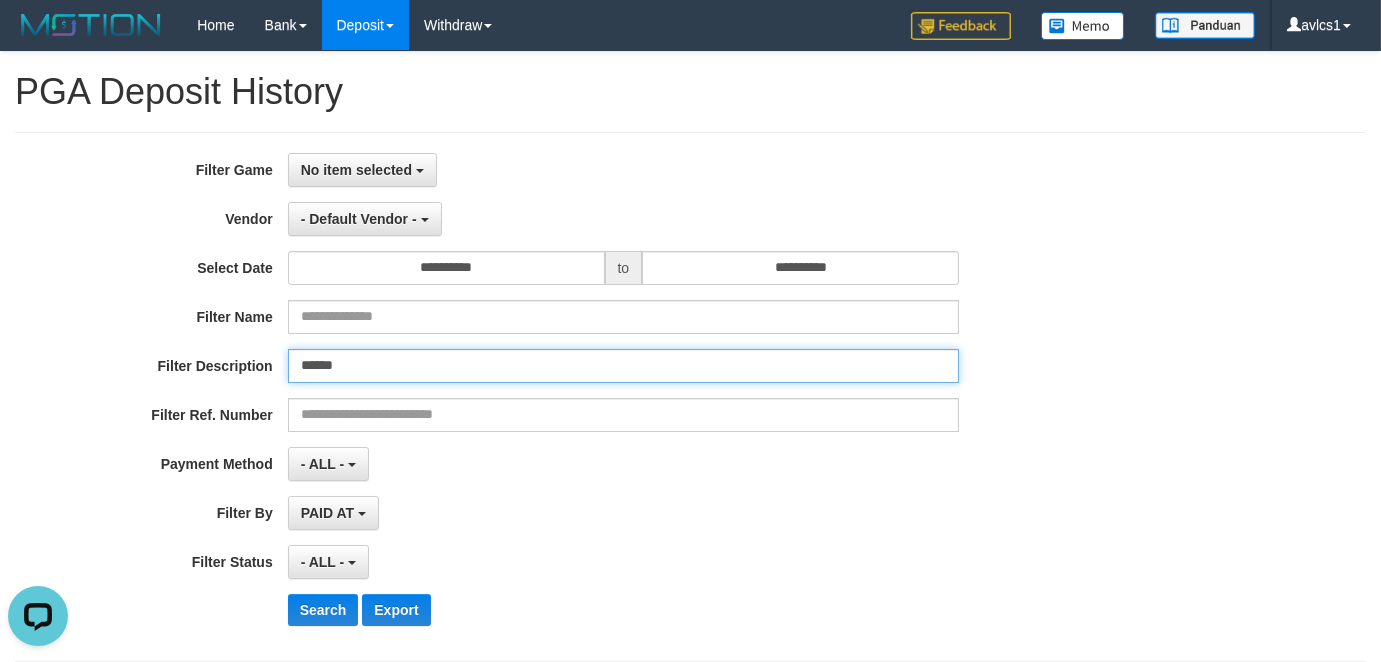 scroll, scrollTop: 0, scrollLeft: 0, axis: both 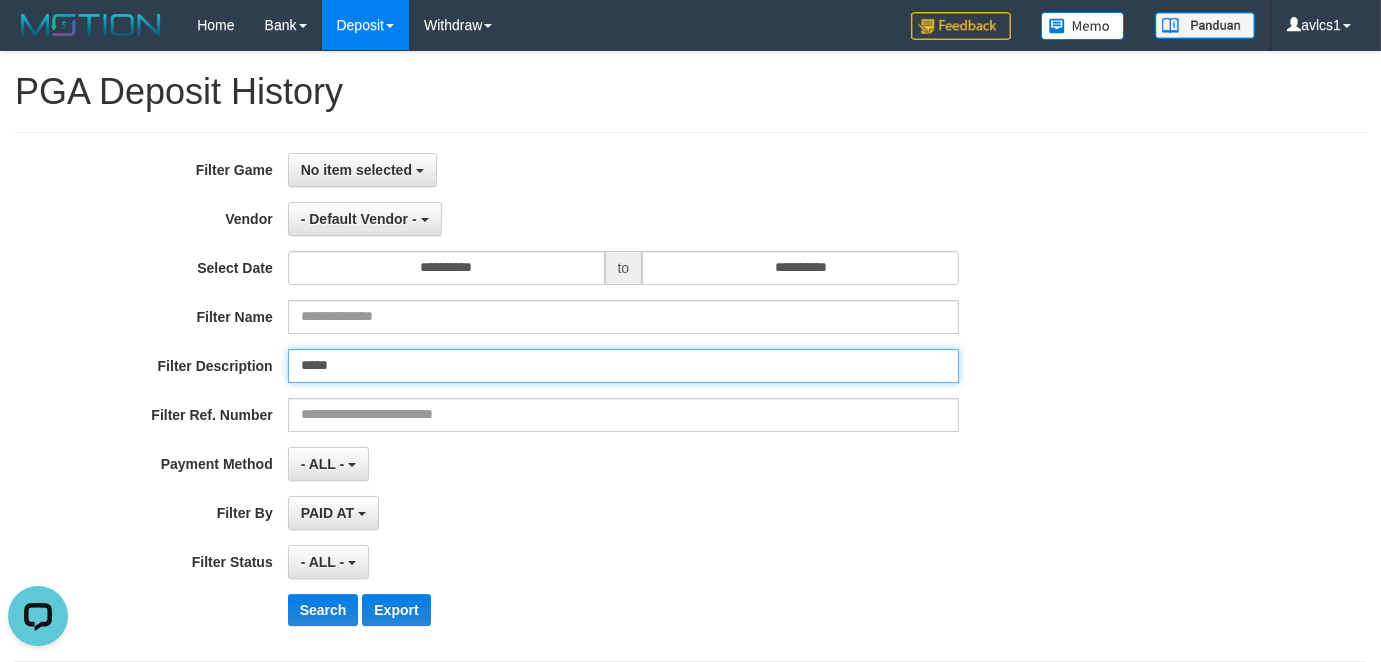 click on "Search" at bounding box center [323, 610] 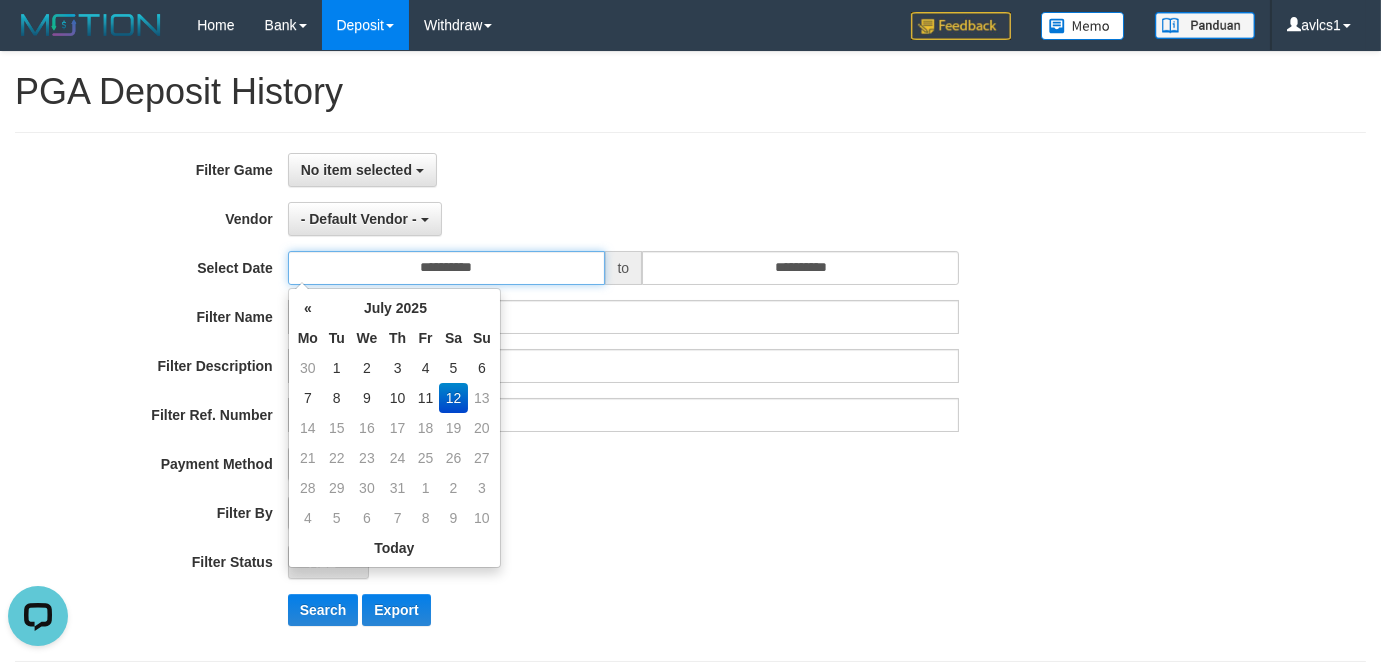 click on "**********" at bounding box center (446, 268) 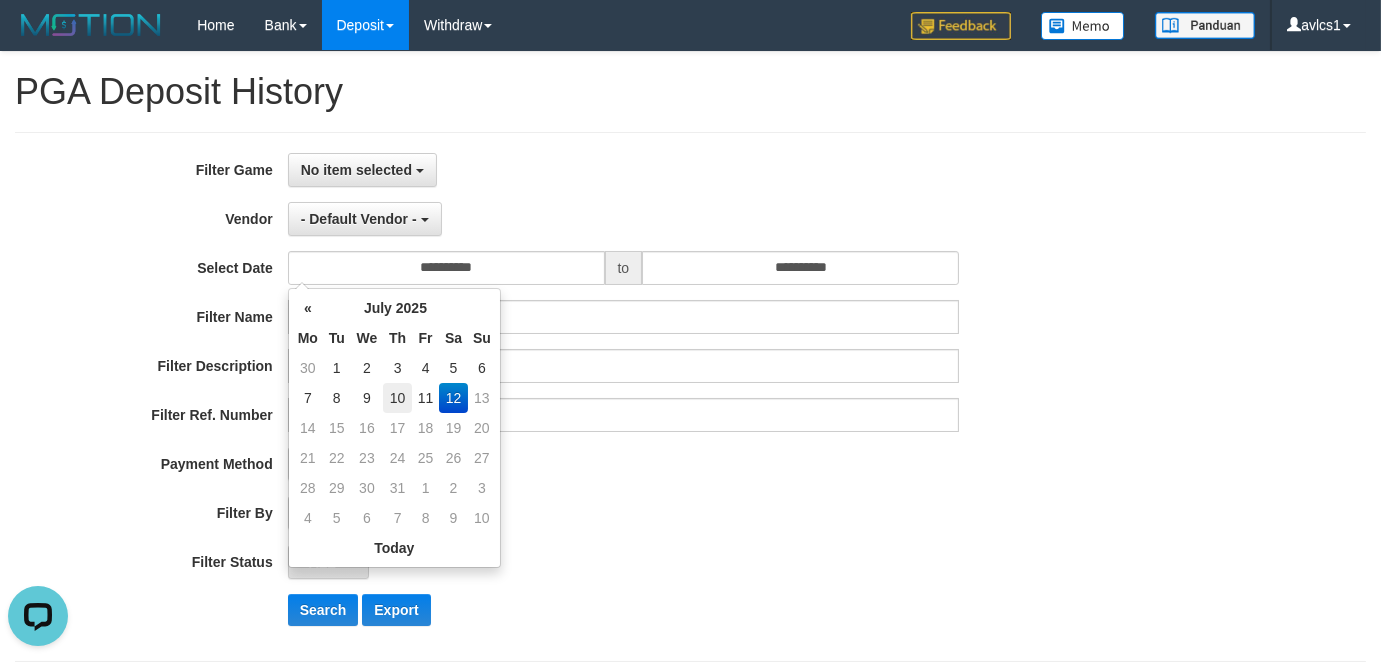 click on "10" at bounding box center [397, 398] 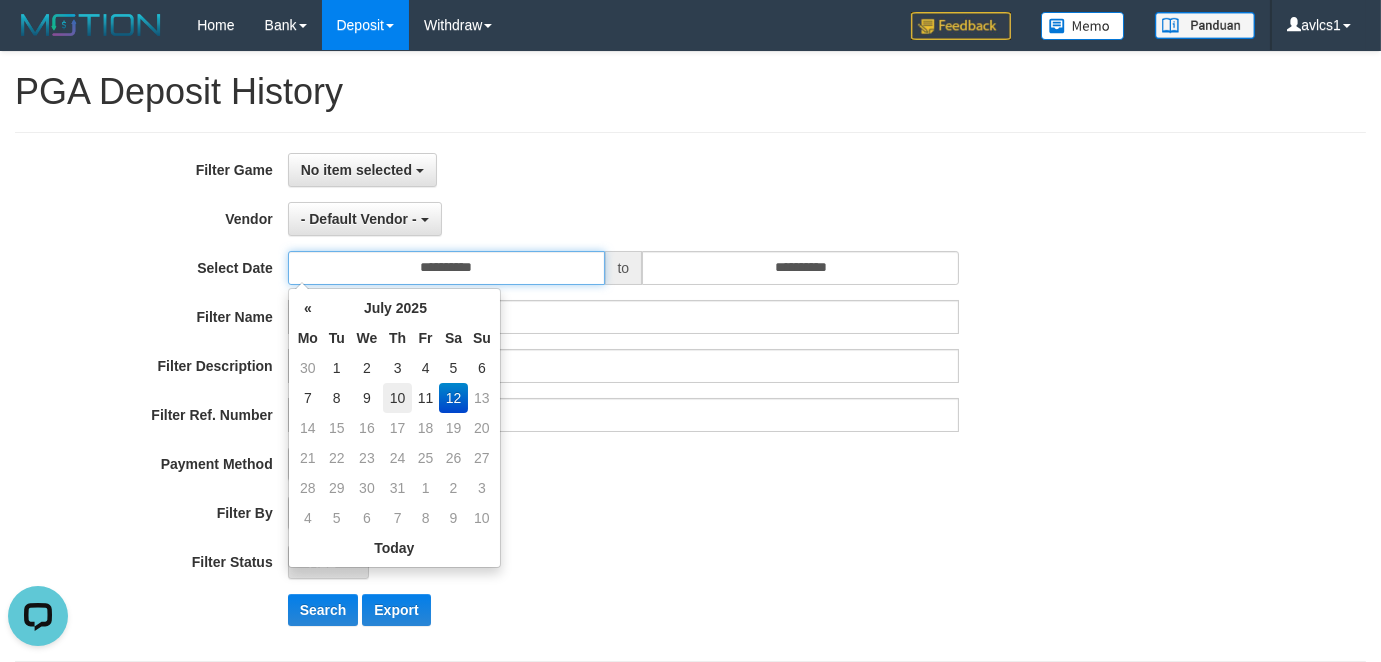type on "**********" 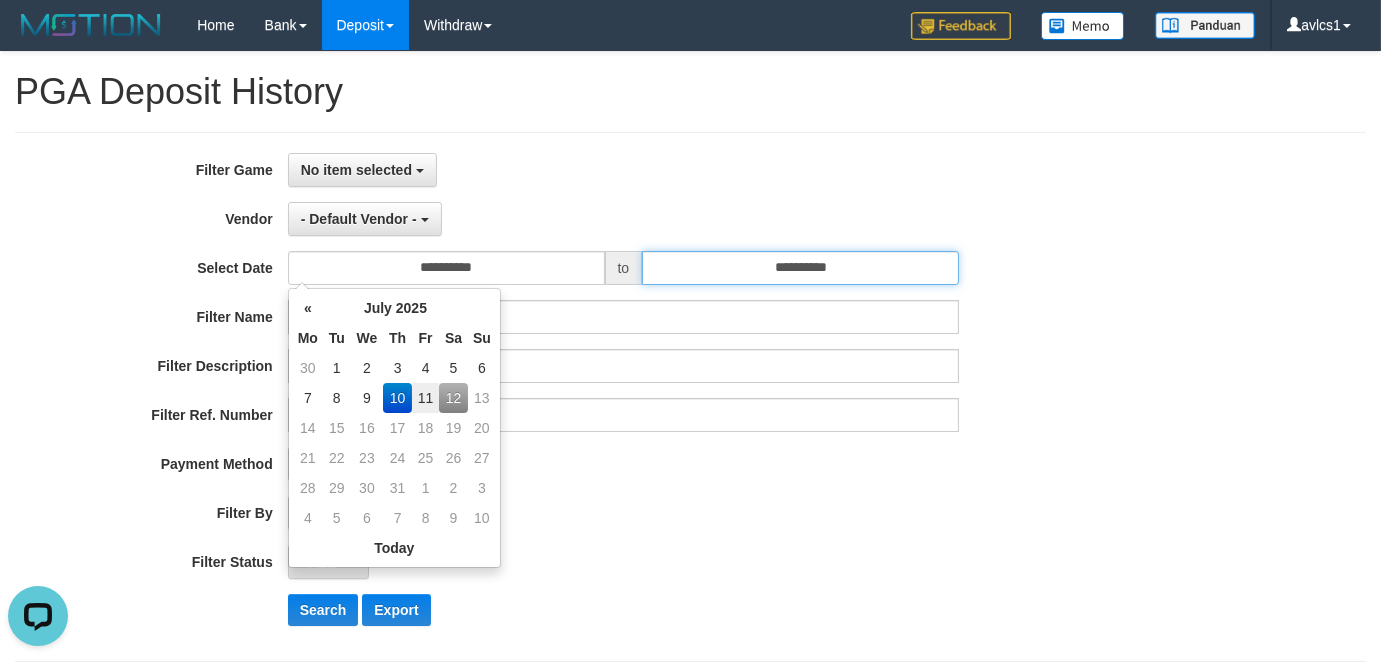 click on "**********" at bounding box center [800, 268] 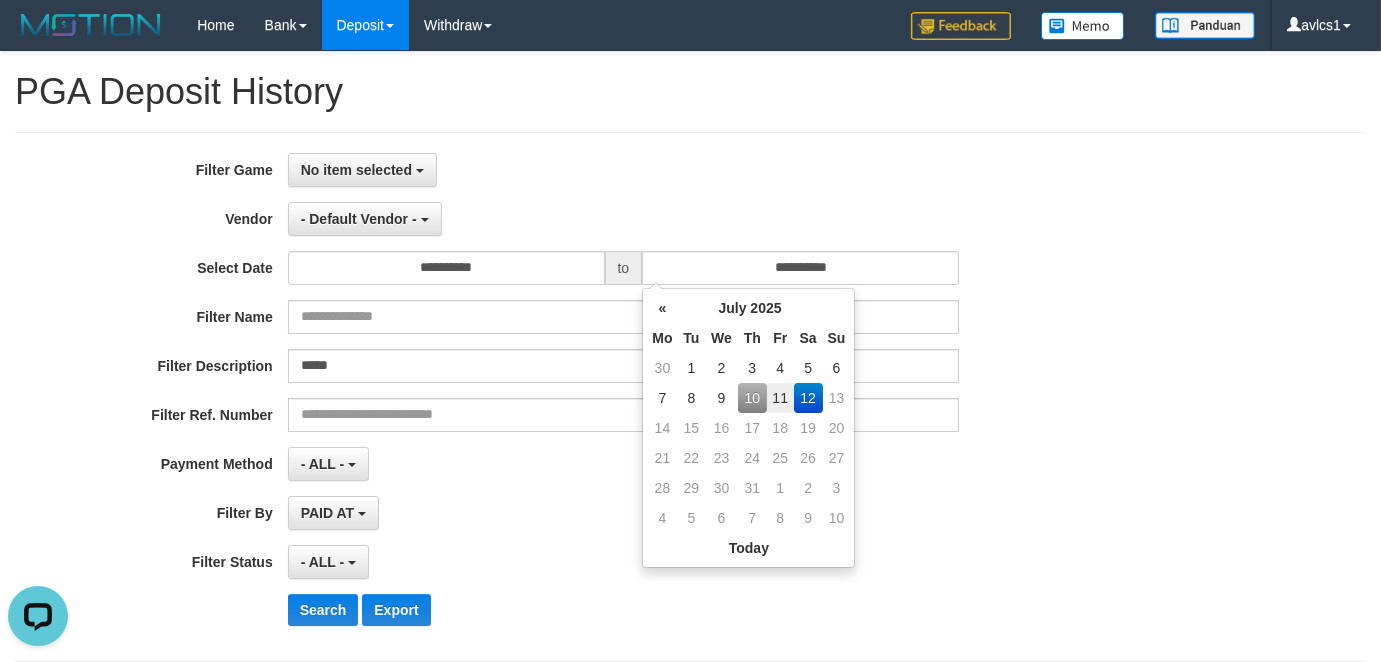 click on "10" at bounding box center (752, 398) 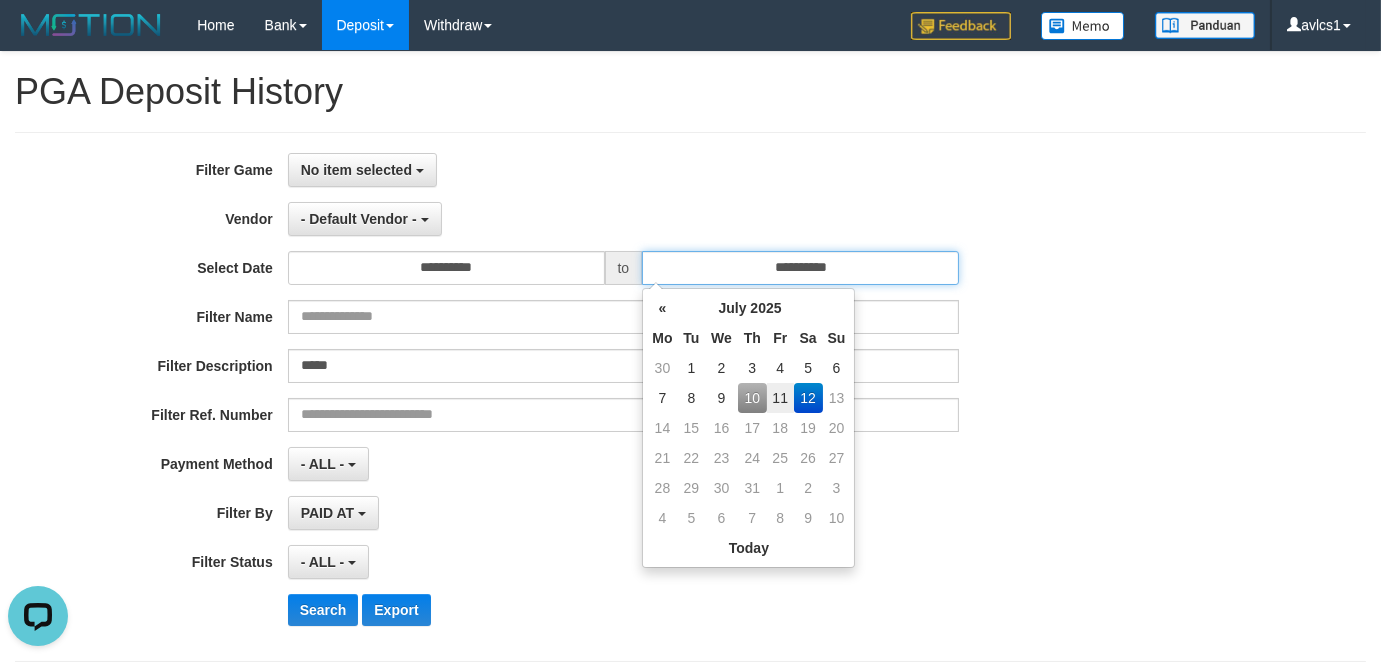 type on "**********" 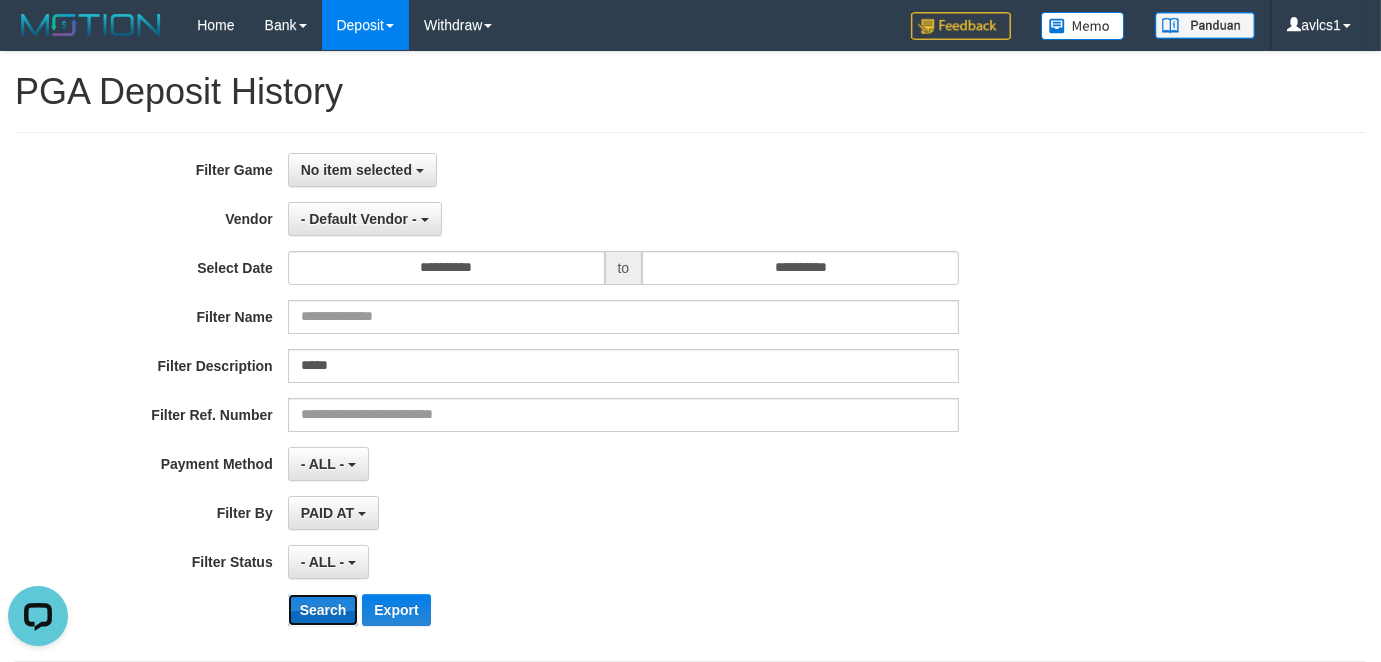 click on "Search" at bounding box center [323, 610] 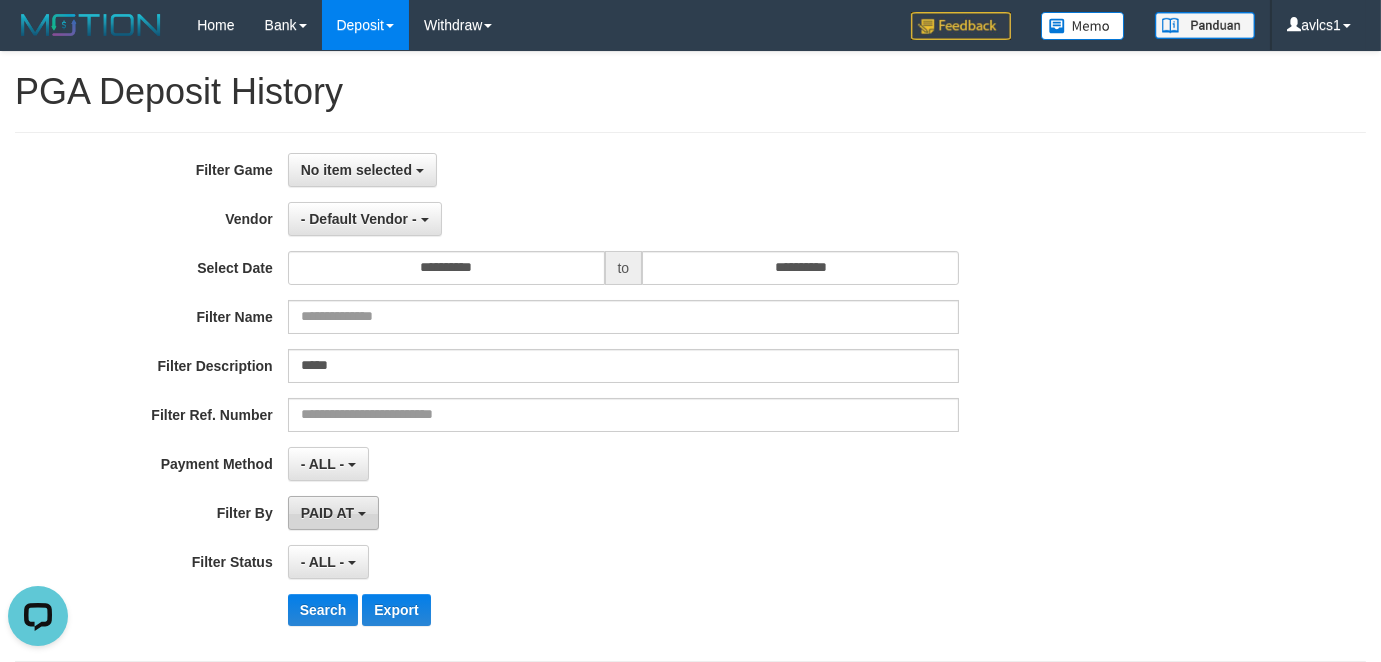 click on "PAID AT" at bounding box center (327, 513) 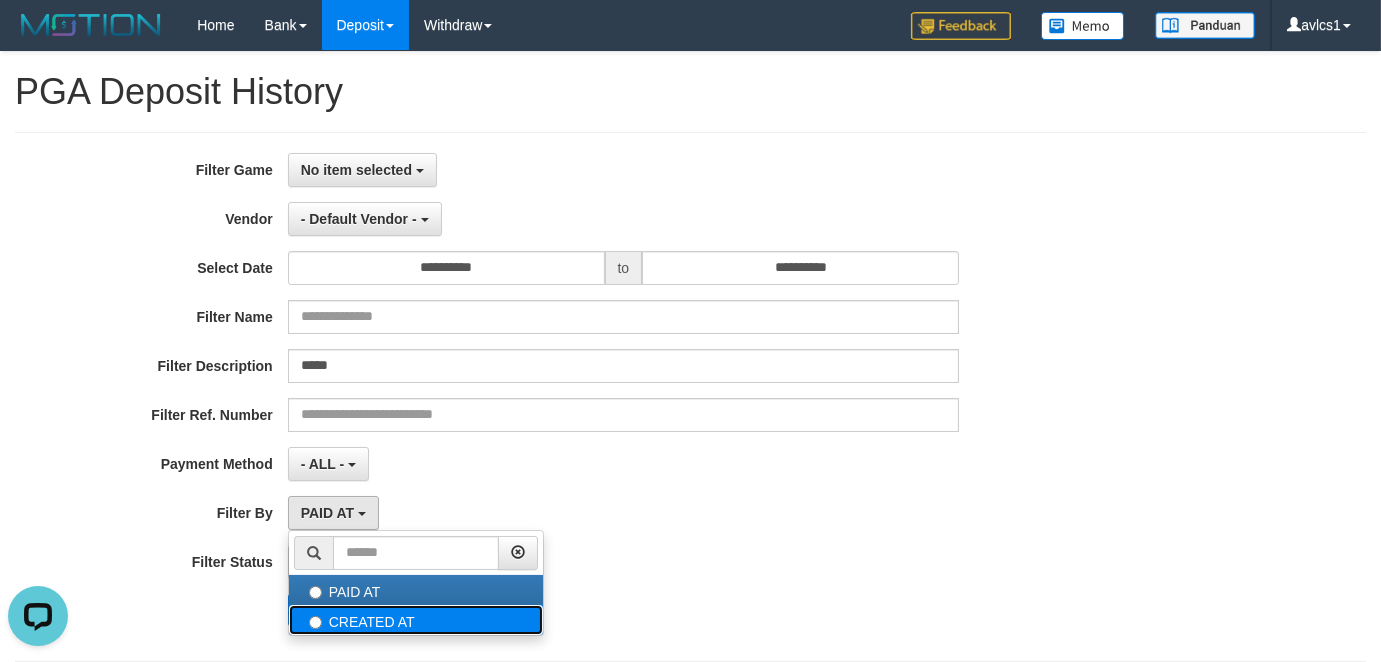 click on "CREATED AT" at bounding box center [416, 620] 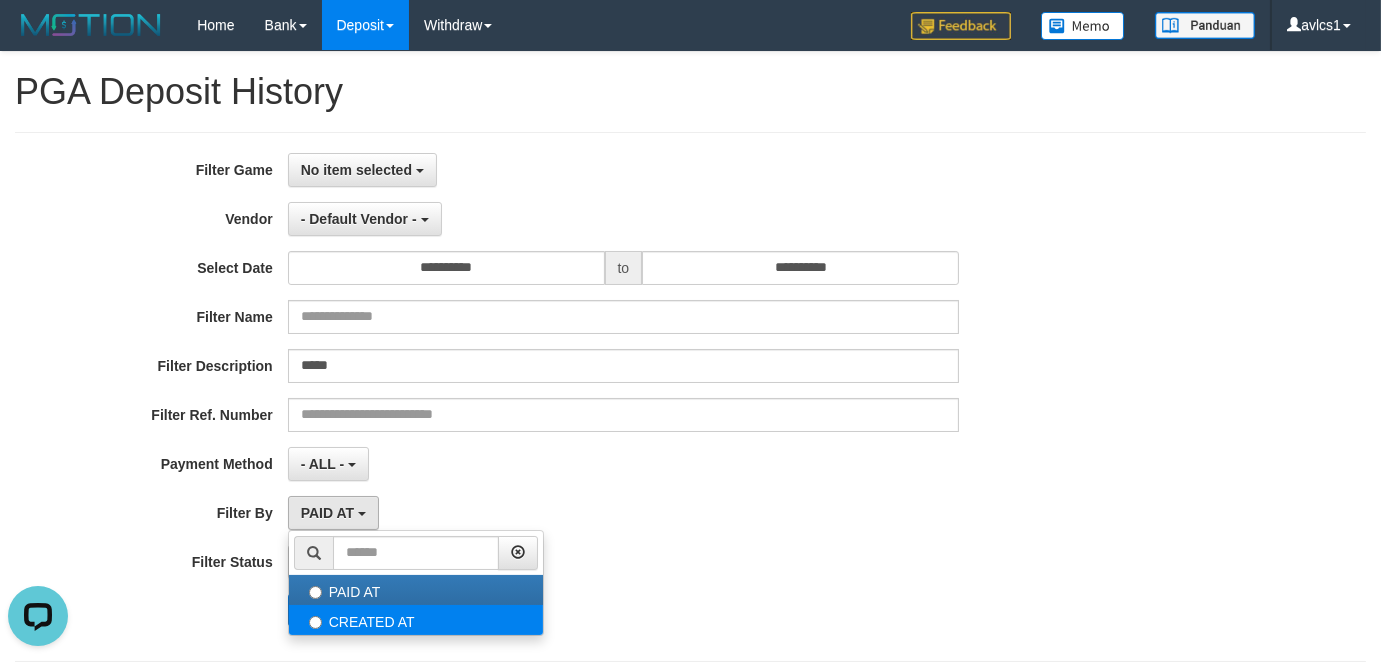 select on "*" 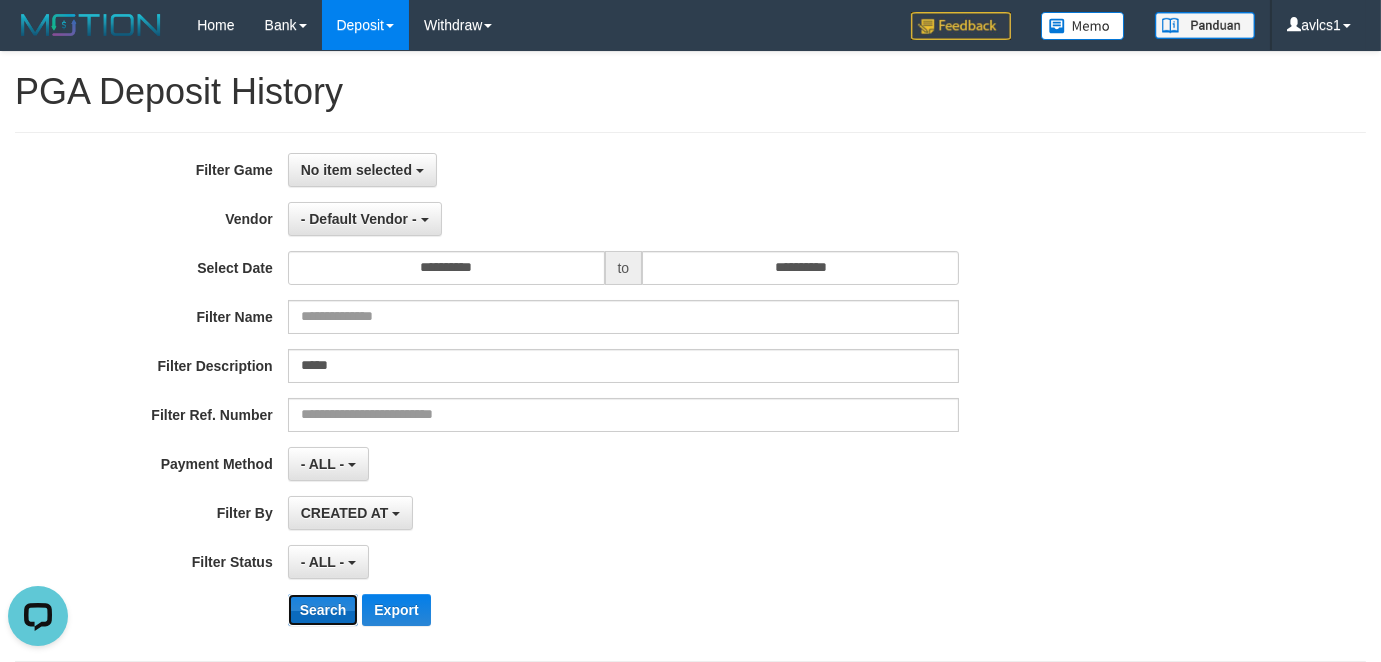 click on "Search" at bounding box center [323, 610] 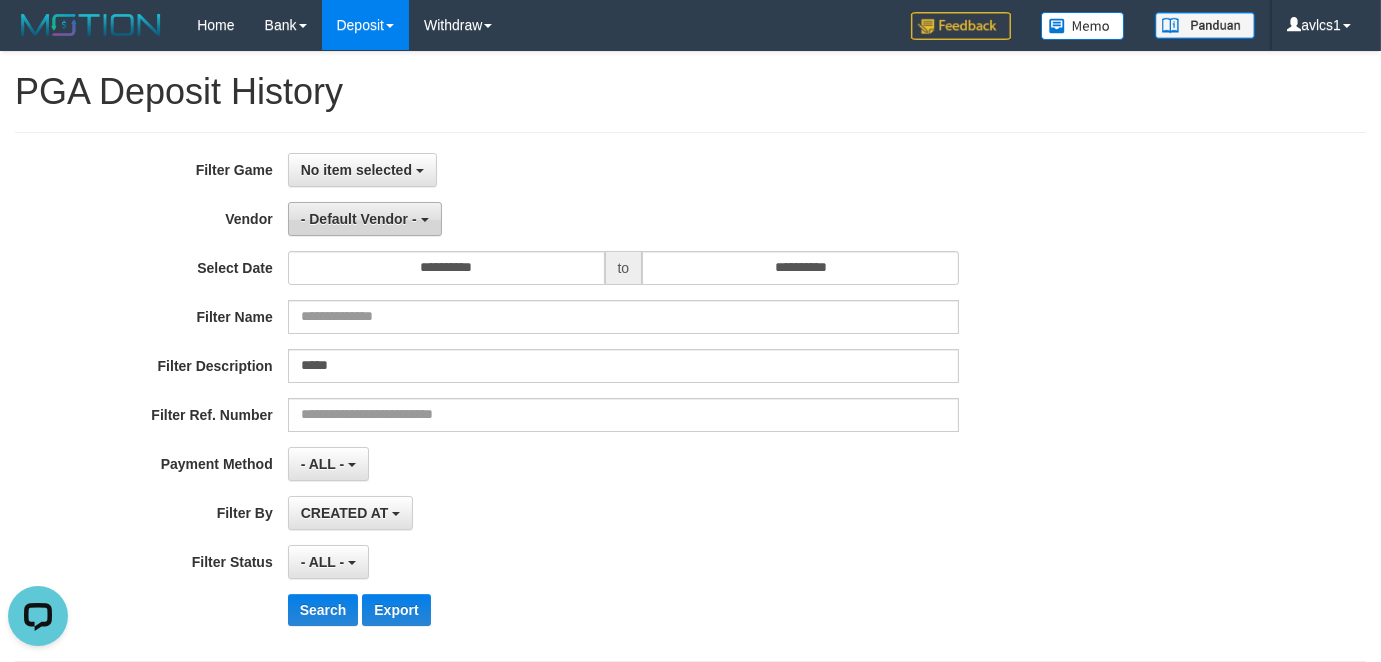 click on "- Default Vendor -" at bounding box center [359, 219] 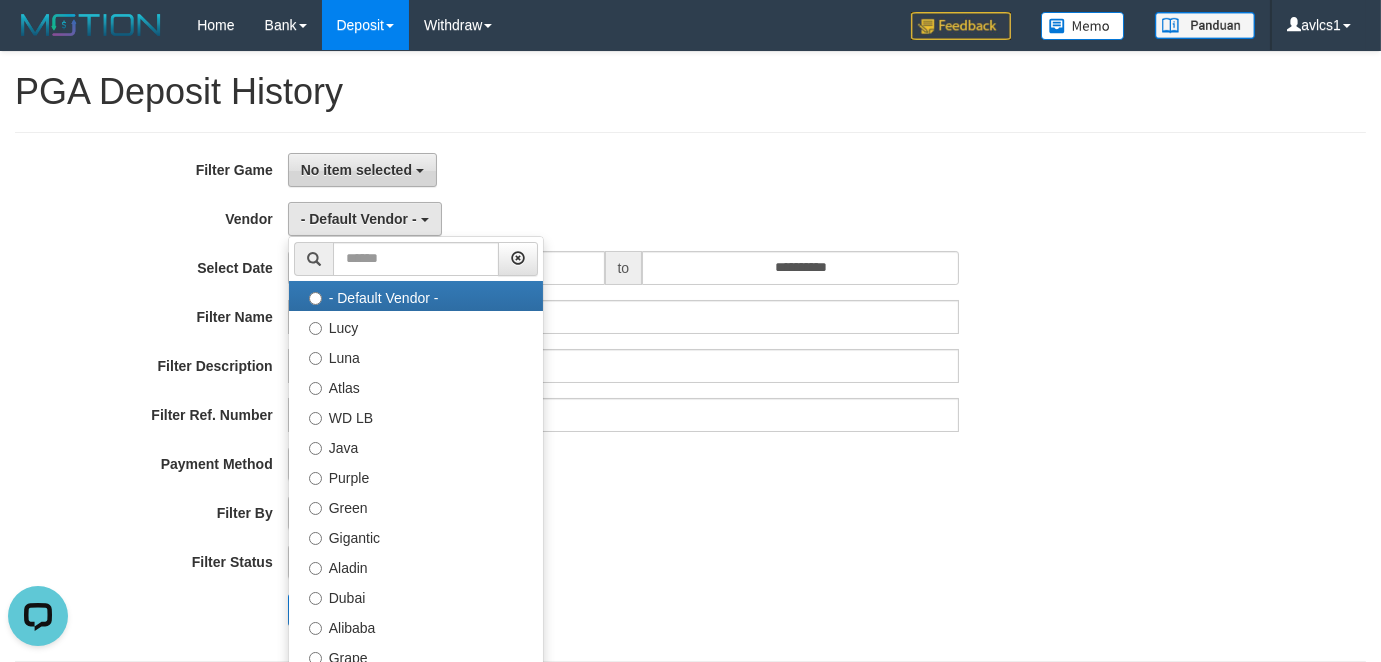 click on "No item selected" at bounding box center (356, 170) 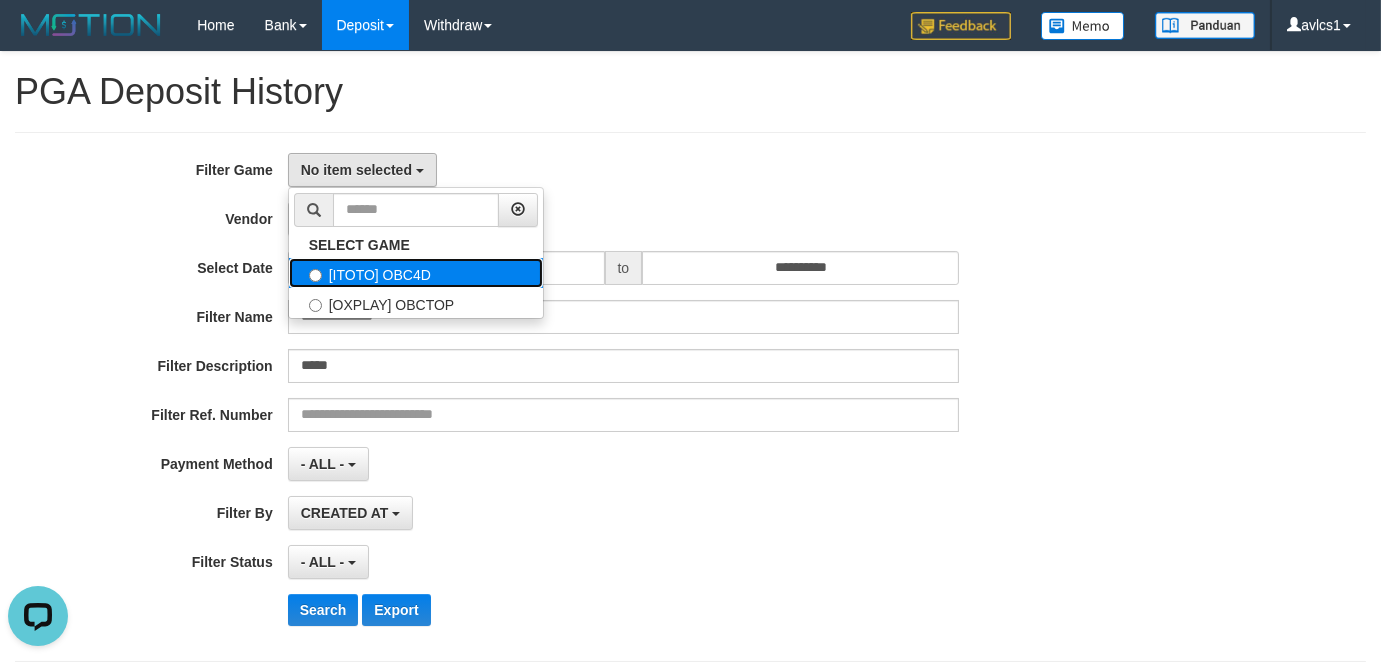click on "[ITOTO] OBC4D" at bounding box center (416, 273) 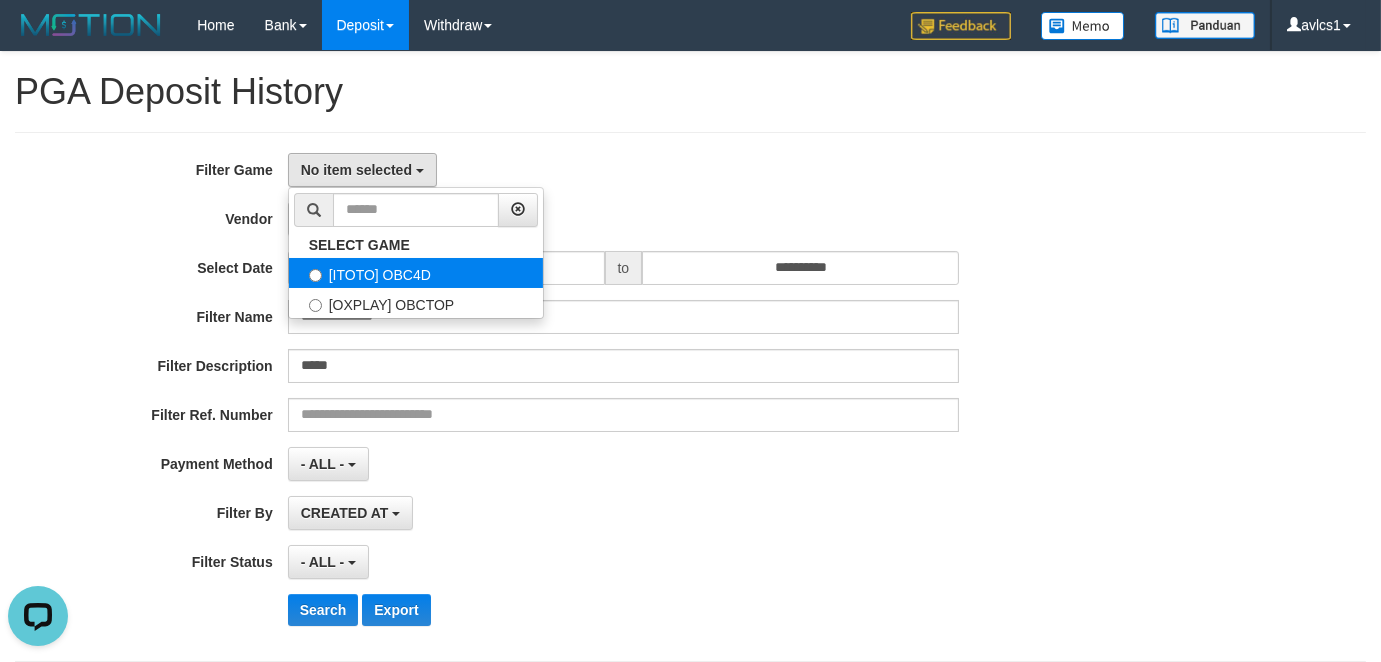 select on "***" 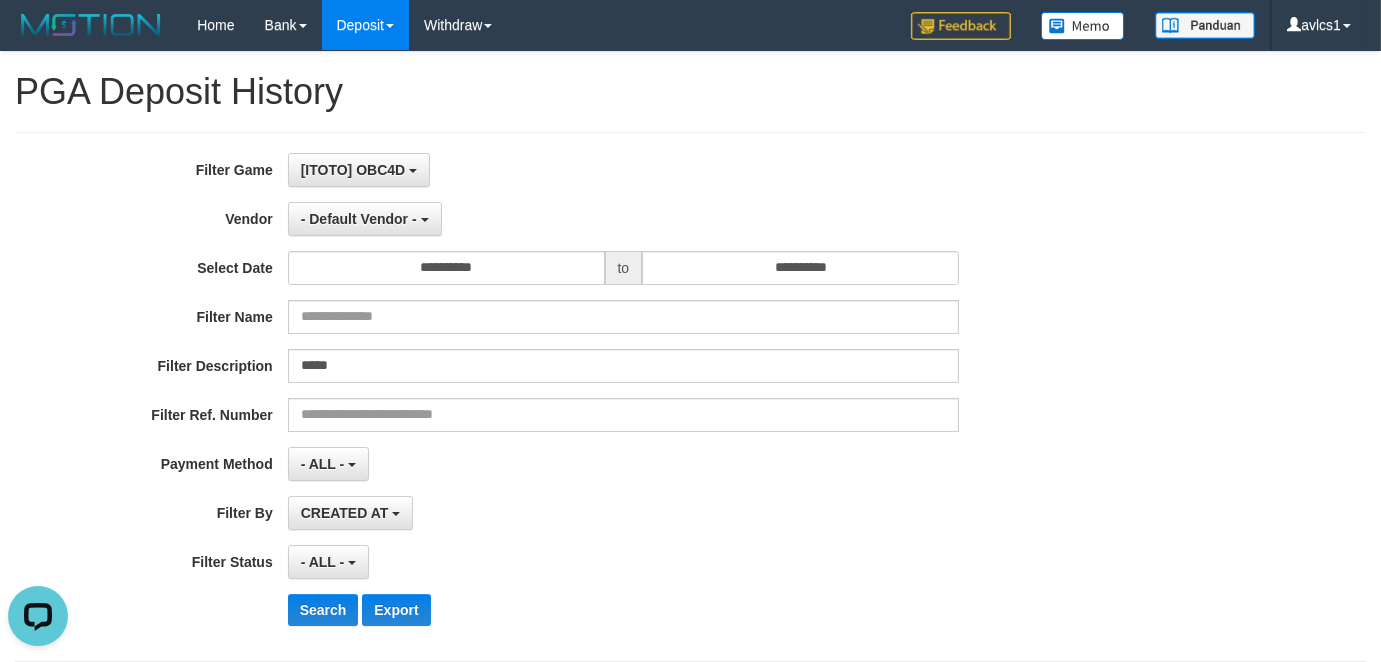scroll, scrollTop: 17, scrollLeft: 0, axis: vertical 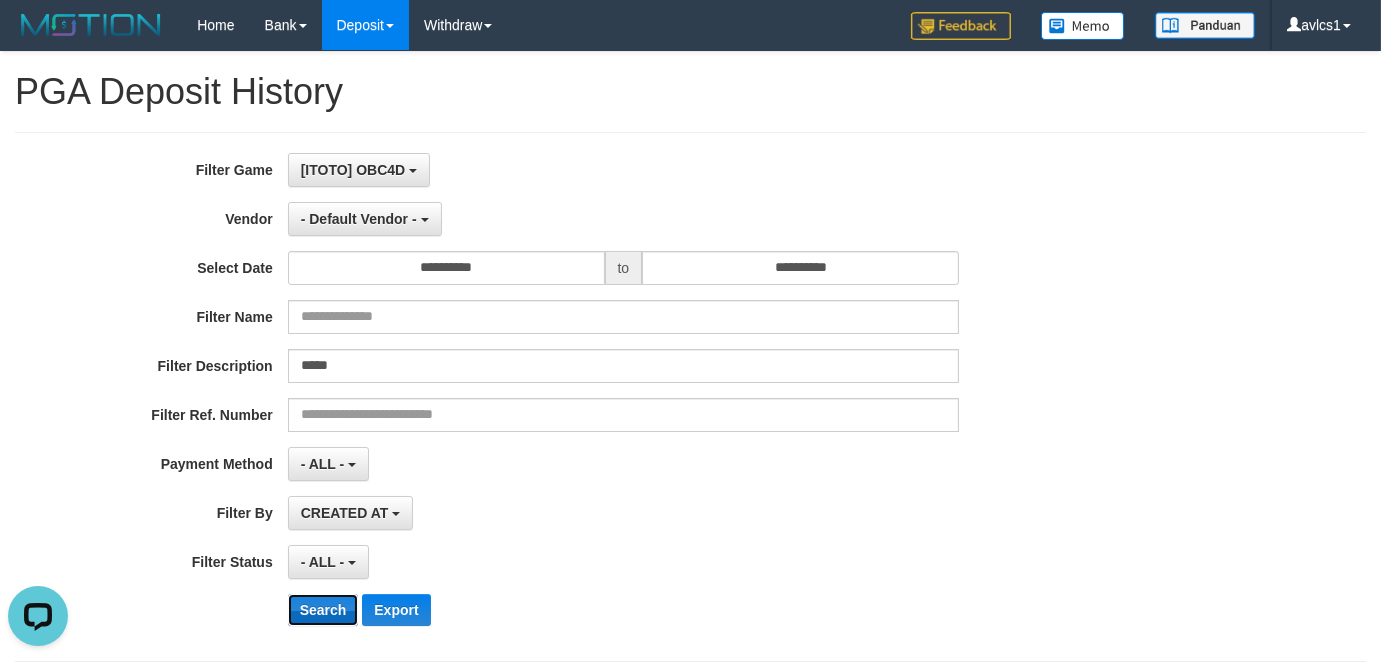 click on "Search" at bounding box center [323, 610] 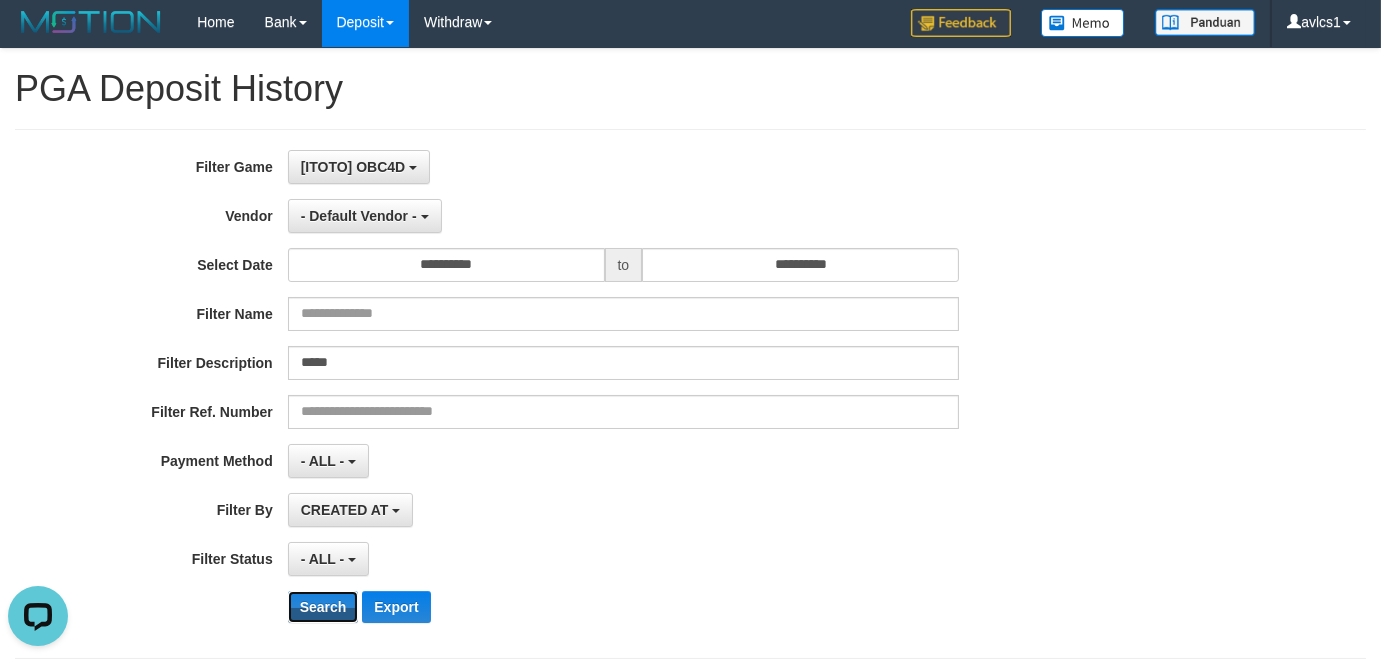scroll, scrollTop: 0, scrollLeft: 0, axis: both 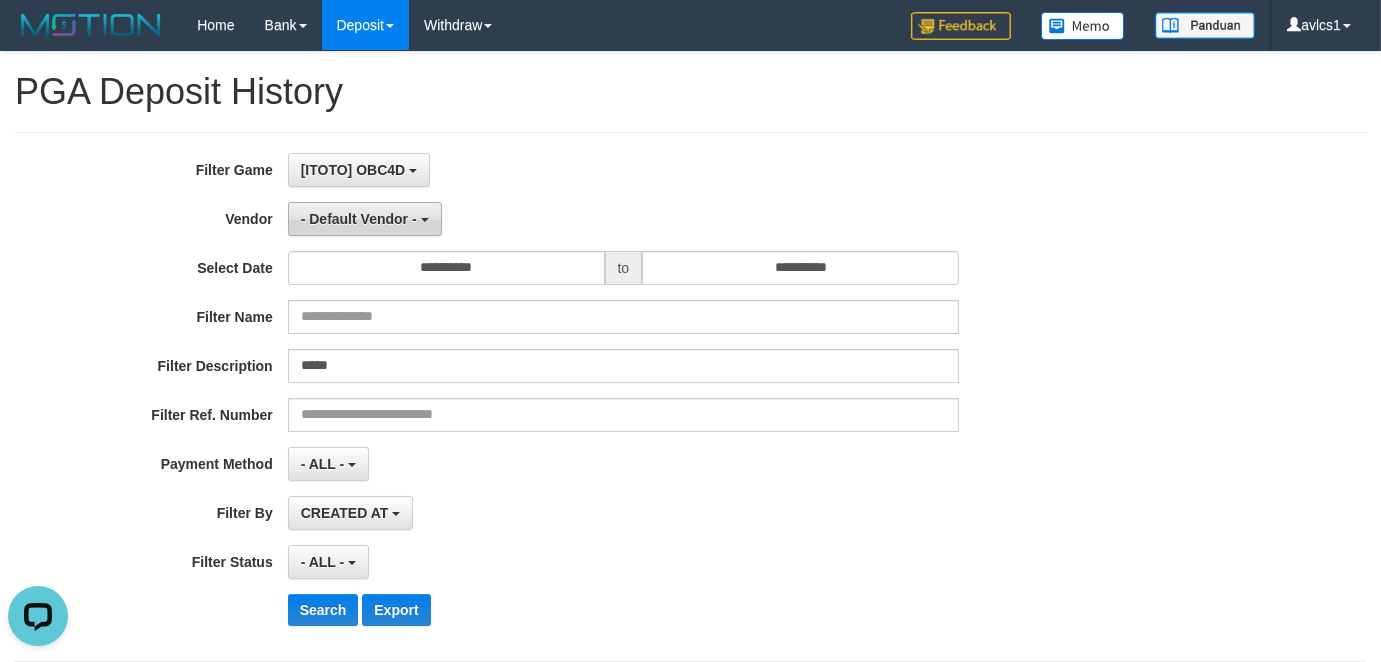 click on "- Default Vendor -" at bounding box center [359, 219] 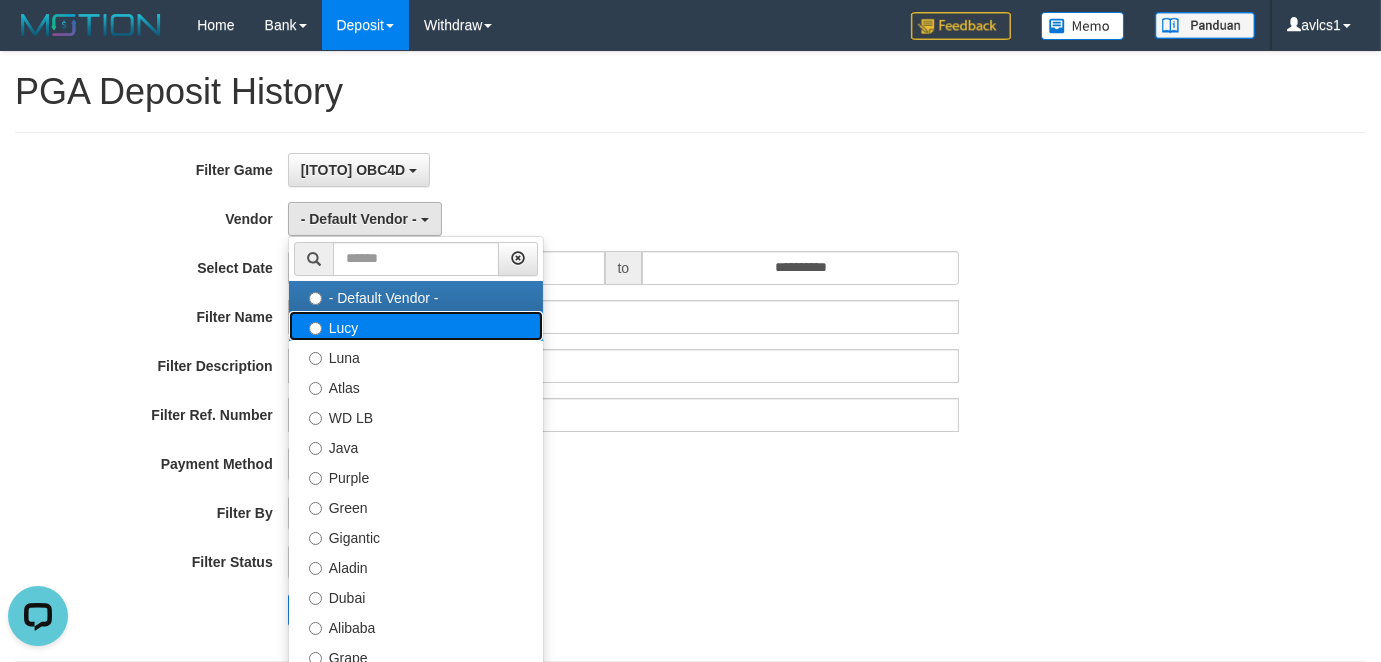 click on "Lucy" at bounding box center (416, 326) 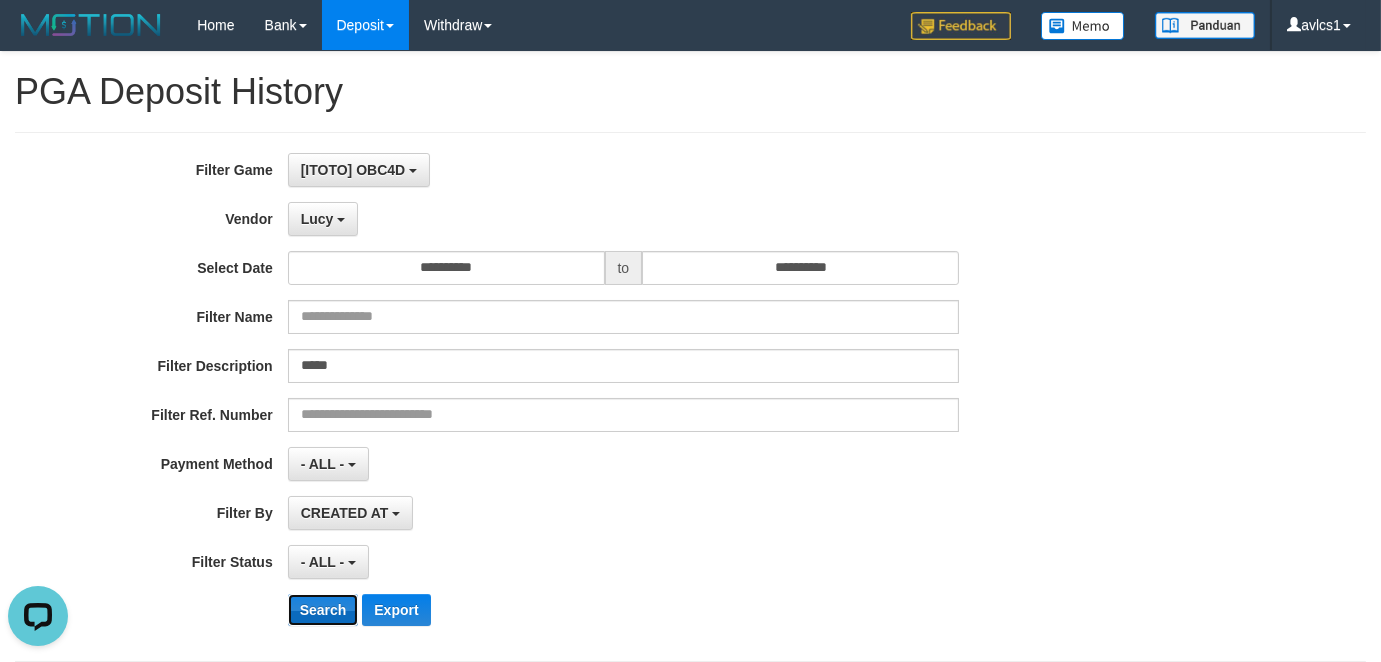 click on "Search" at bounding box center [323, 610] 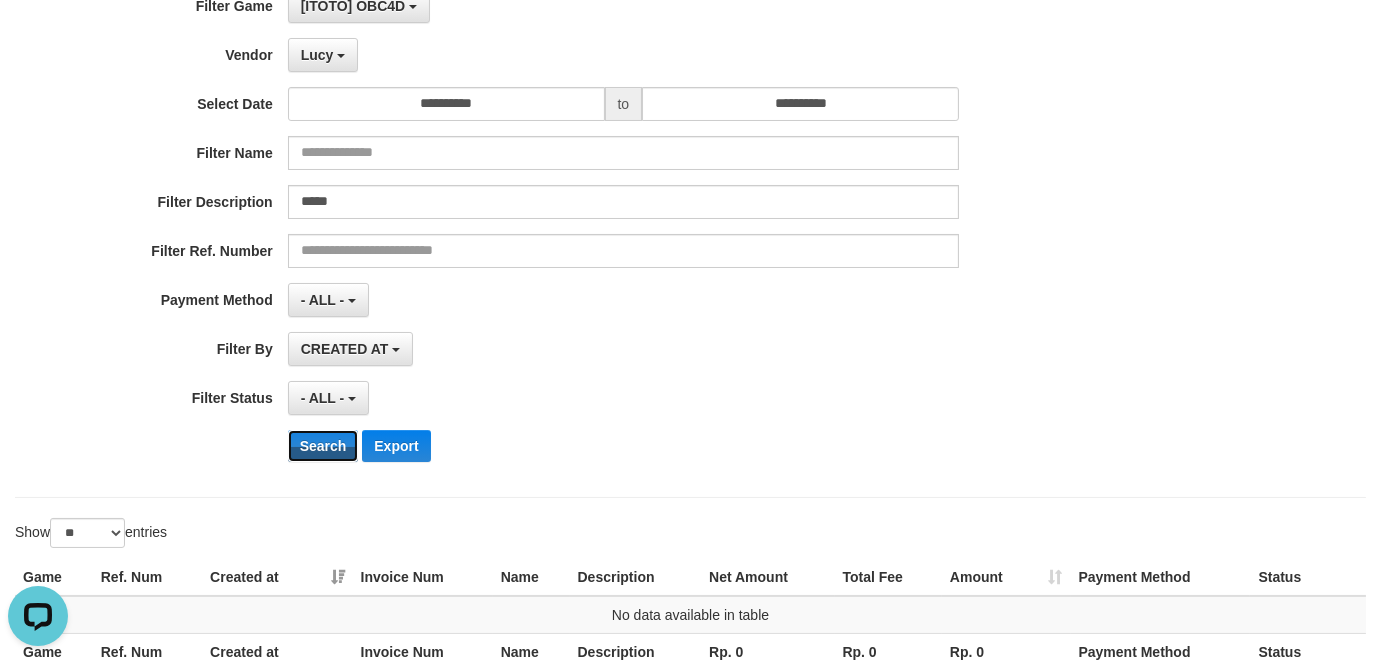 scroll, scrollTop: 0, scrollLeft: 0, axis: both 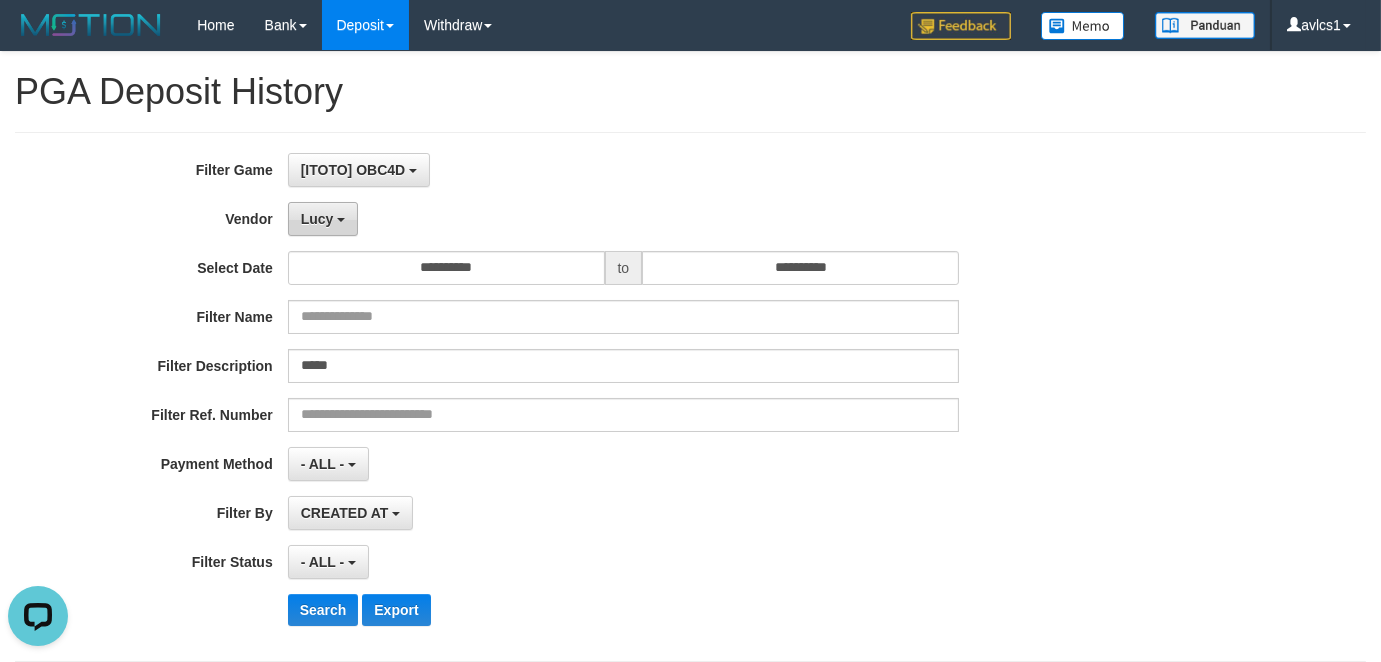 click on "Lucy" at bounding box center [323, 219] 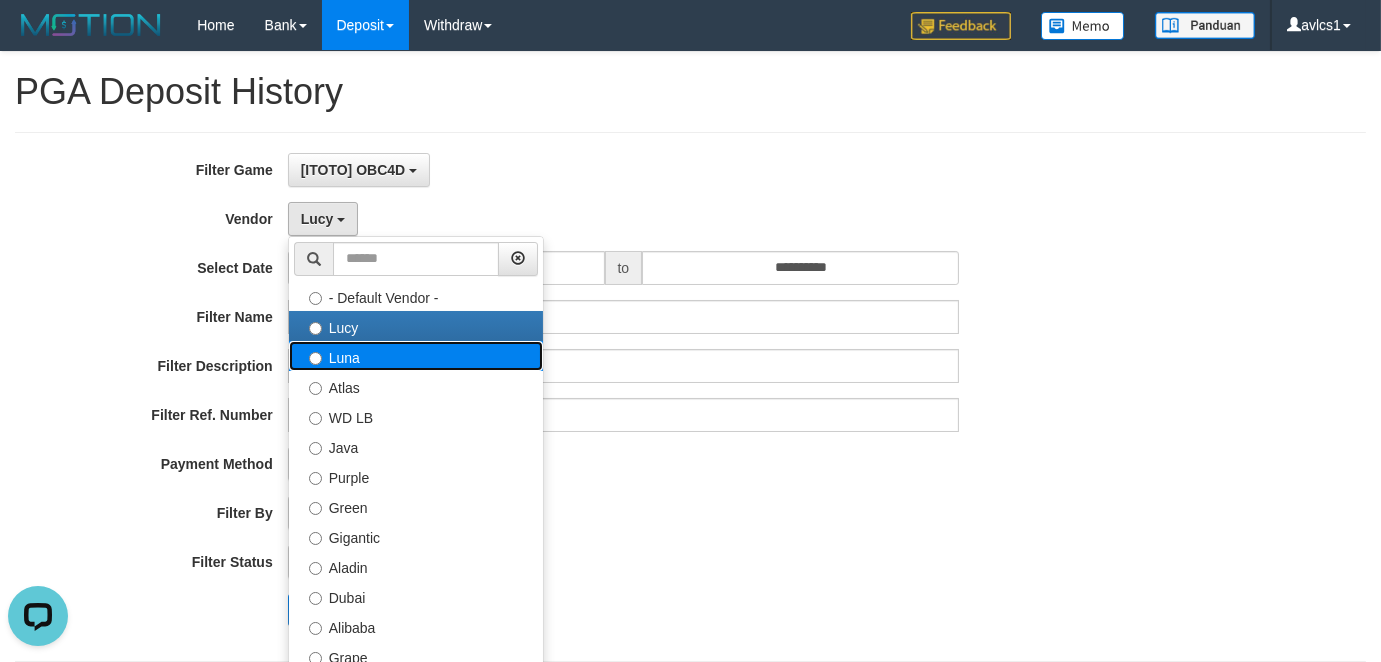 click on "Luna" at bounding box center (416, 356) 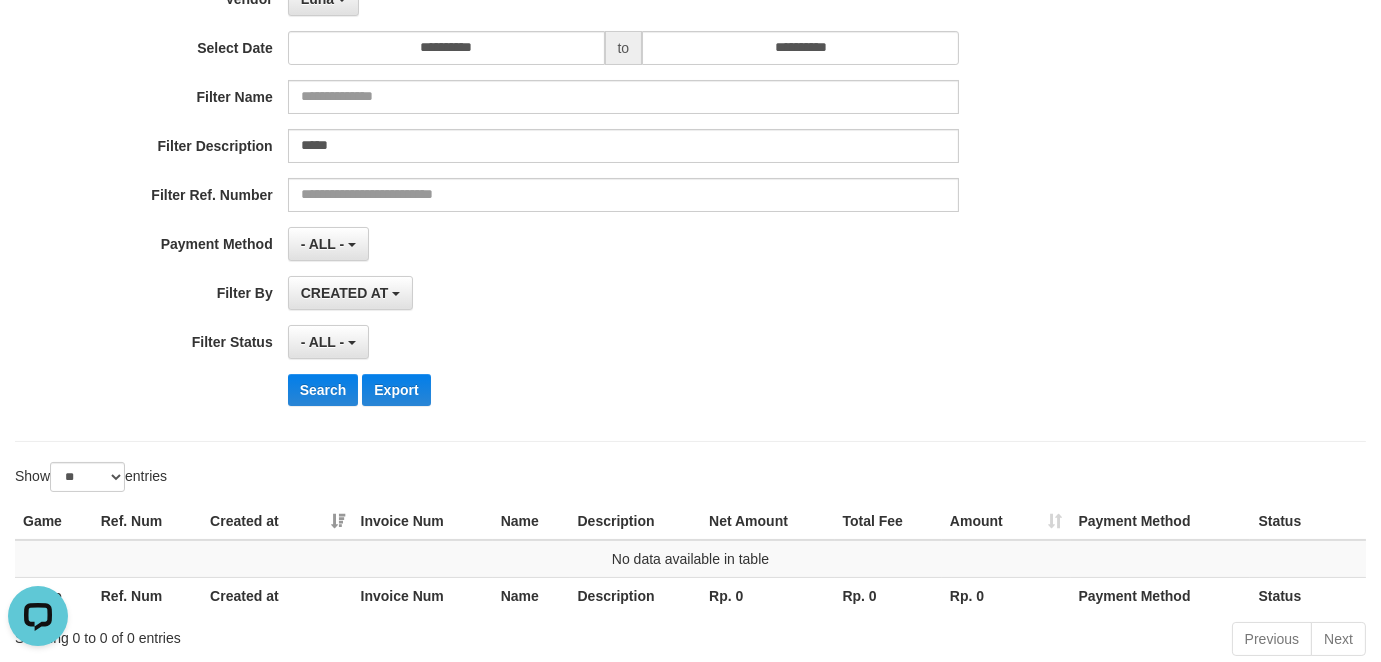 scroll, scrollTop: 333, scrollLeft: 0, axis: vertical 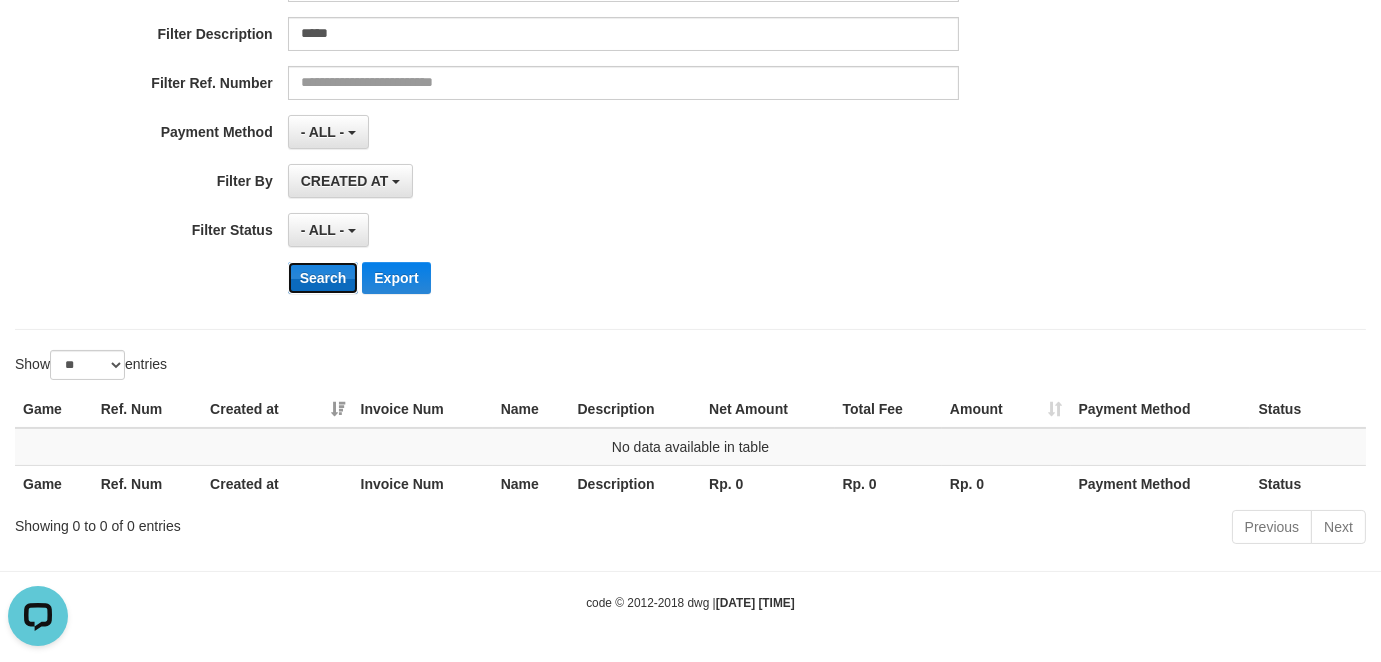 click on "Search" at bounding box center [323, 278] 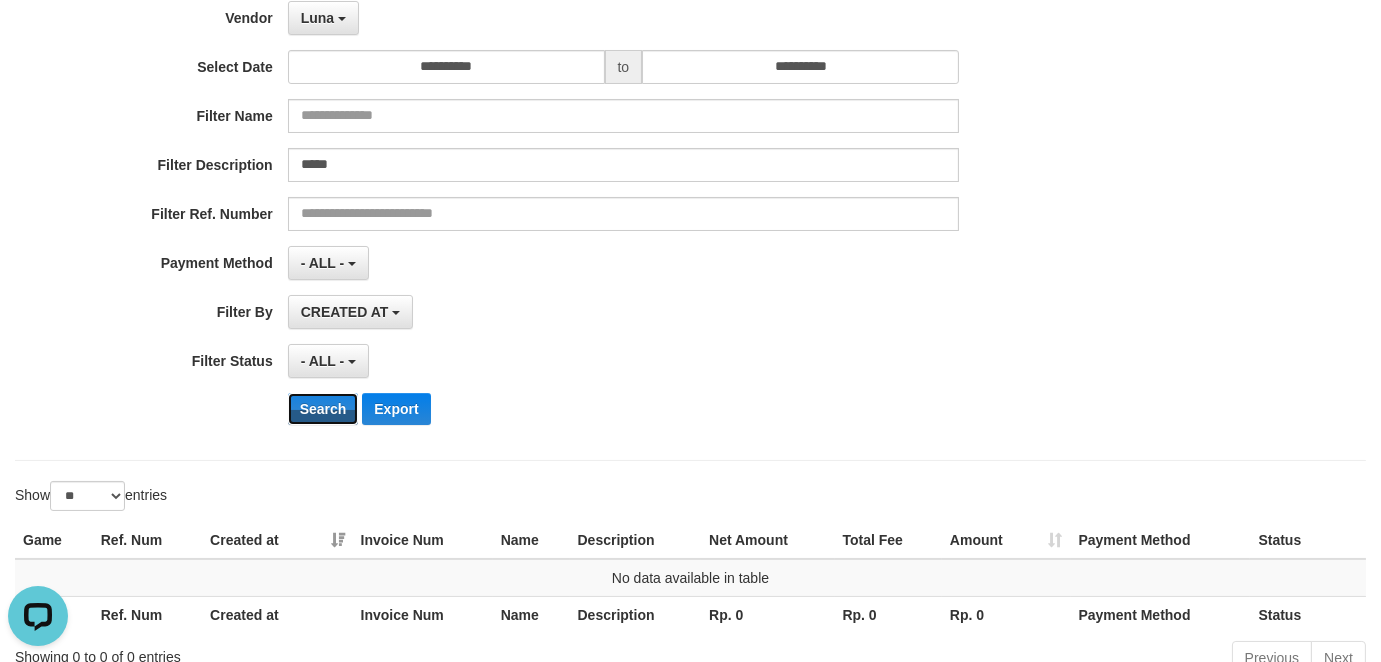 scroll, scrollTop: 0, scrollLeft: 0, axis: both 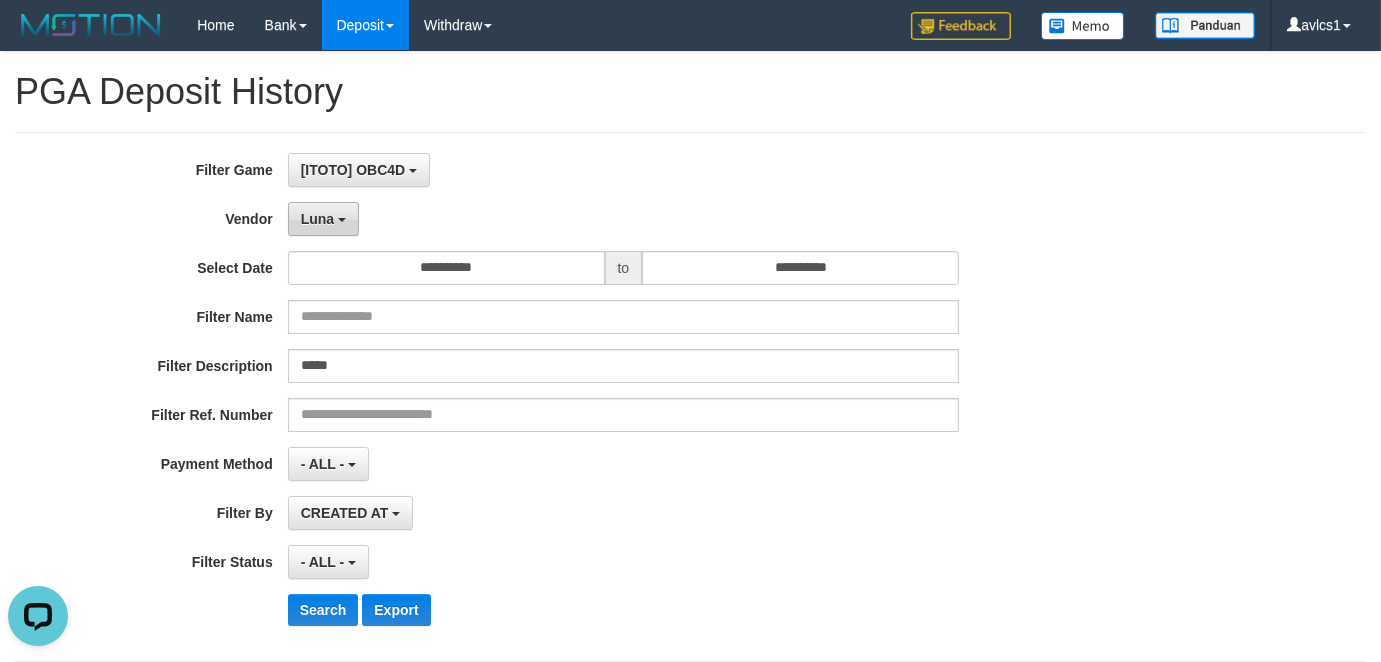 click on "Luna" at bounding box center (323, 219) 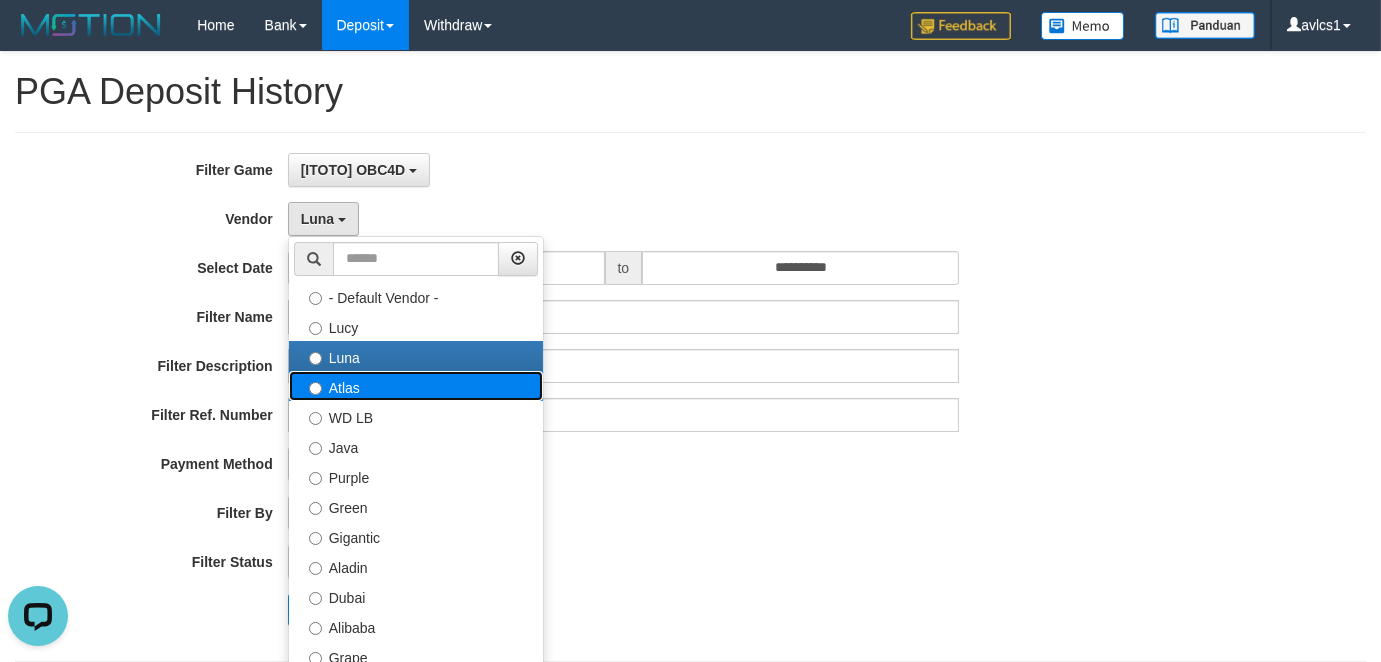 click on "Atlas" at bounding box center (416, 386) 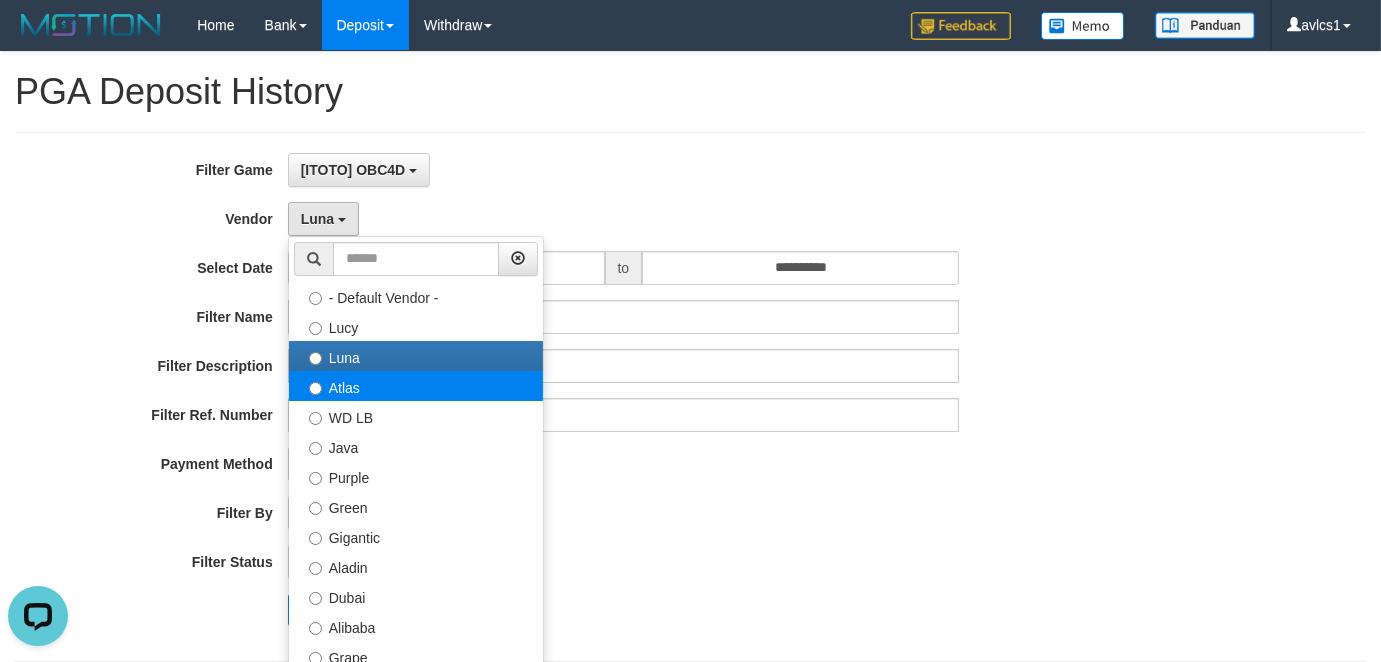 select on "**********" 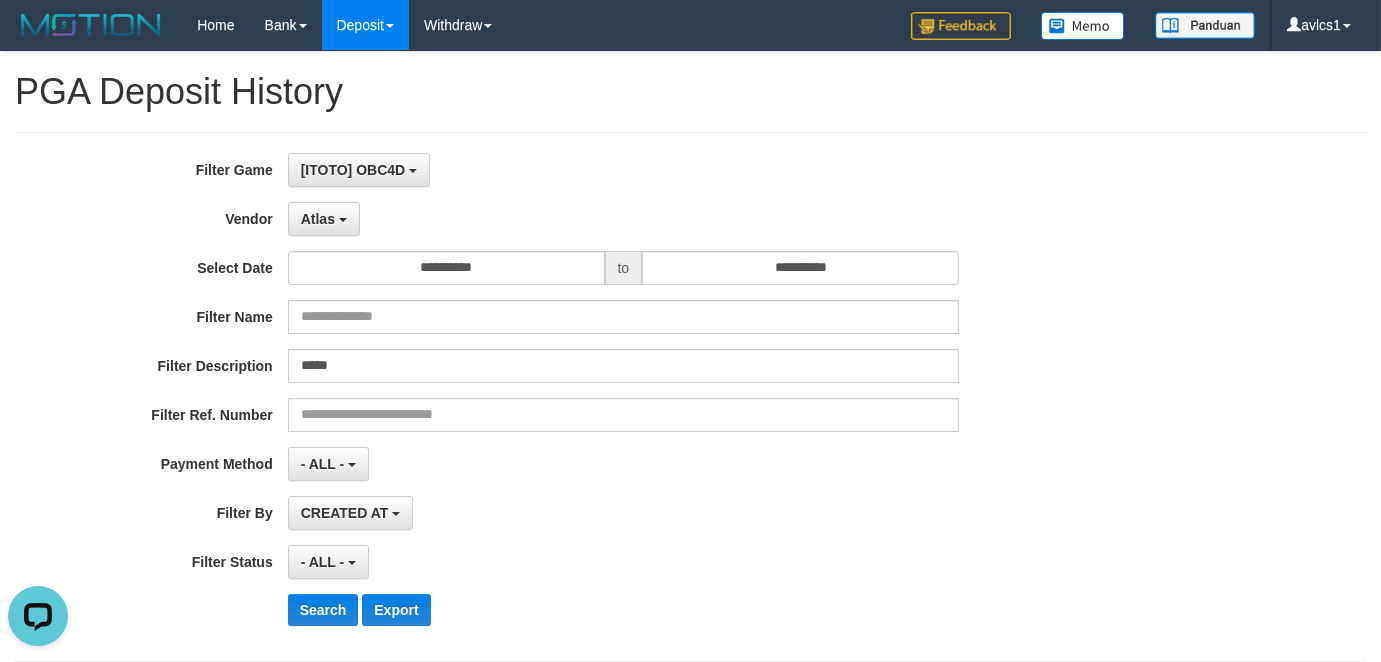 scroll, scrollTop: 333, scrollLeft: 0, axis: vertical 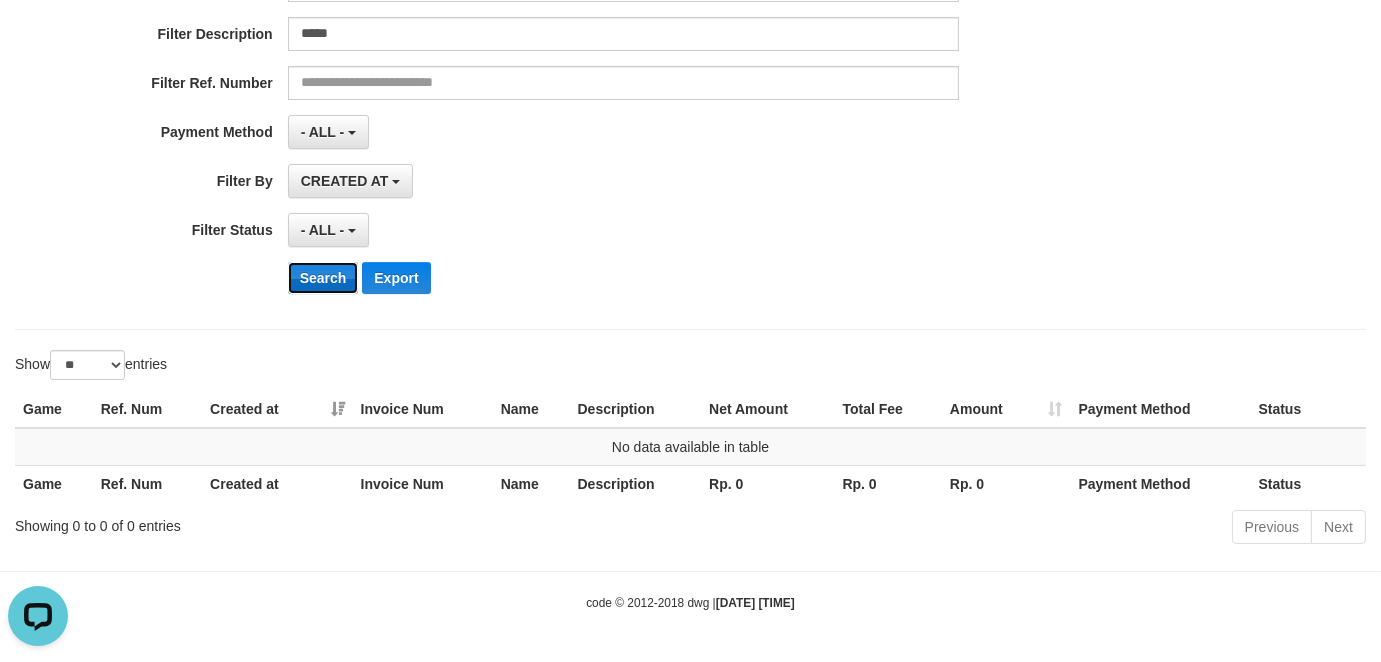 click on "Search" at bounding box center [323, 278] 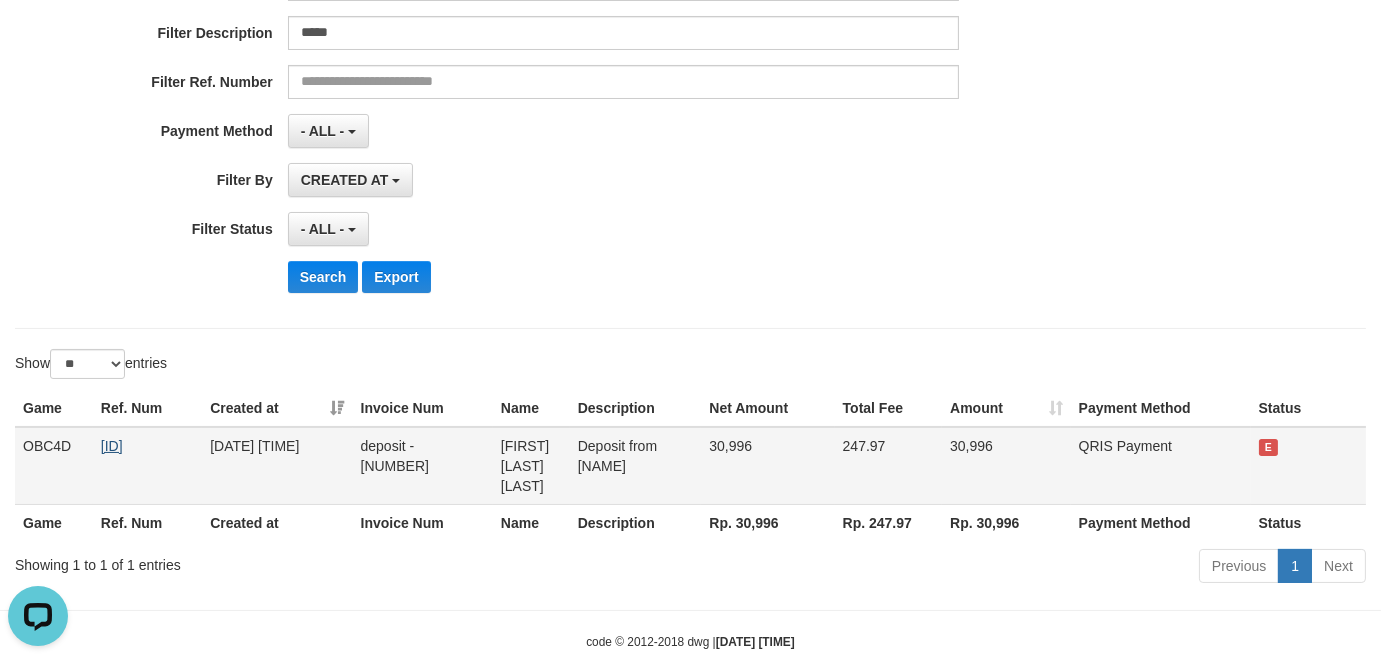 drag, startPoint x: 98, startPoint y: 443, endPoint x: 345, endPoint y: 442, distance: 247.00203 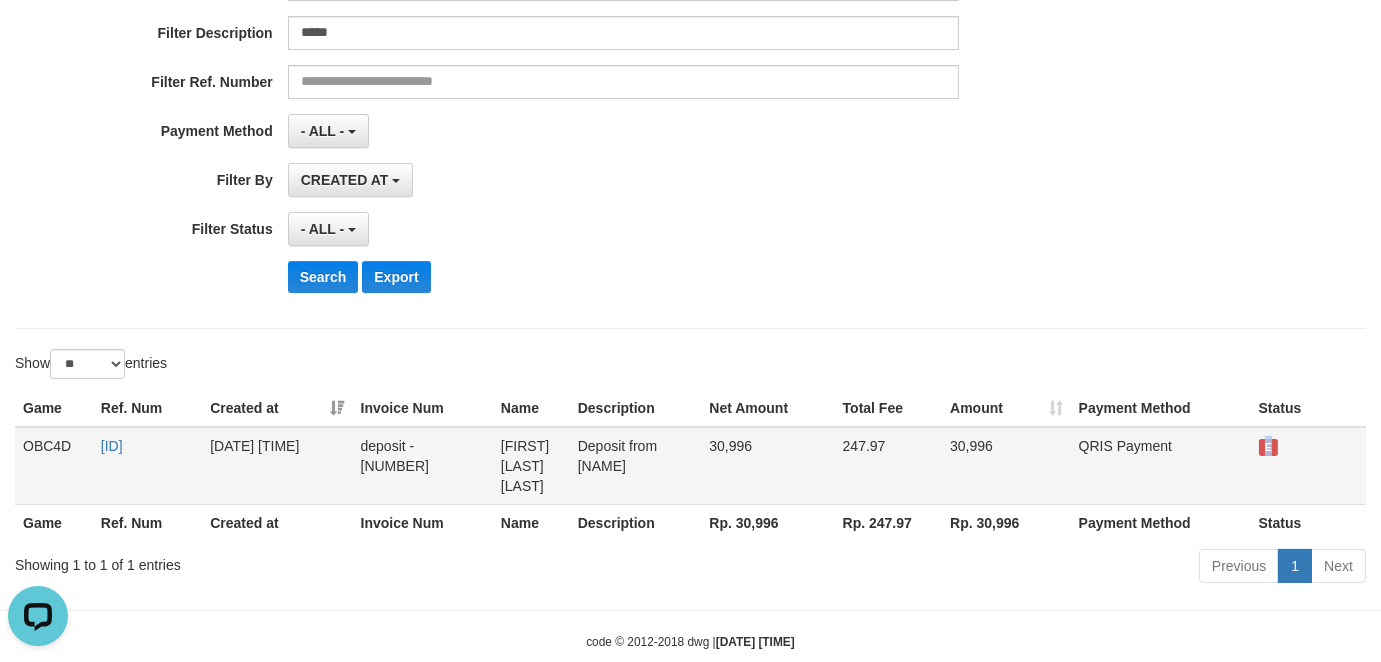 drag, startPoint x: 1286, startPoint y: 441, endPoint x: 1298, endPoint y: 441, distance: 12 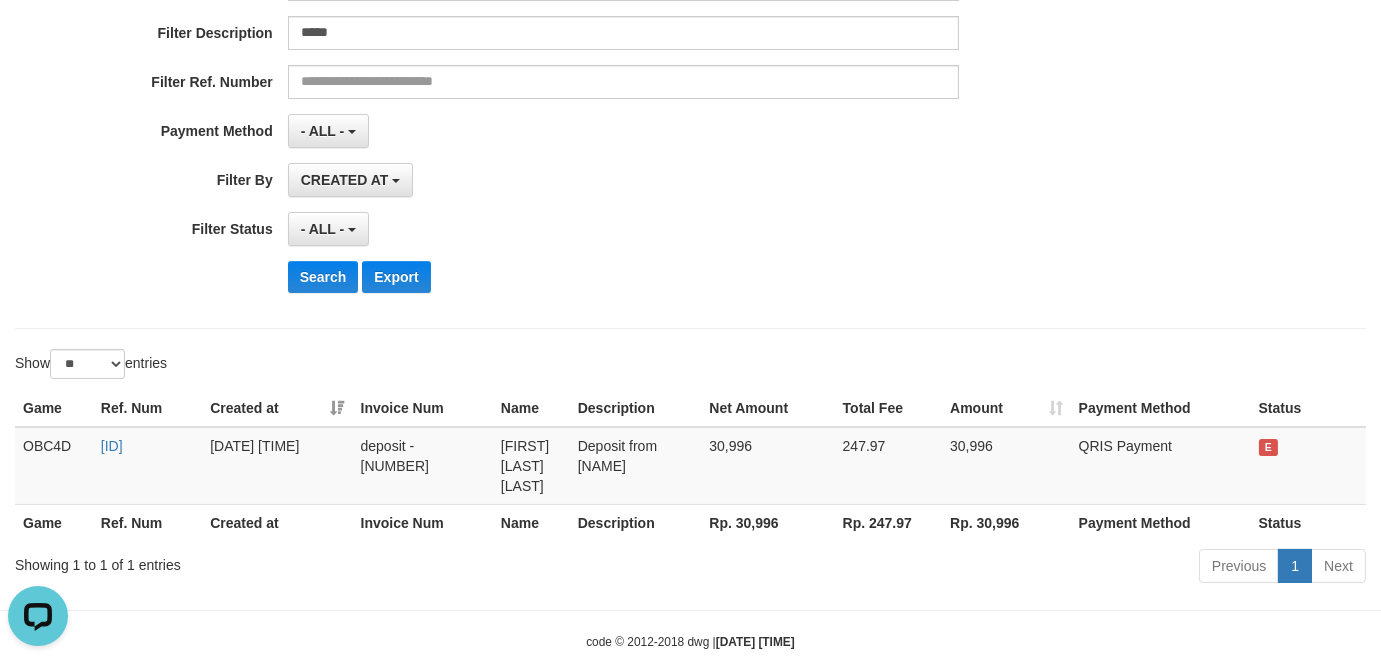 scroll, scrollTop: 36, scrollLeft: 0, axis: vertical 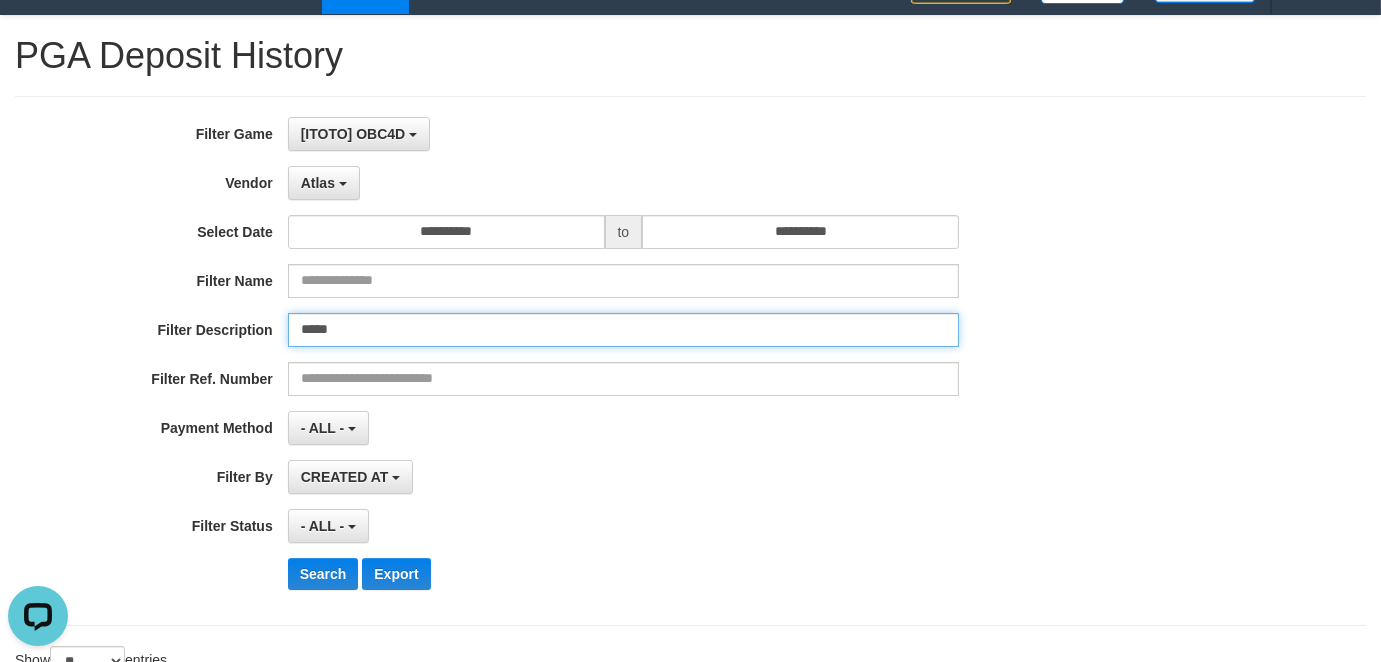 click on "*****" at bounding box center [623, 330] 